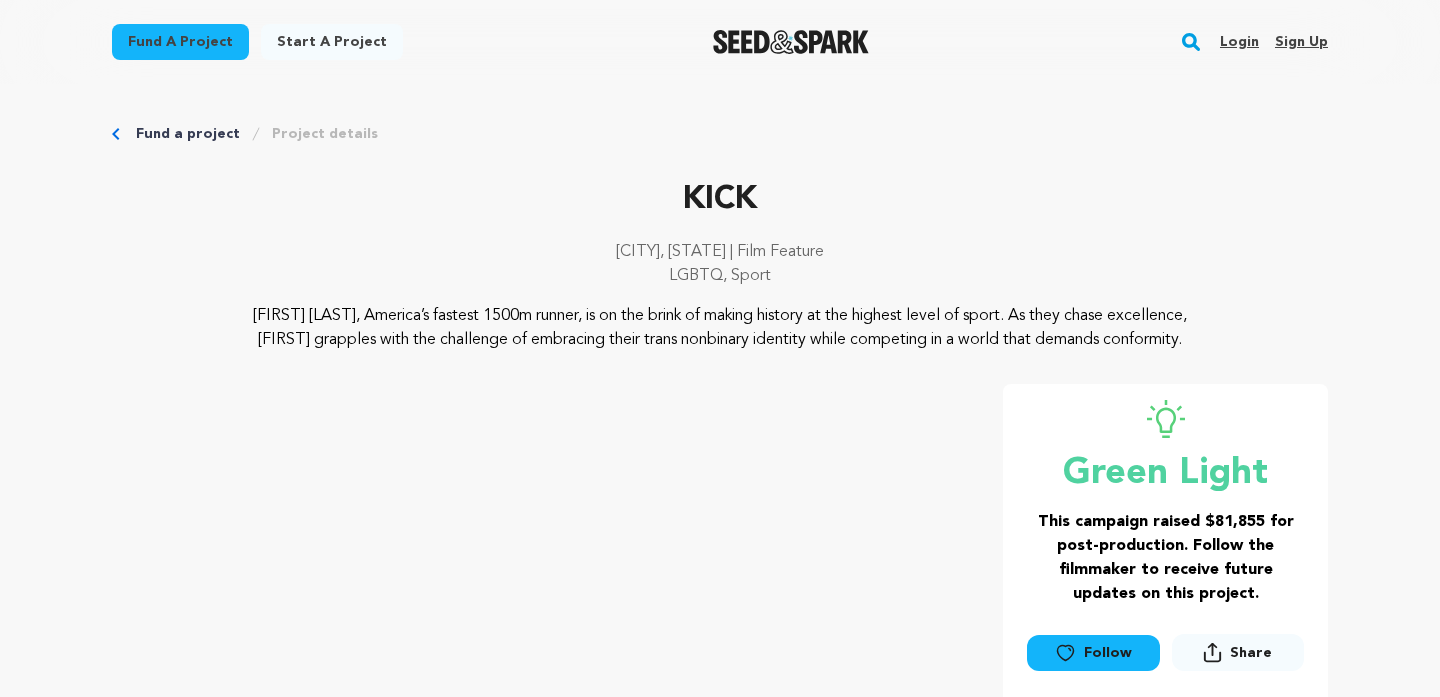 scroll, scrollTop: 0, scrollLeft: 0, axis: both 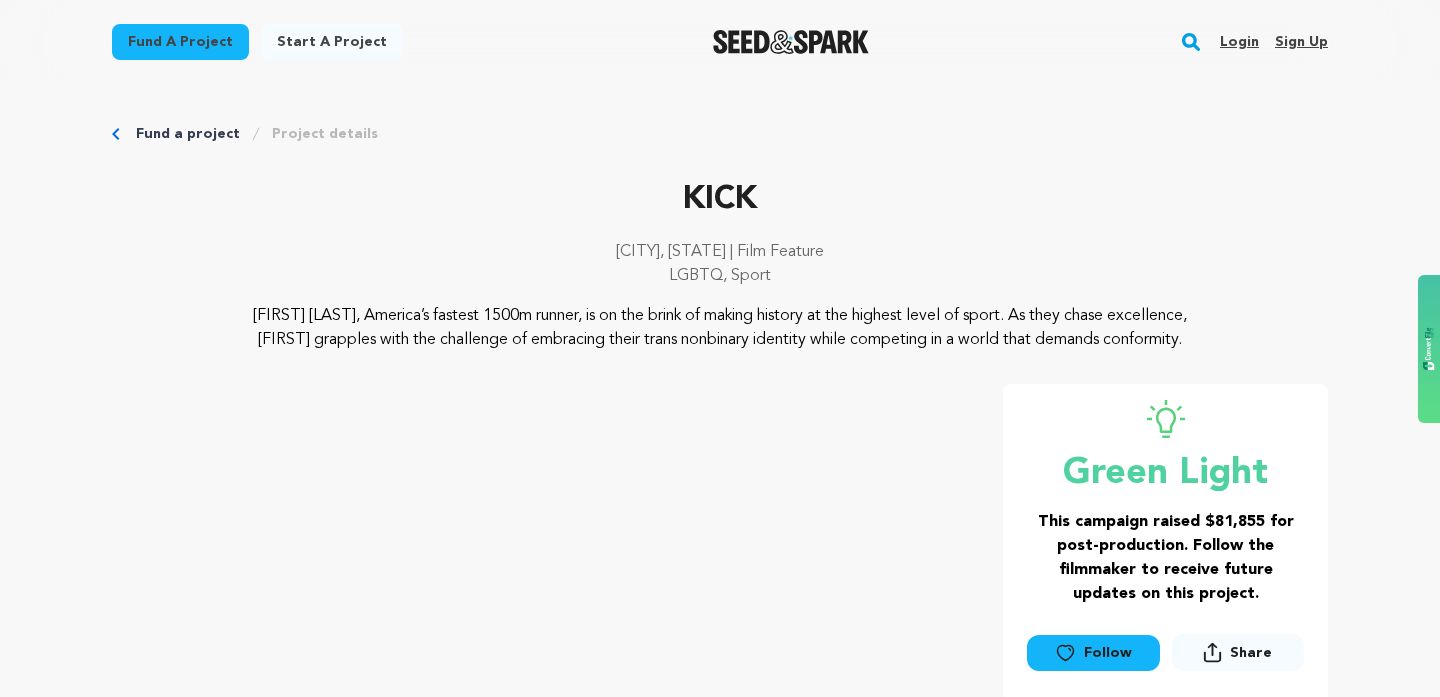 click on "Login" at bounding box center (1239, 42) 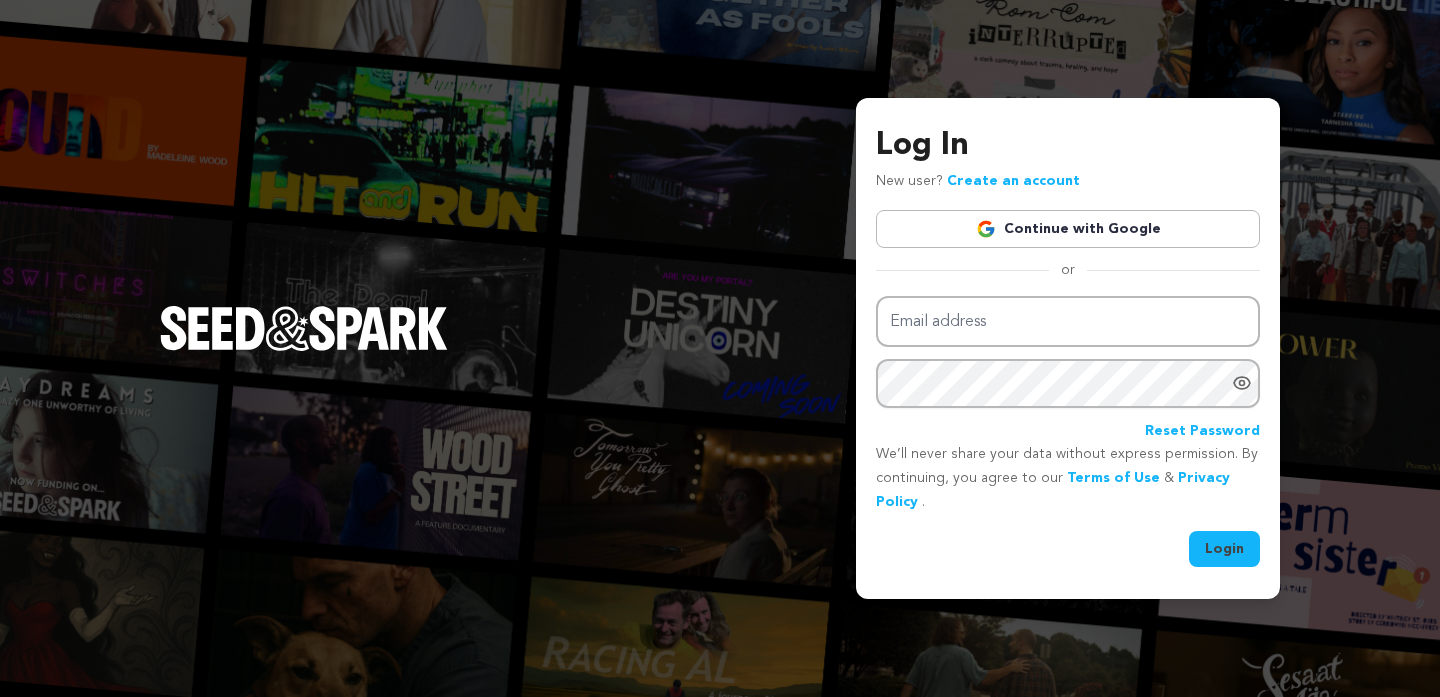 scroll, scrollTop: 0, scrollLeft: 0, axis: both 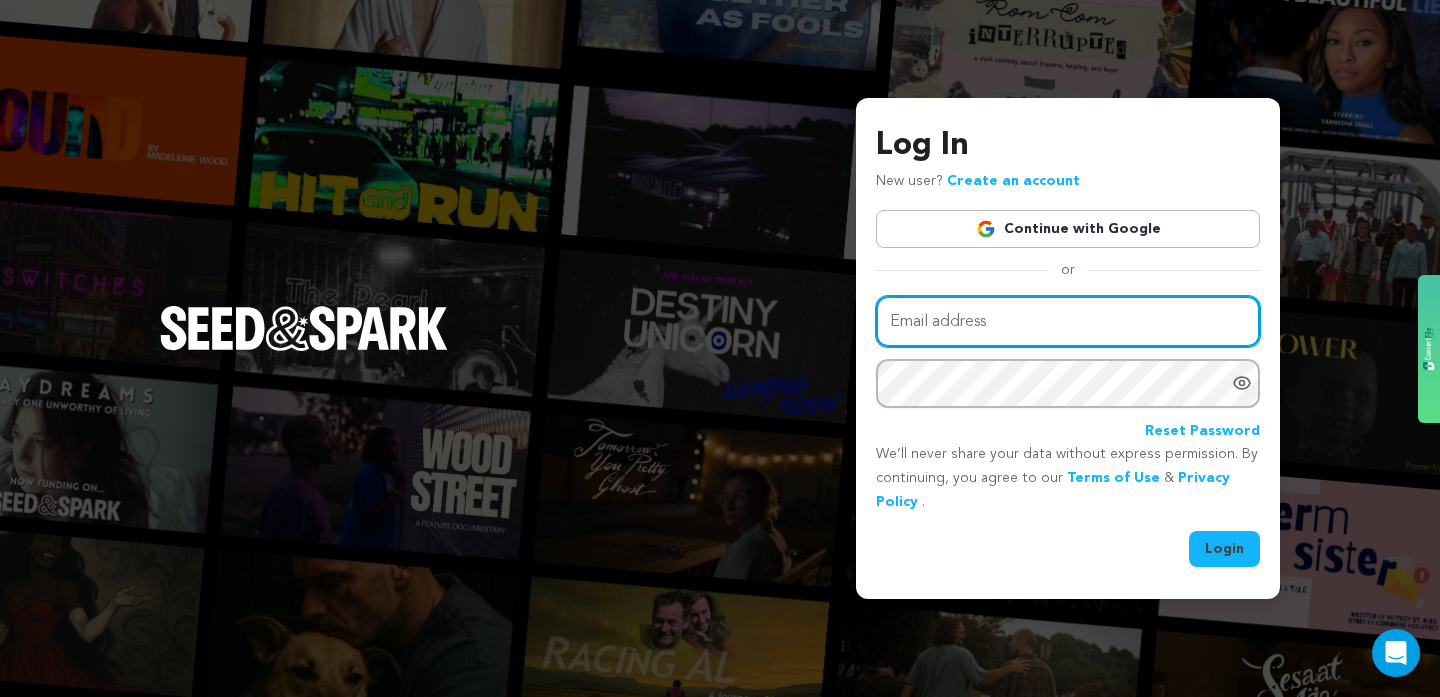 type on "[USERNAME]@example.com" 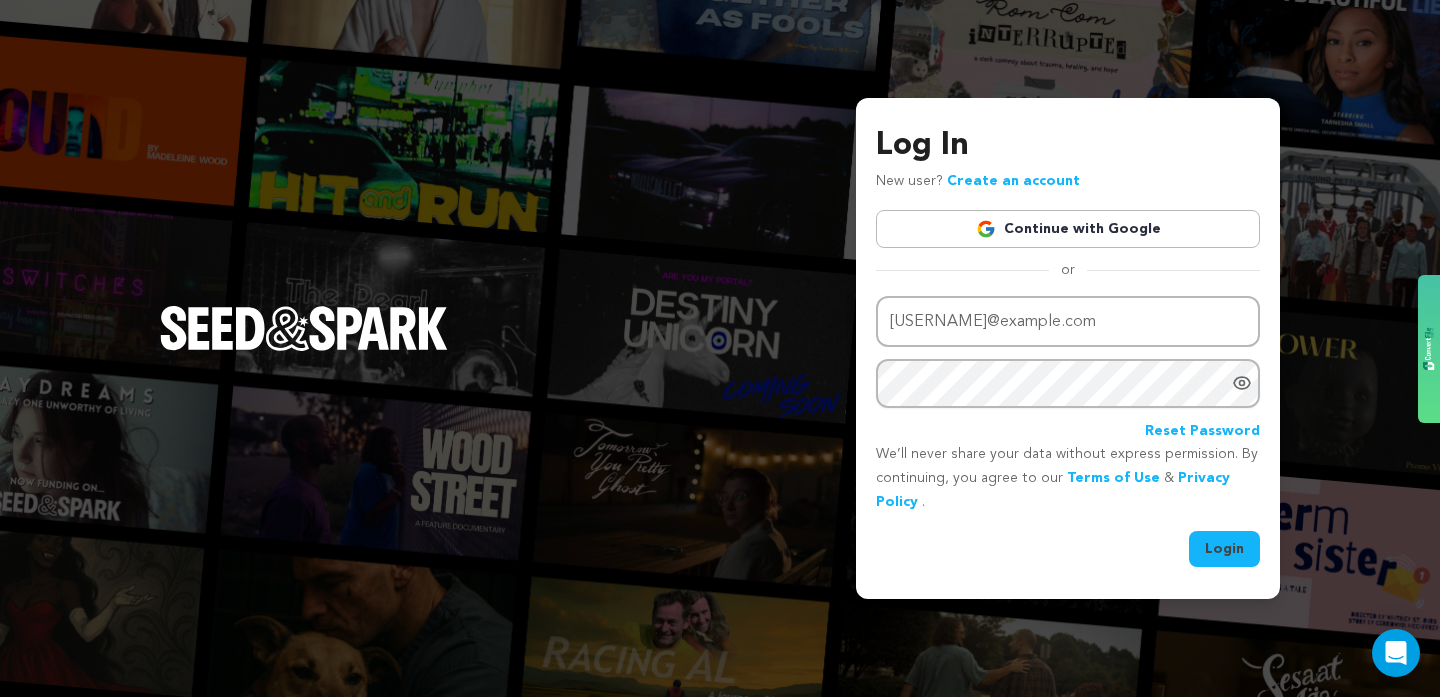 click on "Login" at bounding box center (1224, 549) 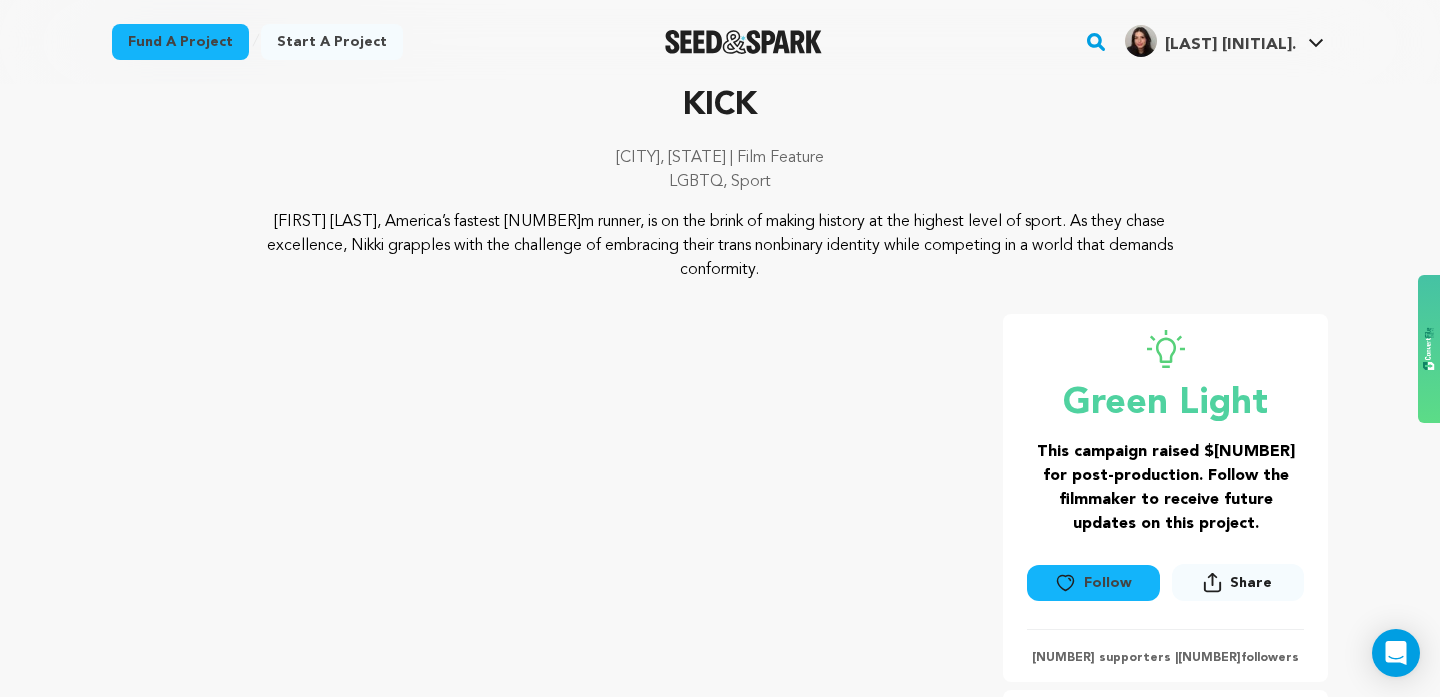 scroll, scrollTop: 0, scrollLeft: 0, axis: both 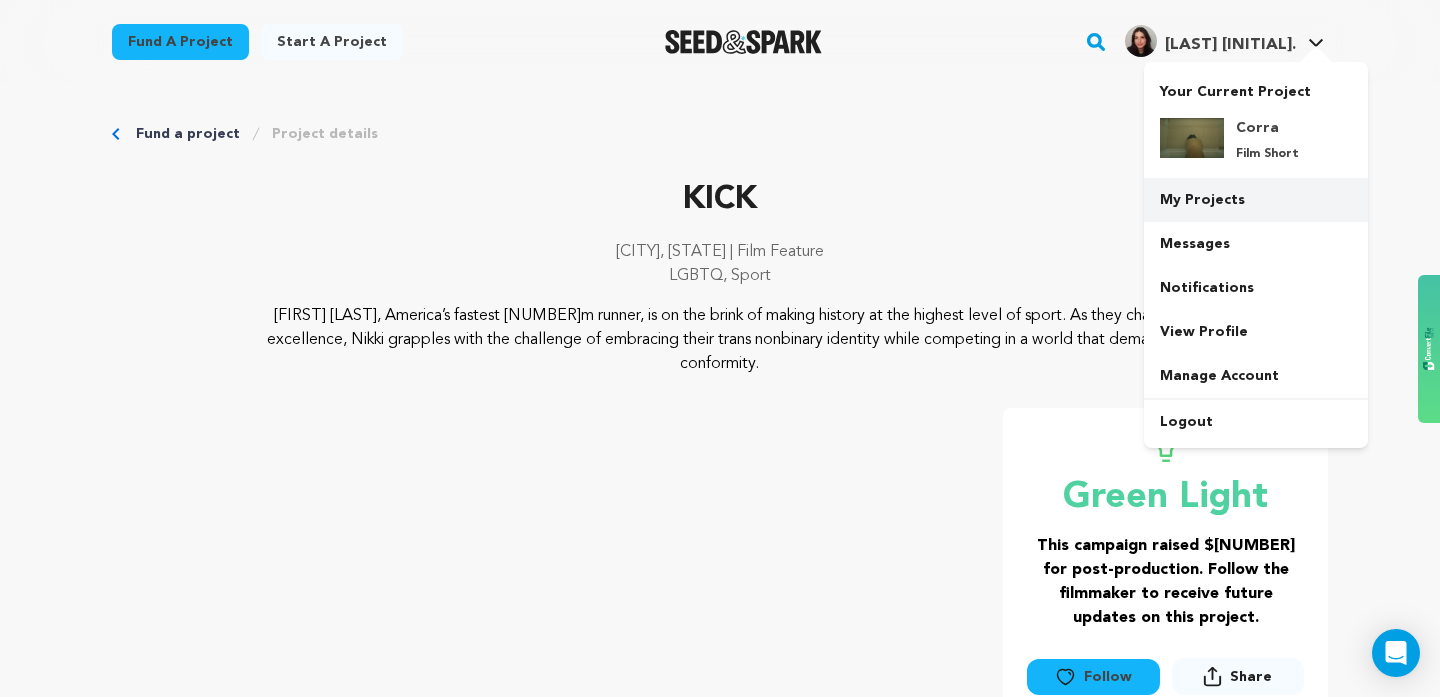 click on "My Projects" at bounding box center (1256, 200) 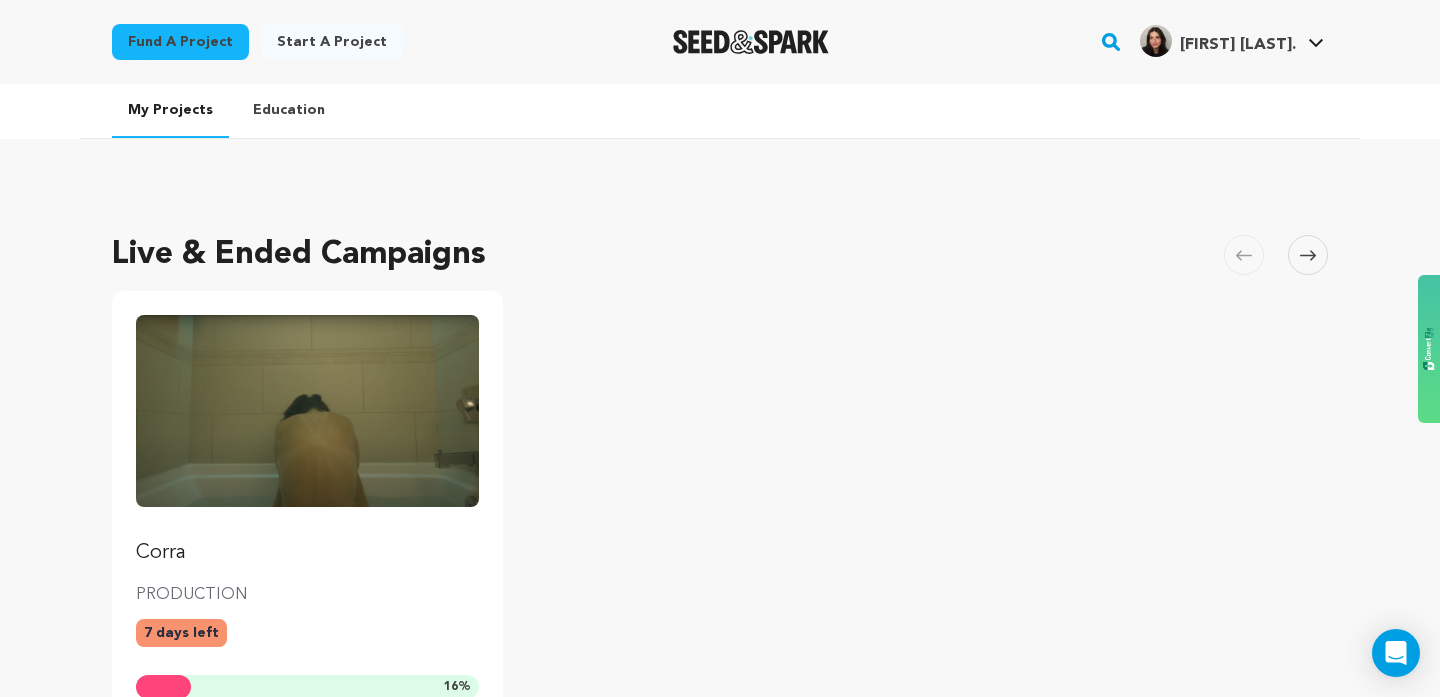 scroll, scrollTop: 0, scrollLeft: 0, axis: both 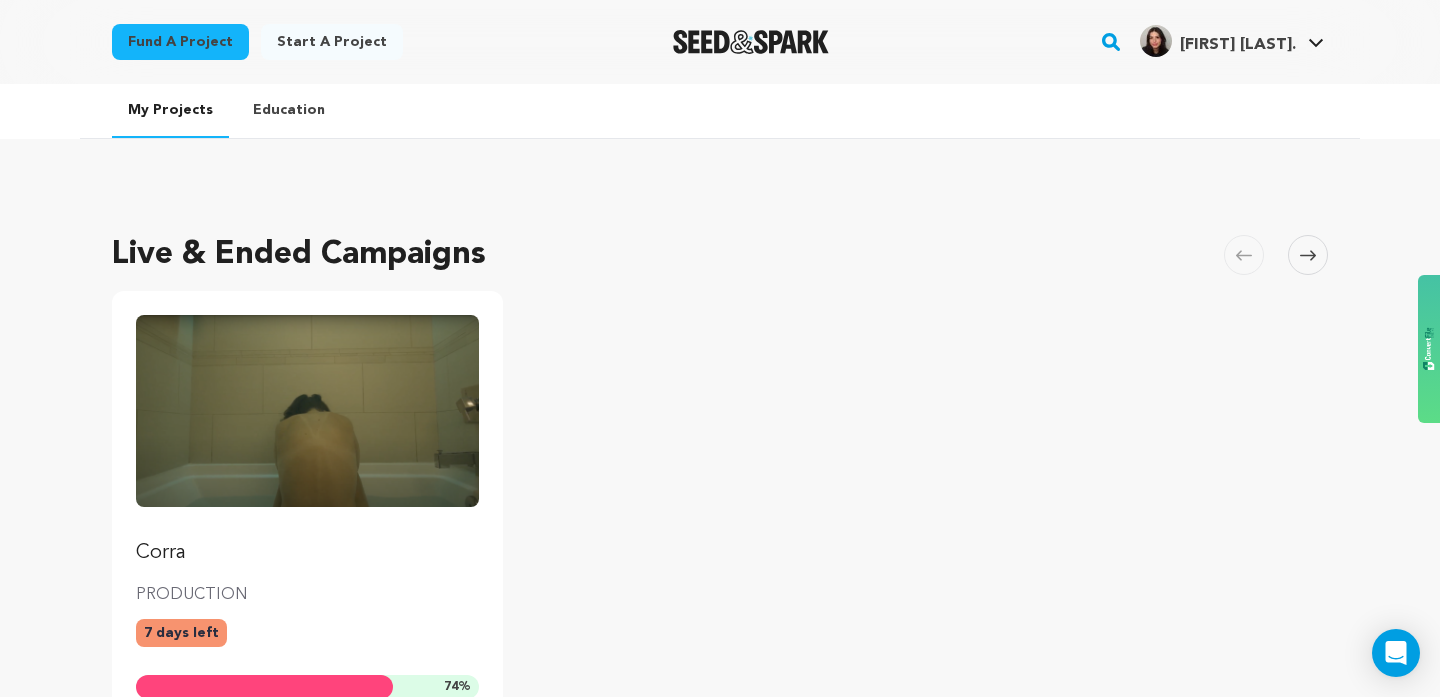 click at bounding box center [307, 411] 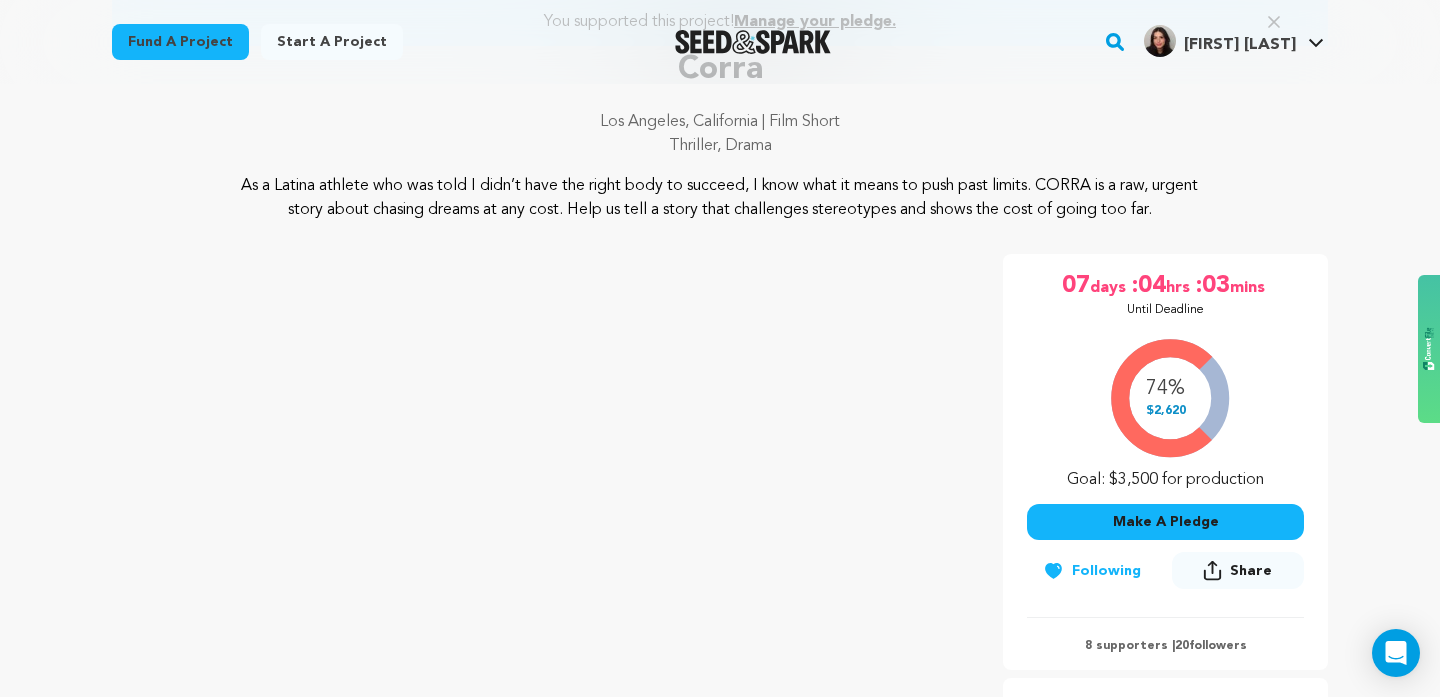 scroll, scrollTop: 183, scrollLeft: 0, axis: vertical 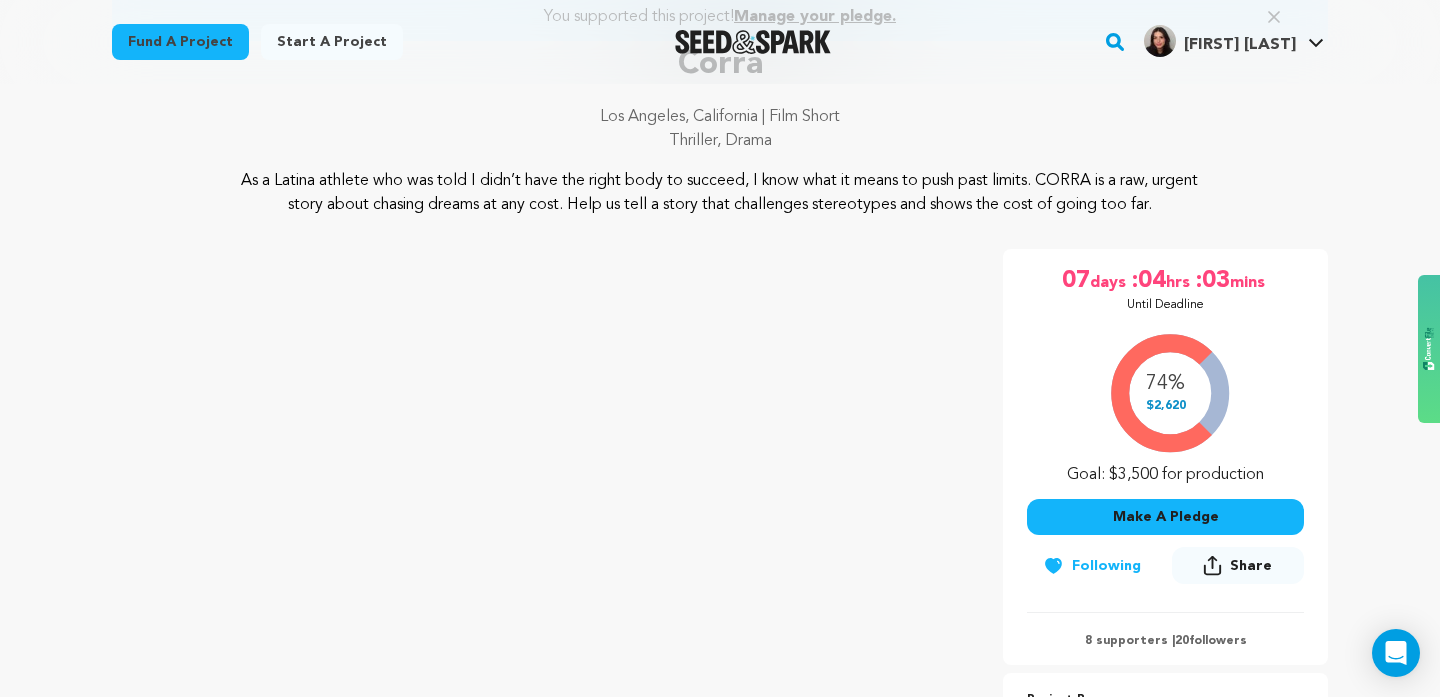 click on "Make A Pledge" at bounding box center (1165, 517) 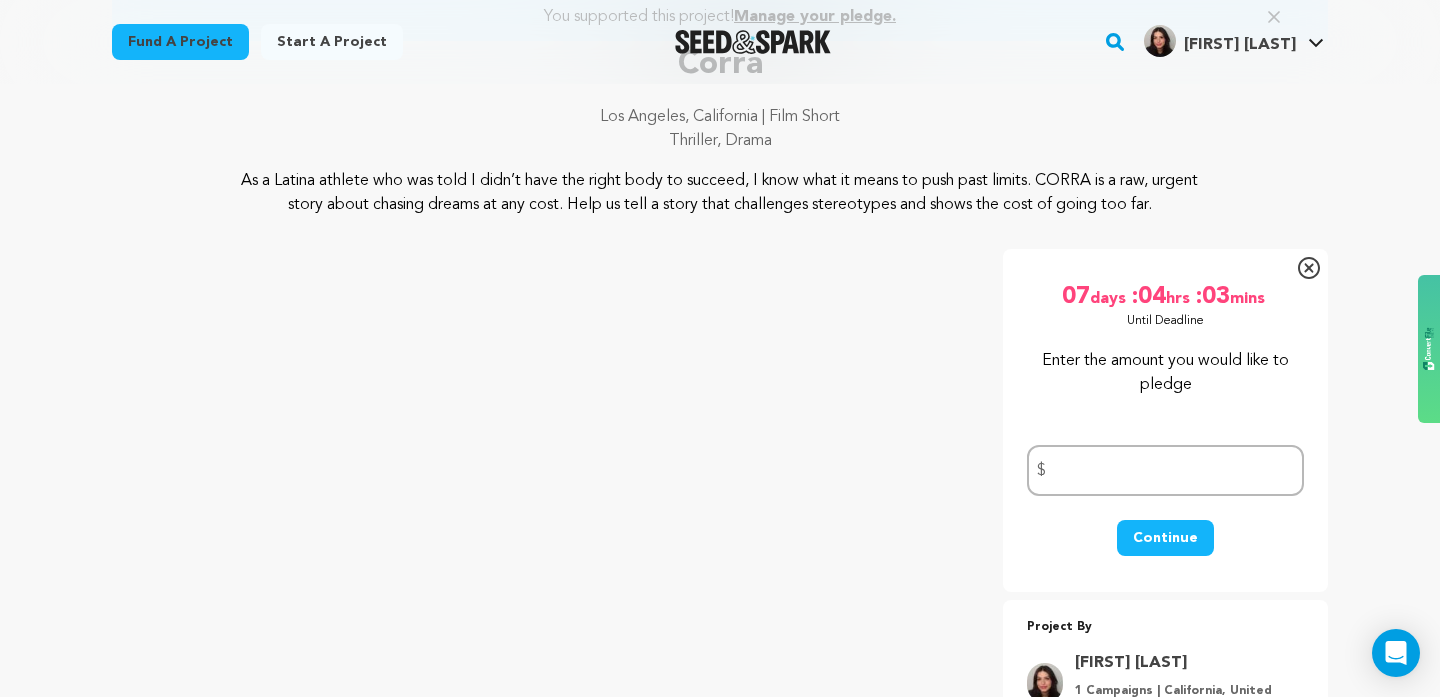click on "07
days
:04
hrs
:03
mins
Until Deadline
74%
$2,620" at bounding box center (1165, 301) 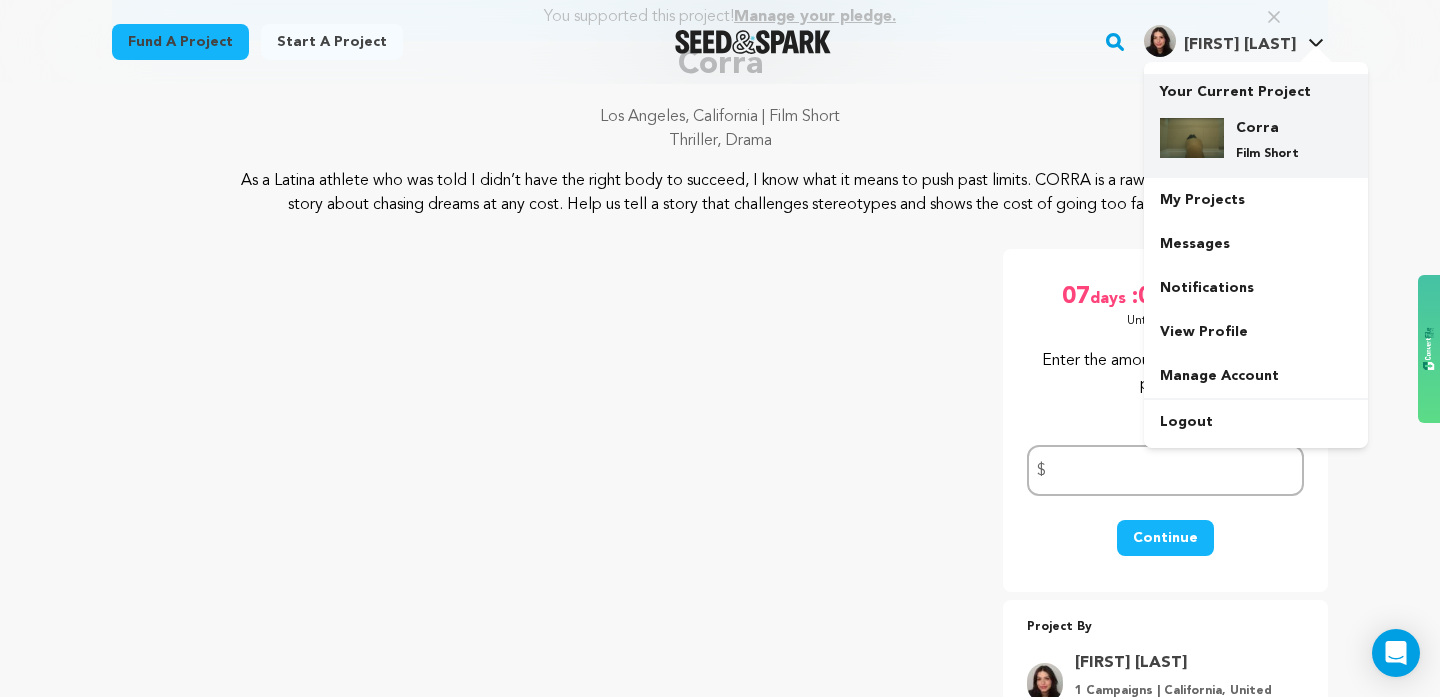 click on "Corra
Film Short" at bounding box center (1256, 140) 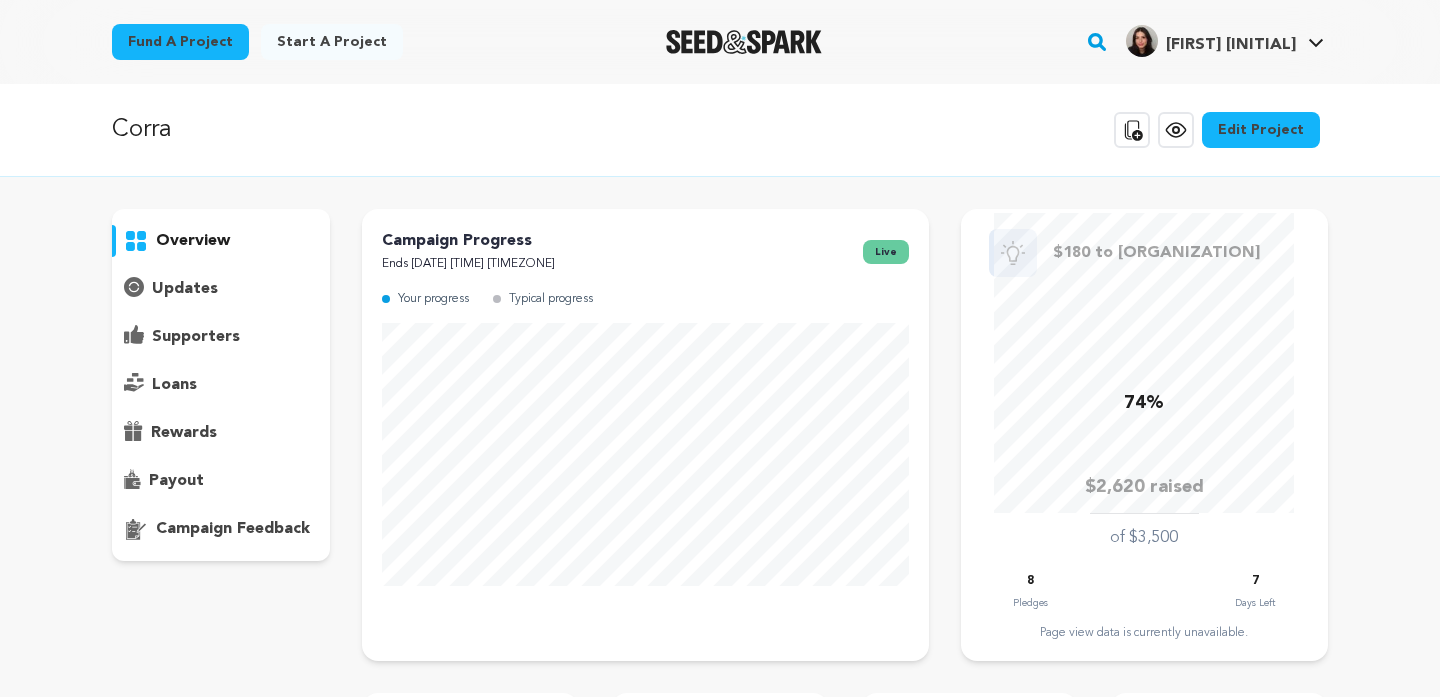 scroll, scrollTop: 0, scrollLeft: 0, axis: both 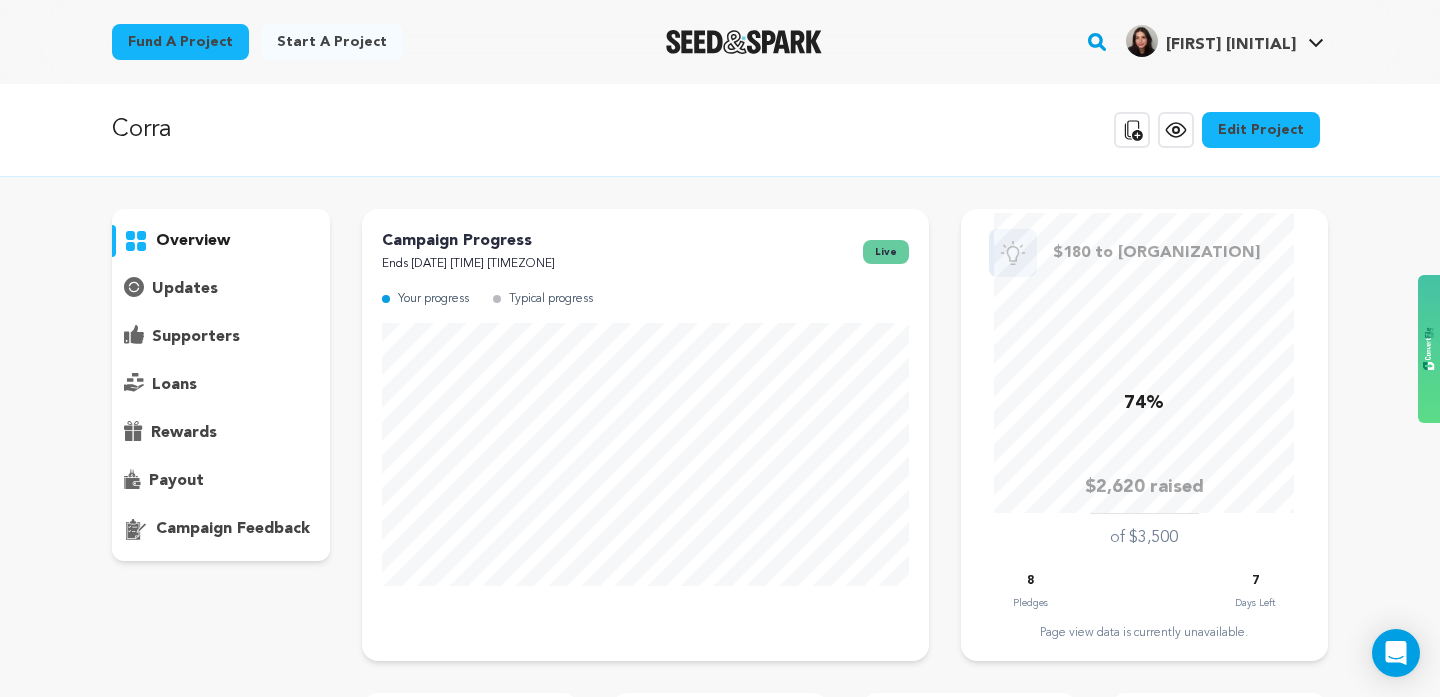 click on "campaign feedback" at bounding box center [233, 529] 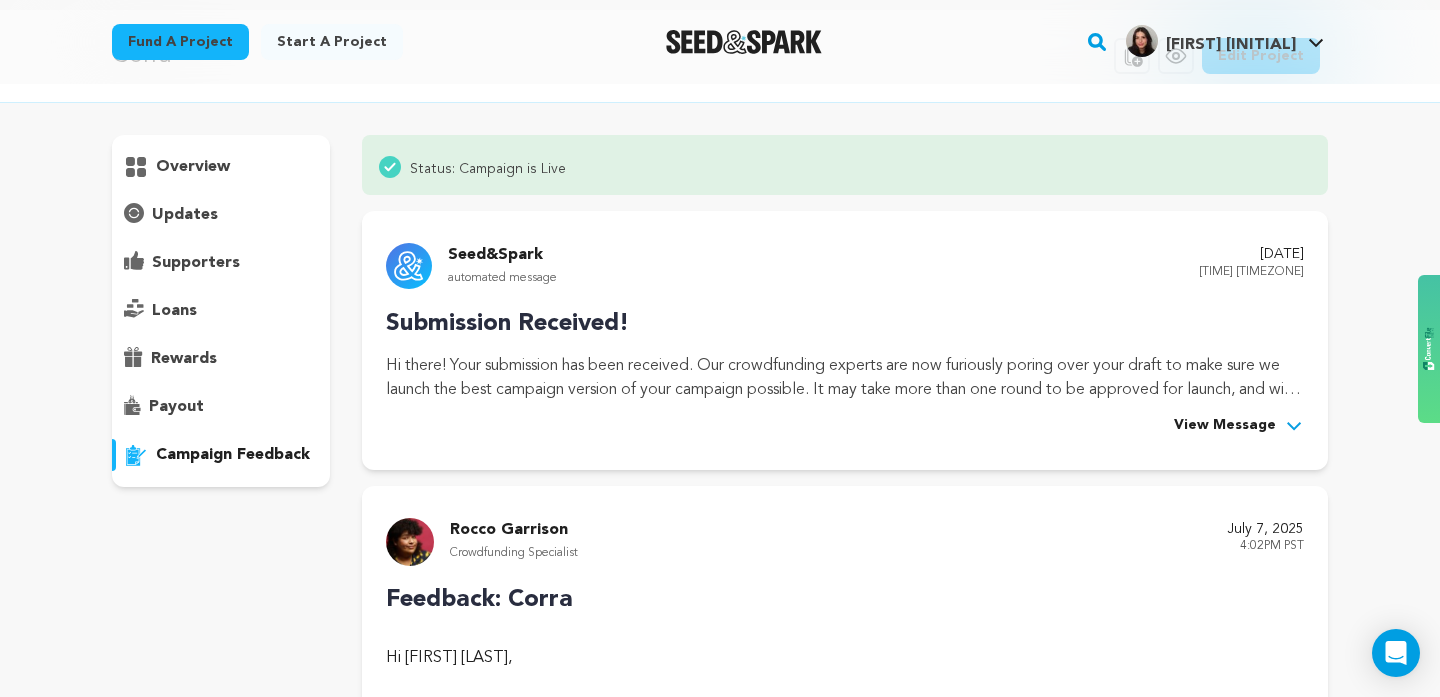 scroll, scrollTop: 87, scrollLeft: 0, axis: vertical 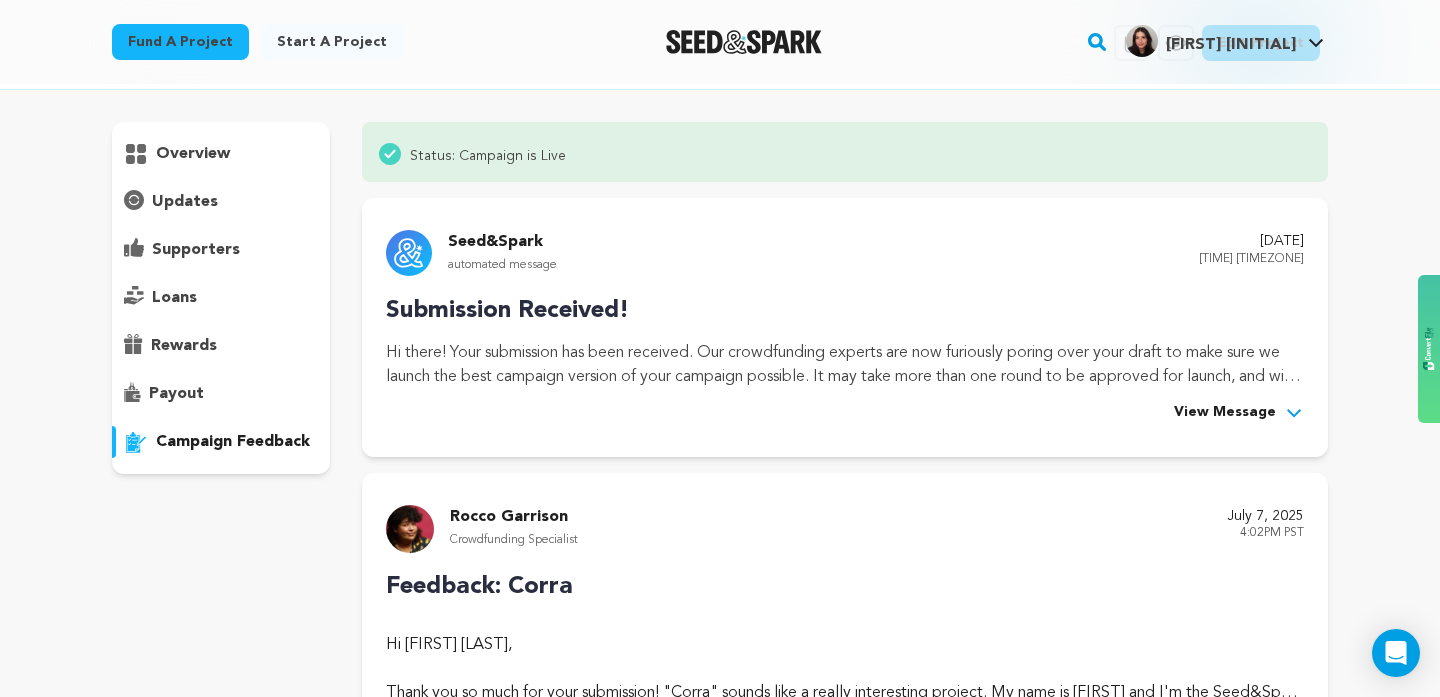 click on "supporters" at bounding box center (221, 250) 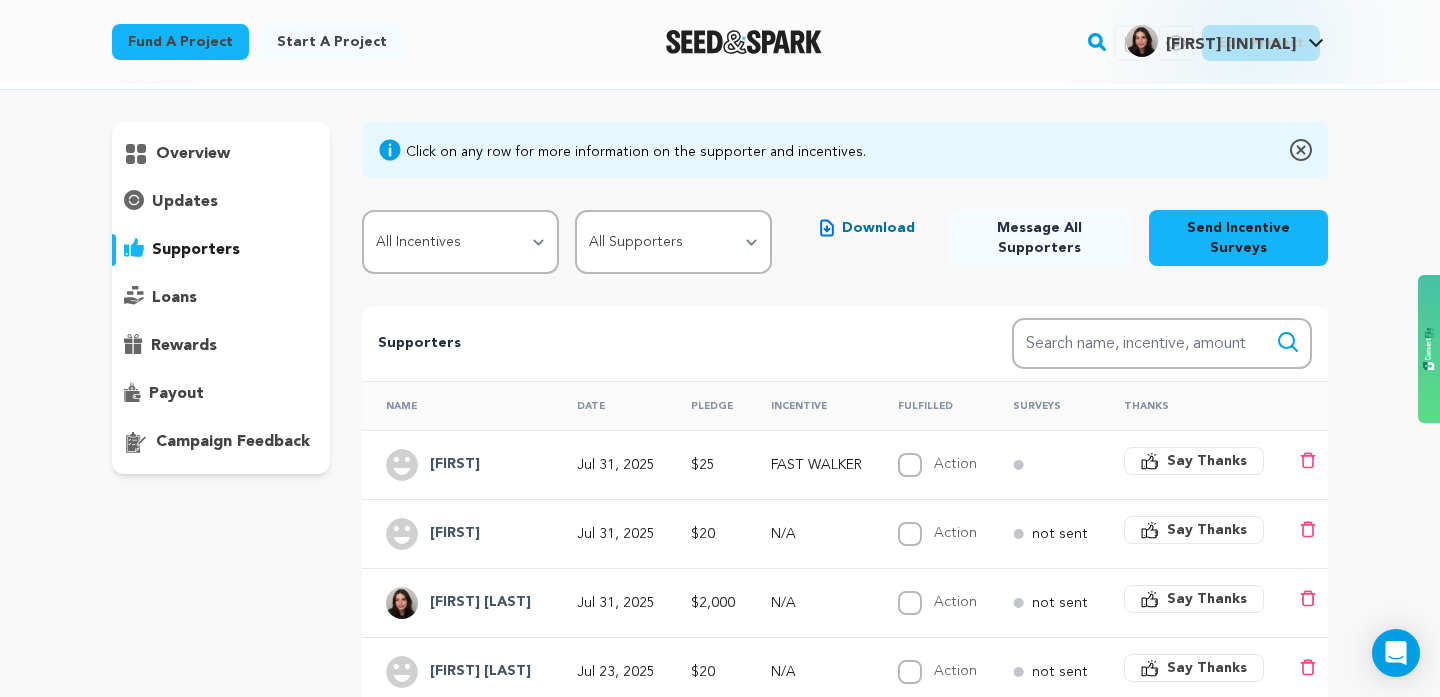 scroll, scrollTop: 112, scrollLeft: 0, axis: vertical 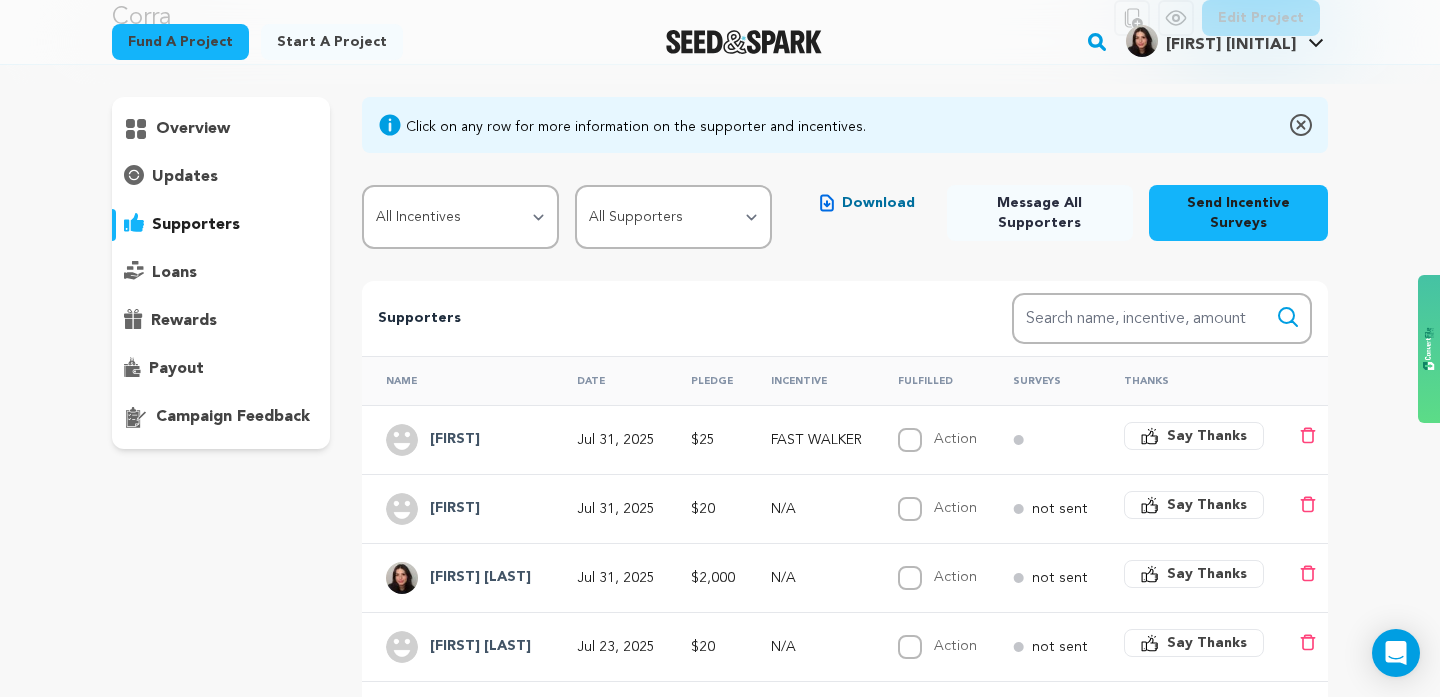 click on "campaign feedback" at bounding box center (233, 417) 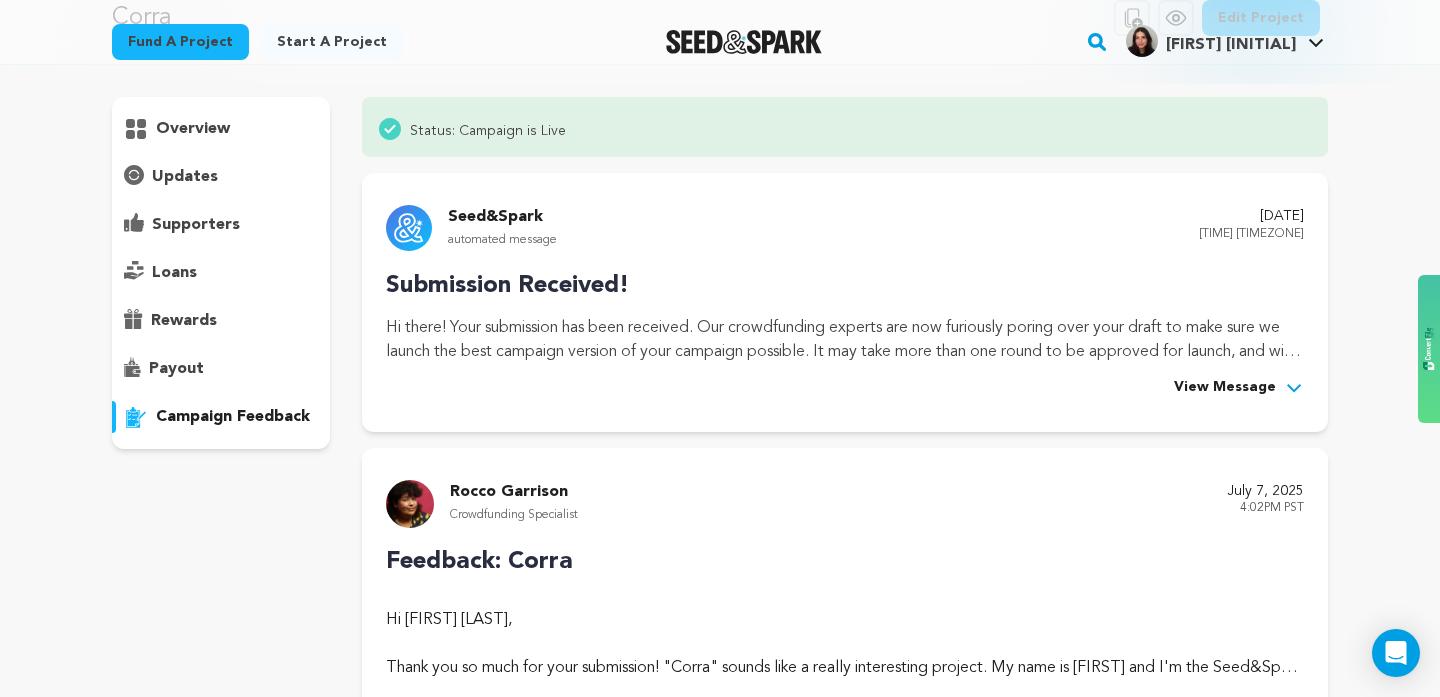 click on "payout" at bounding box center (221, 369) 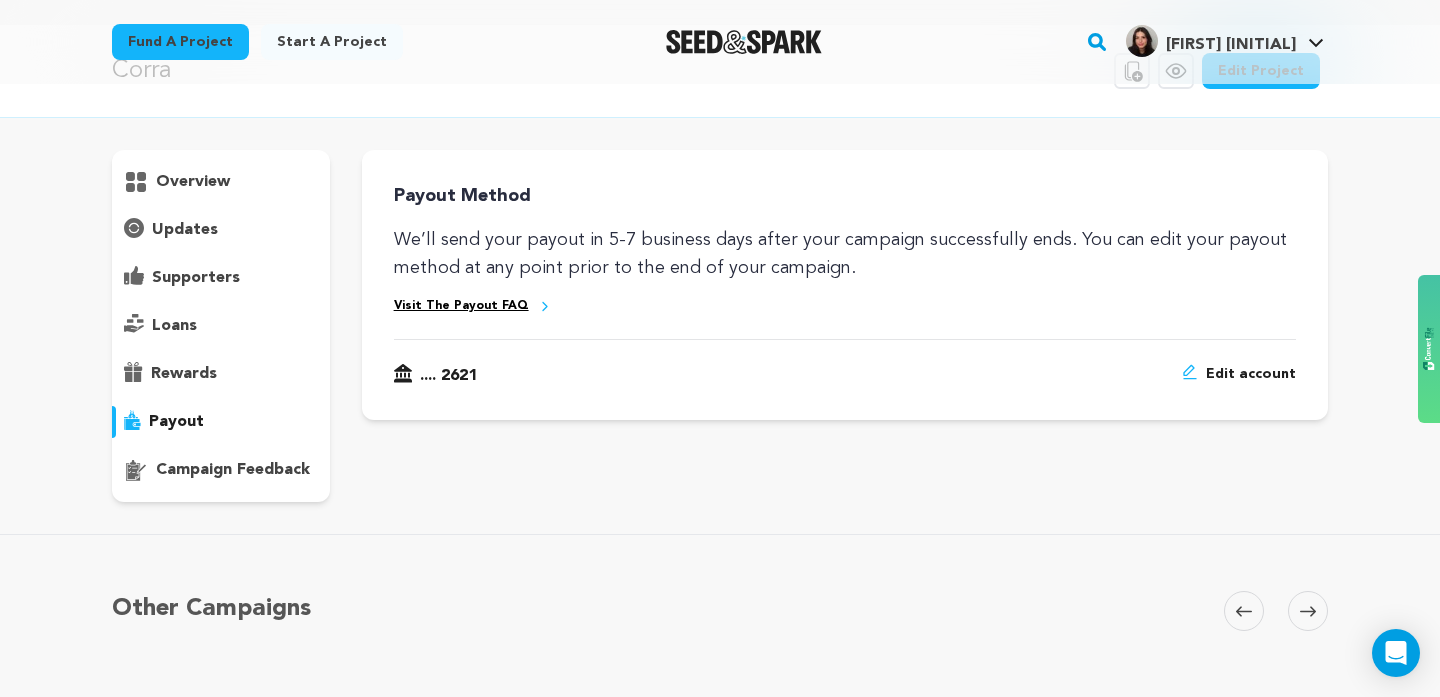 scroll, scrollTop: 32, scrollLeft: 0, axis: vertical 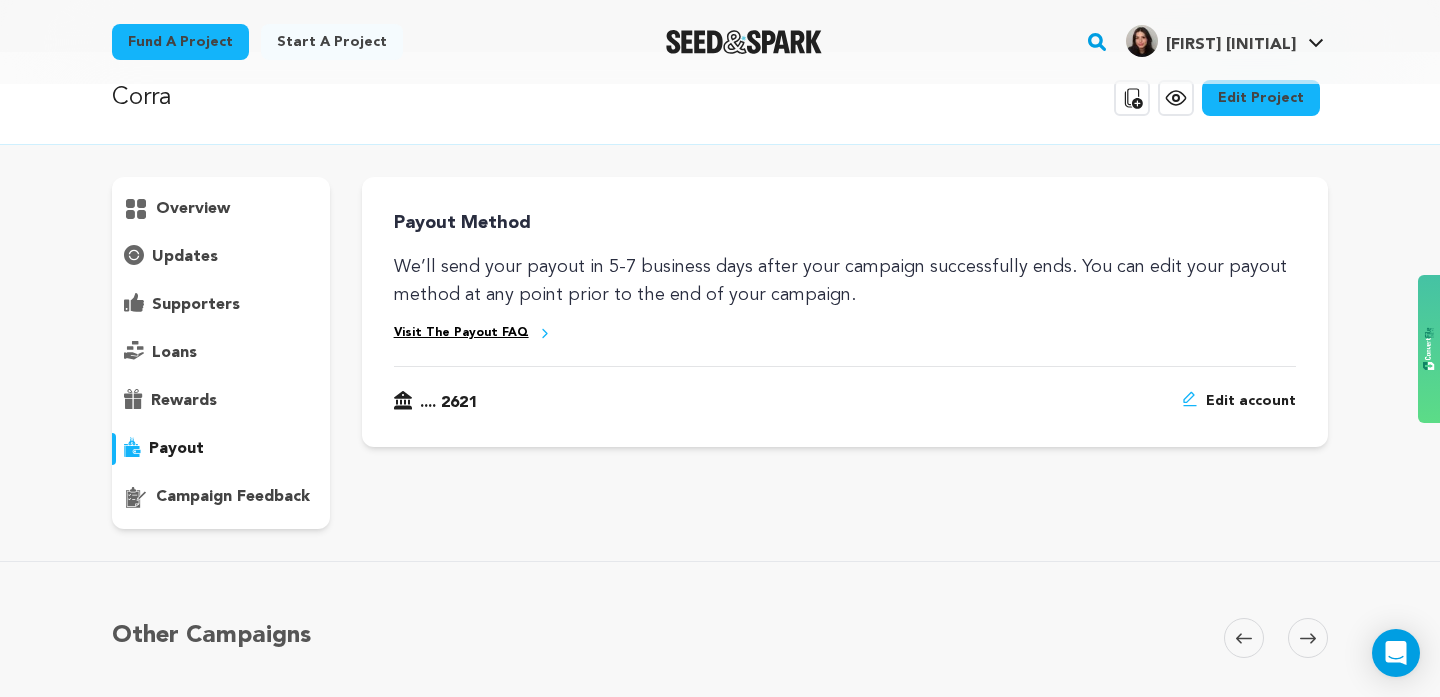 click on "overview" at bounding box center [221, 353] 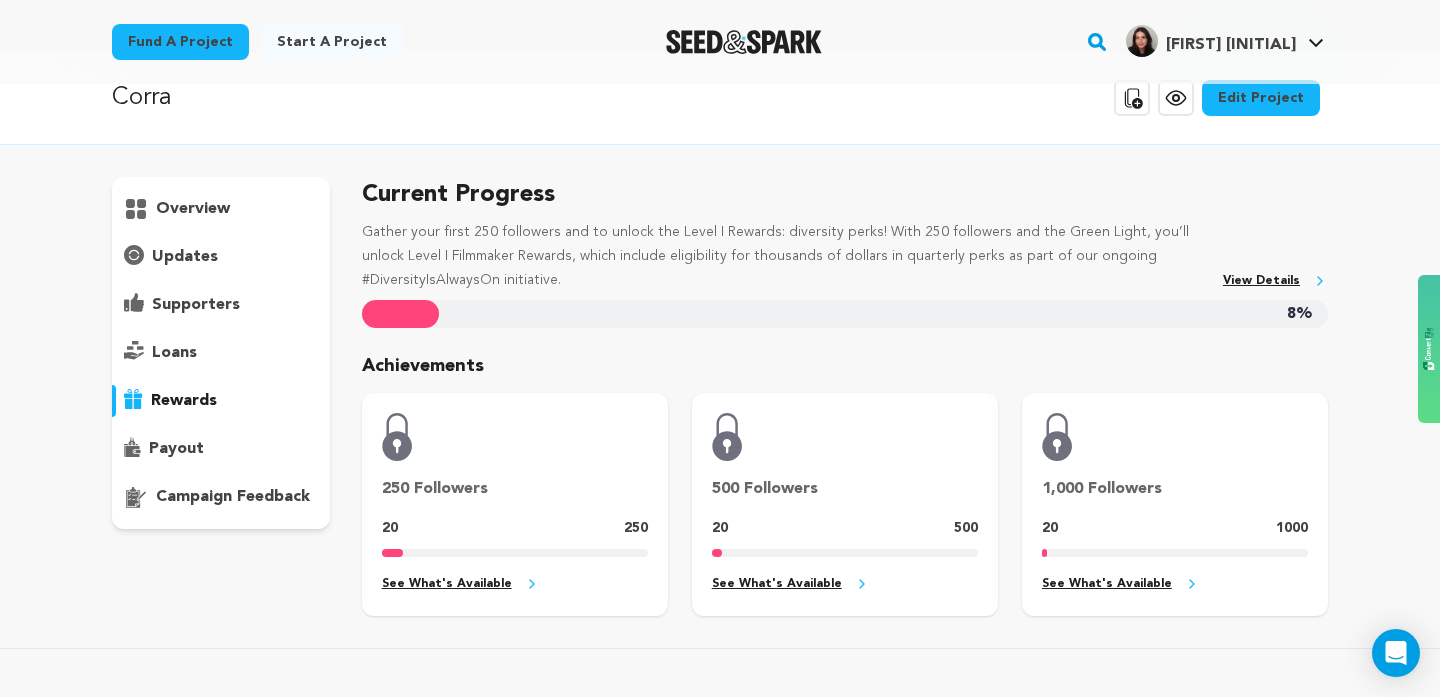 click on "loans" at bounding box center (221, 353) 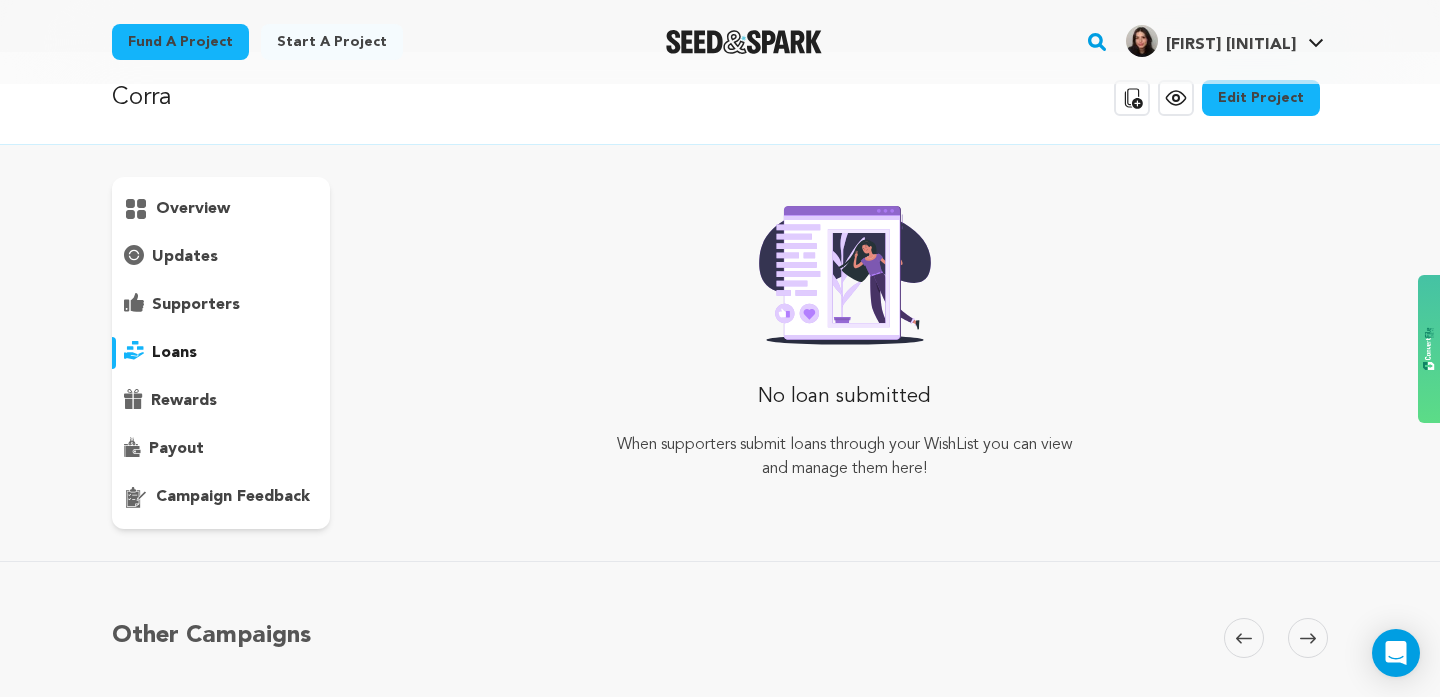 click on "supporters" at bounding box center (196, 305) 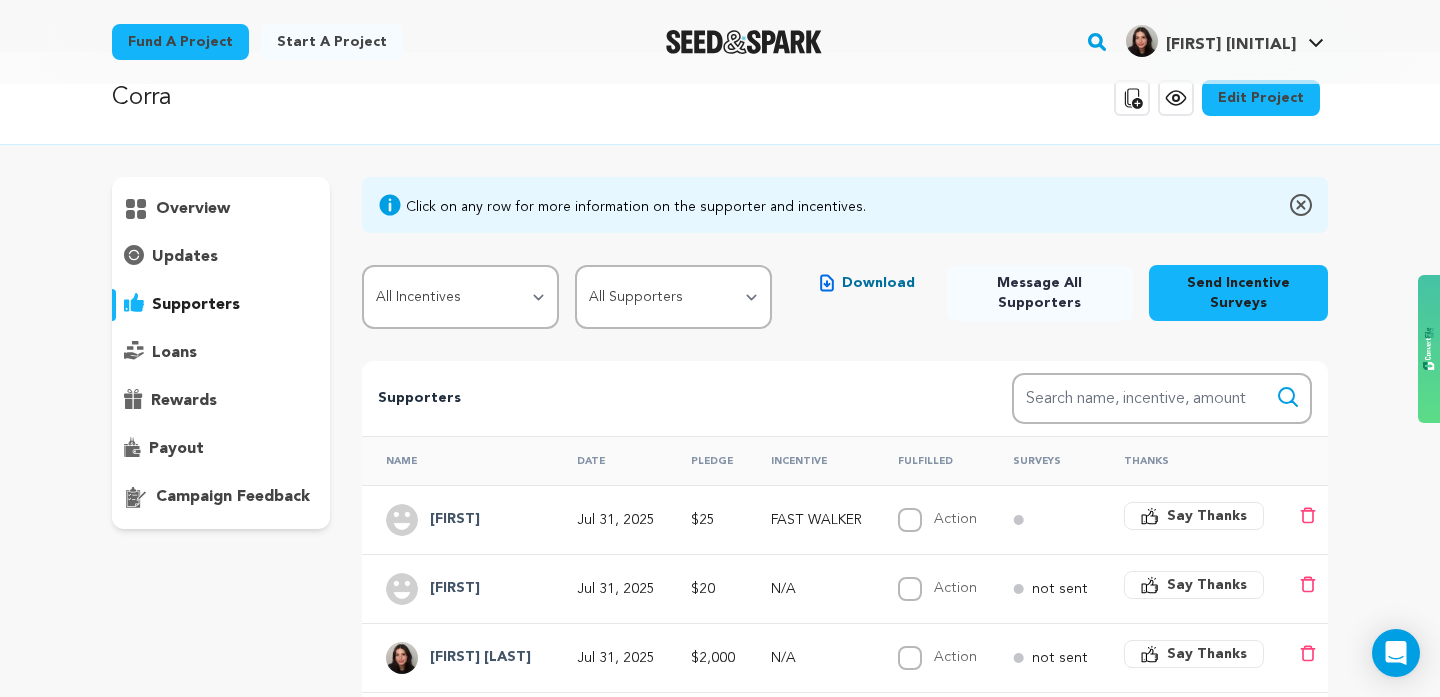 click on "updates" at bounding box center [185, 257] 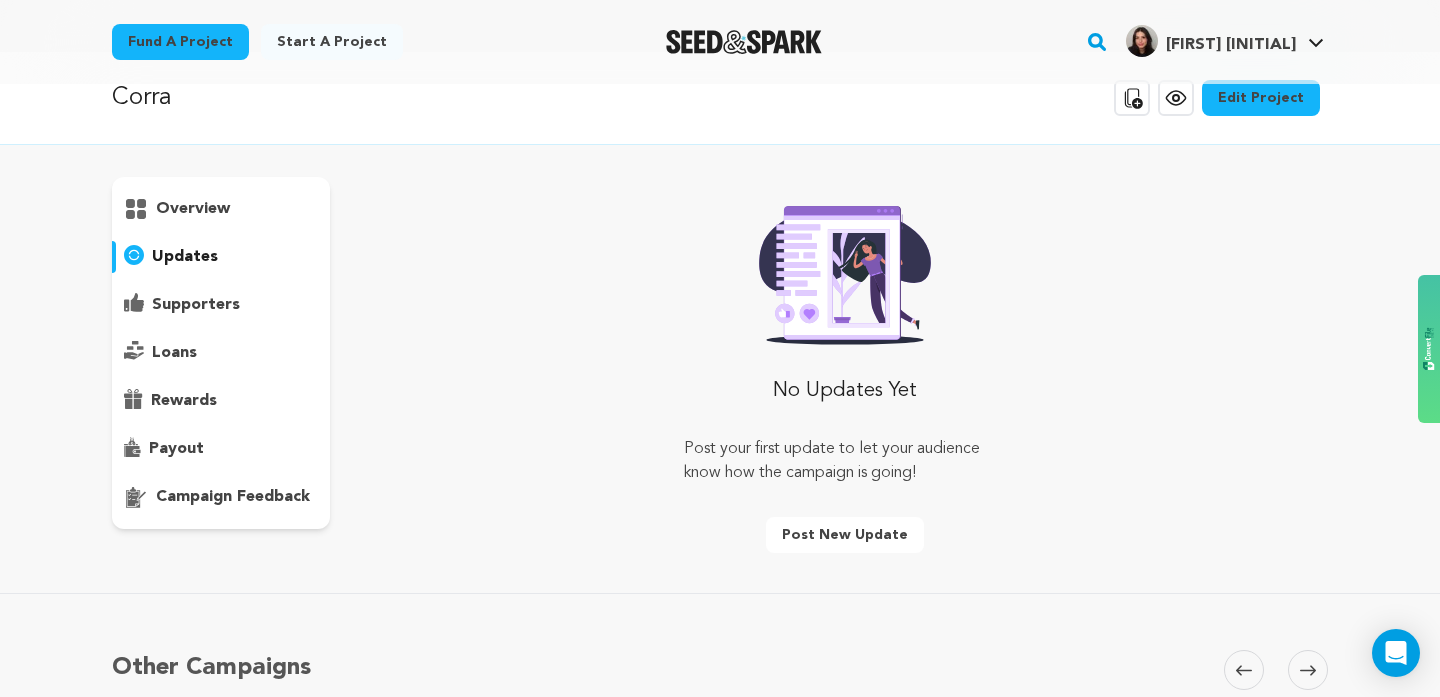 click on "overview" at bounding box center [193, 209] 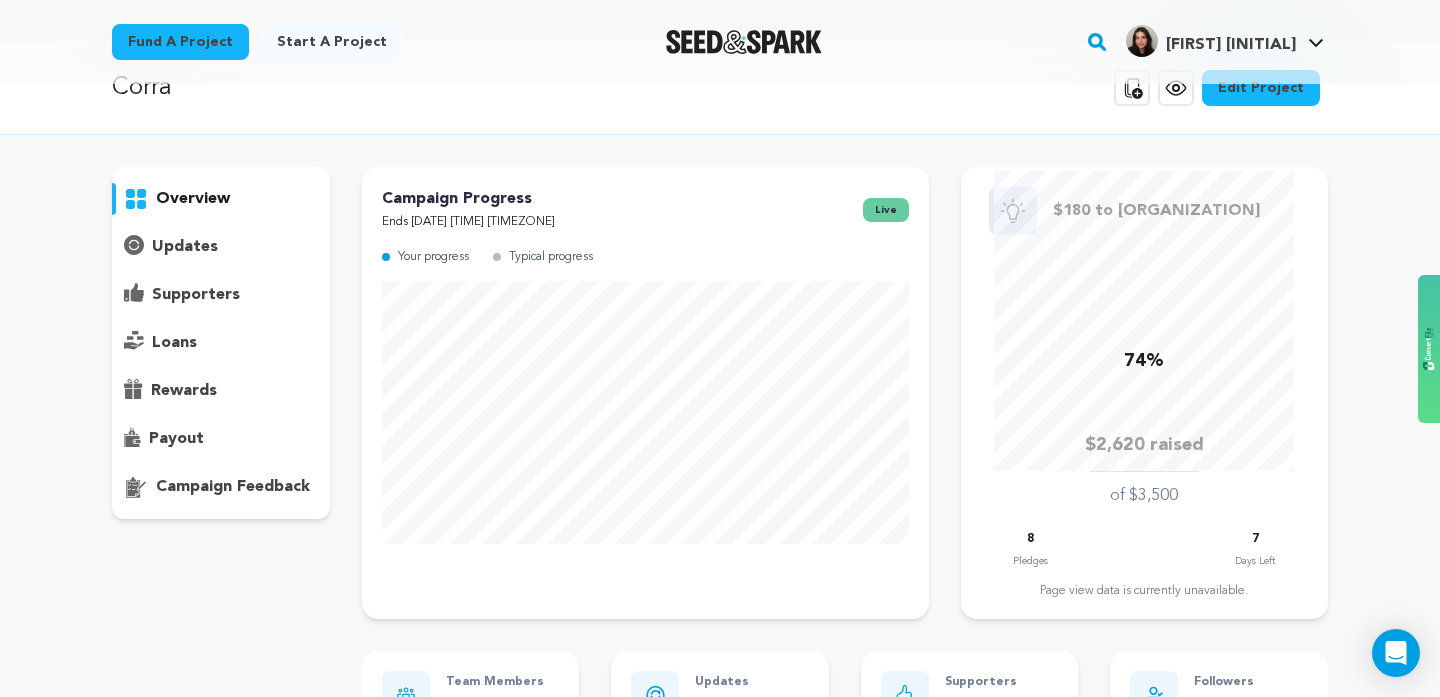 scroll, scrollTop: 0, scrollLeft: 0, axis: both 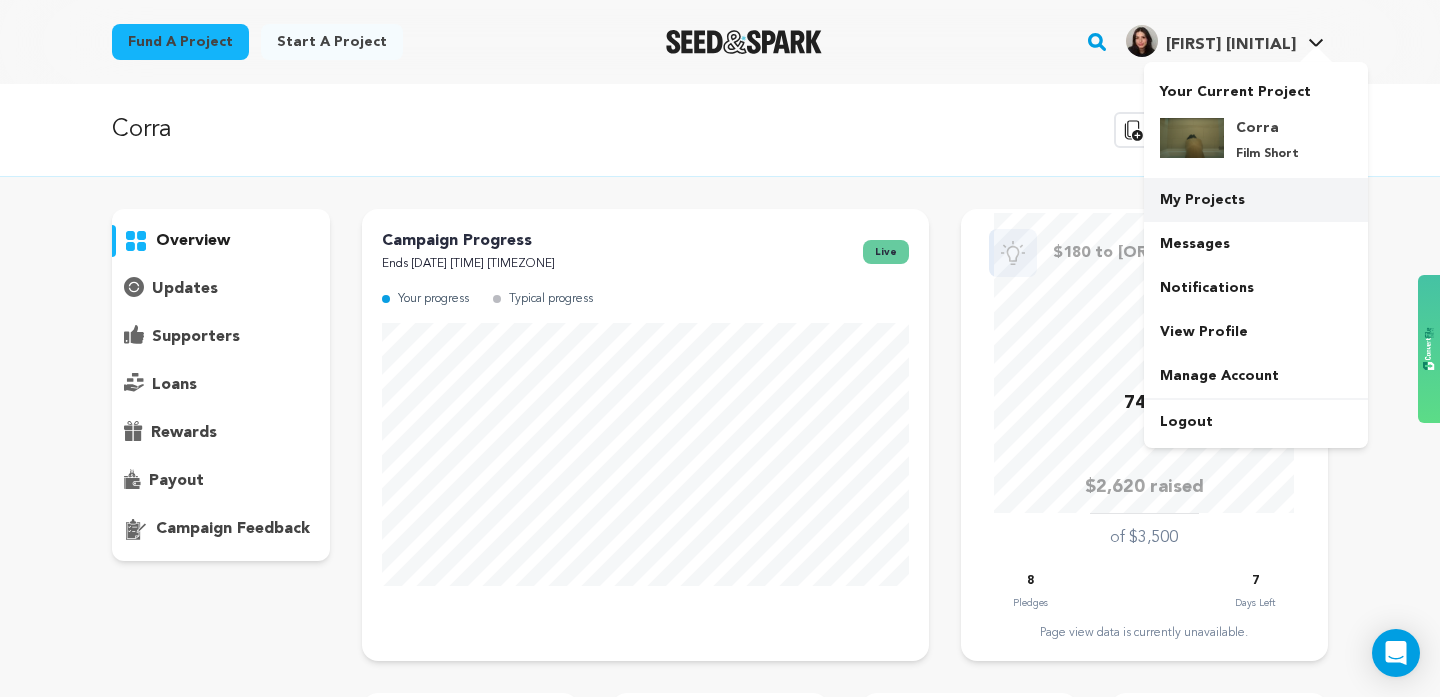 click on "My Projects" at bounding box center [1256, 200] 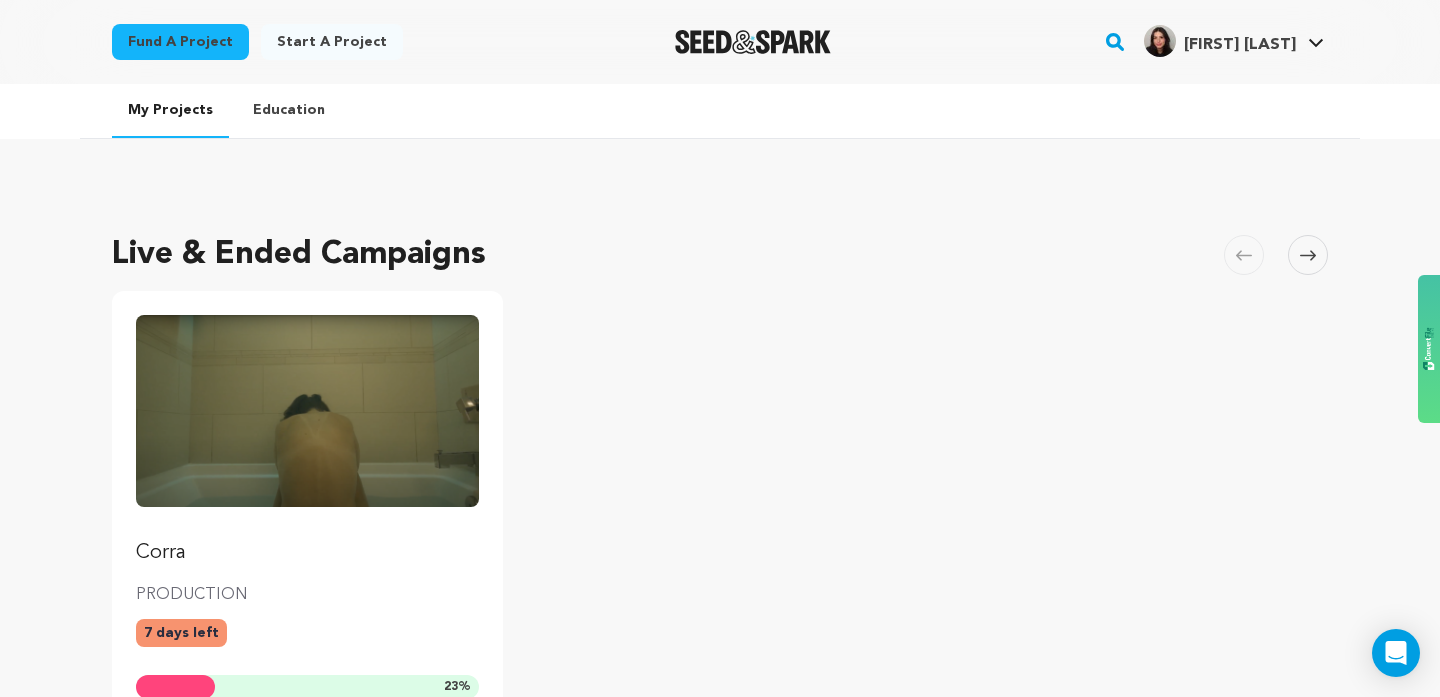 scroll, scrollTop: 0, scrollLeft: 0, axis: both 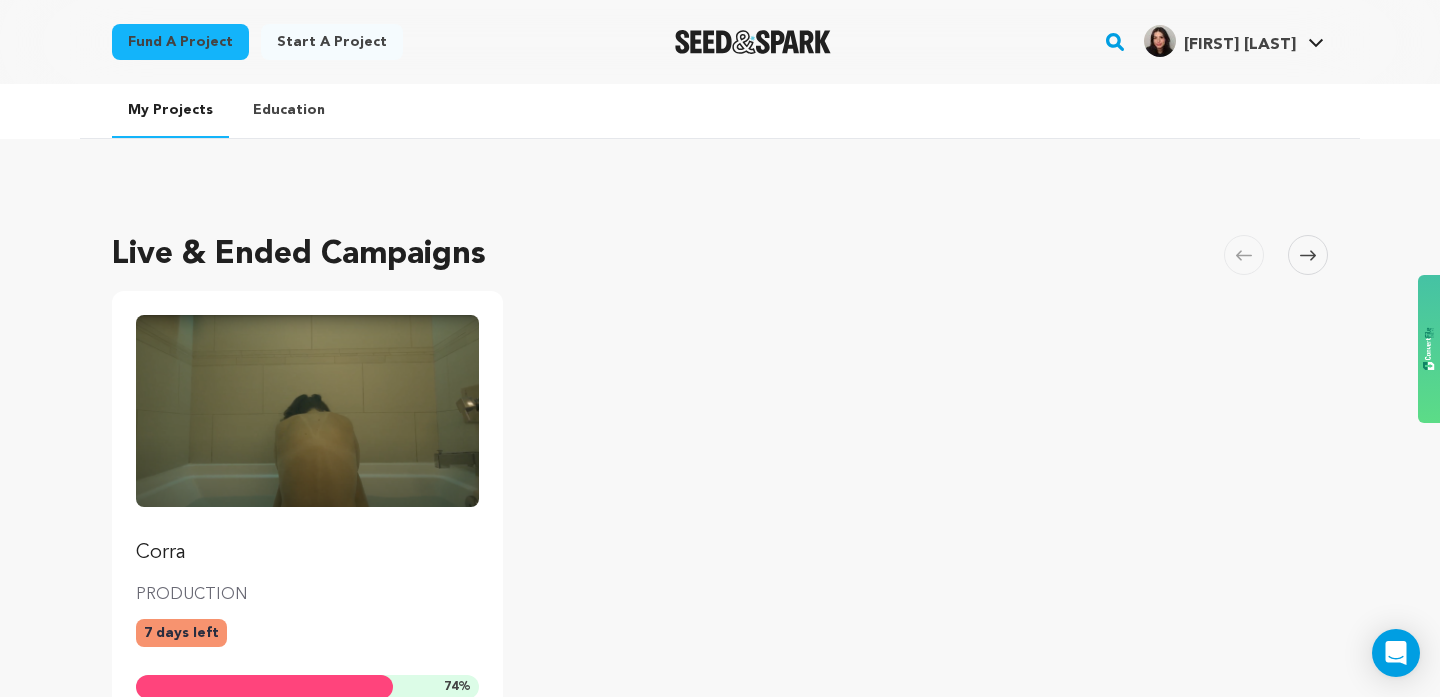 click at bounding box center [307, 411] 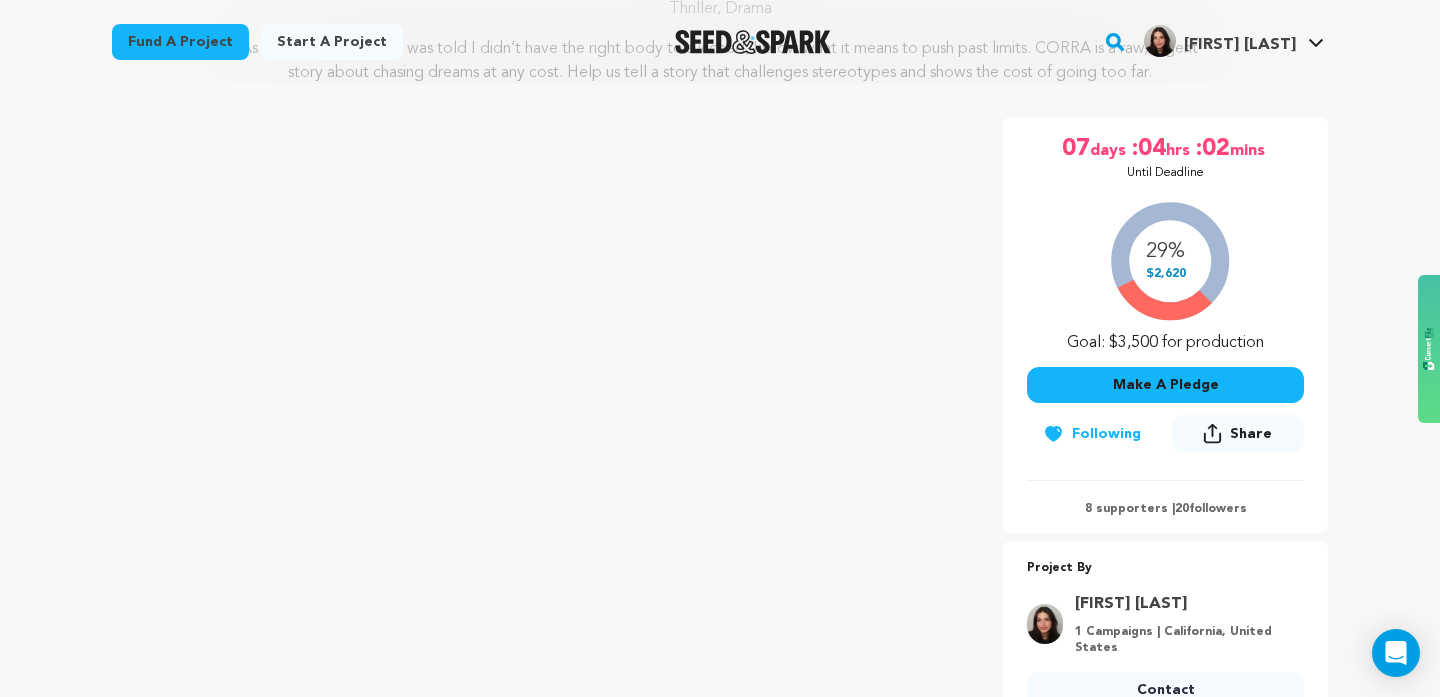 scroll, scrollTop: 451, scrollLeft: 0, axis: vertical 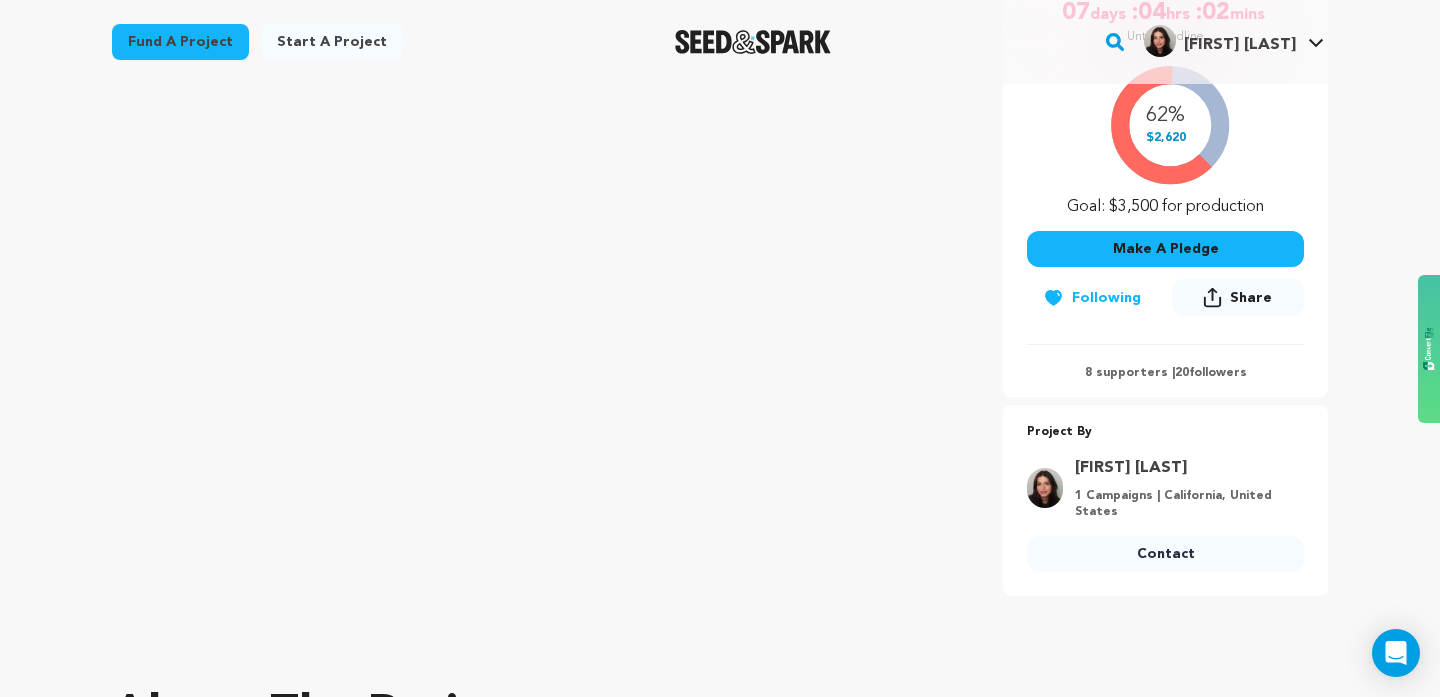 click on "Make A Pledge" at bounding box center [1165, 249] 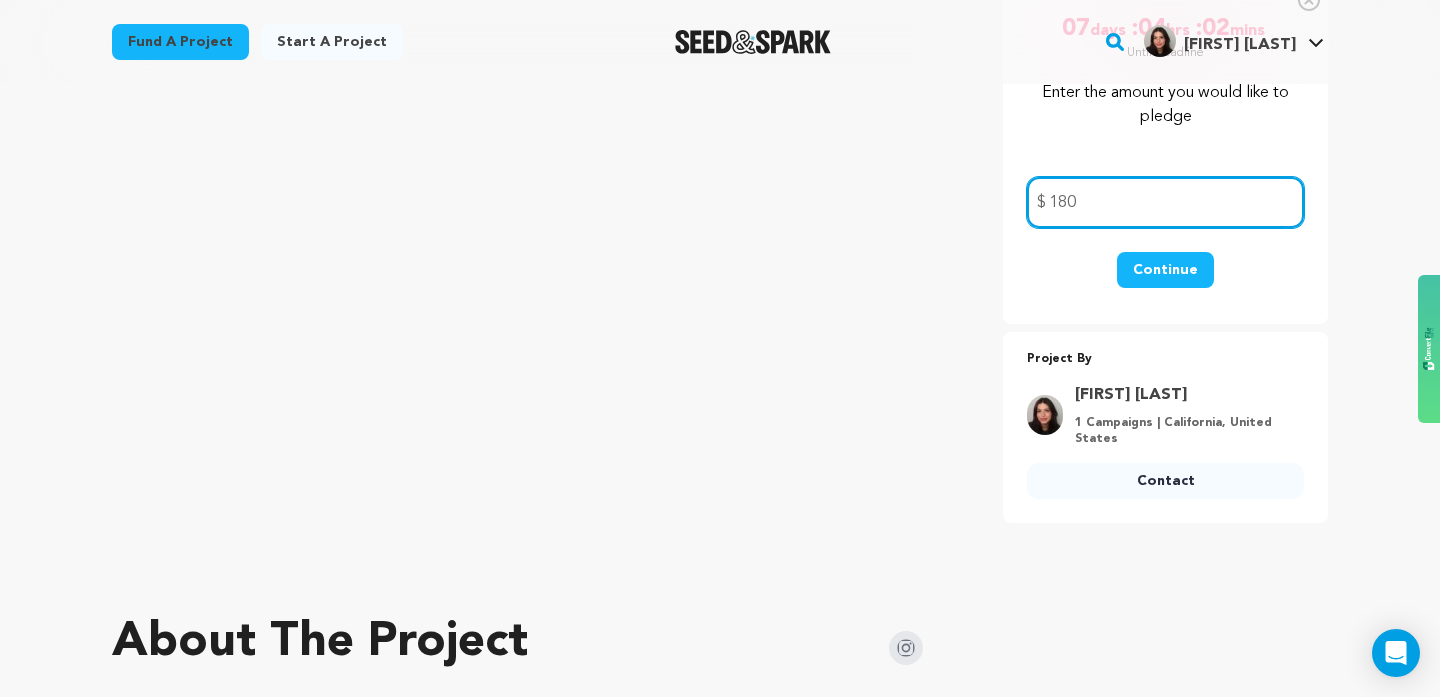 type on "180" 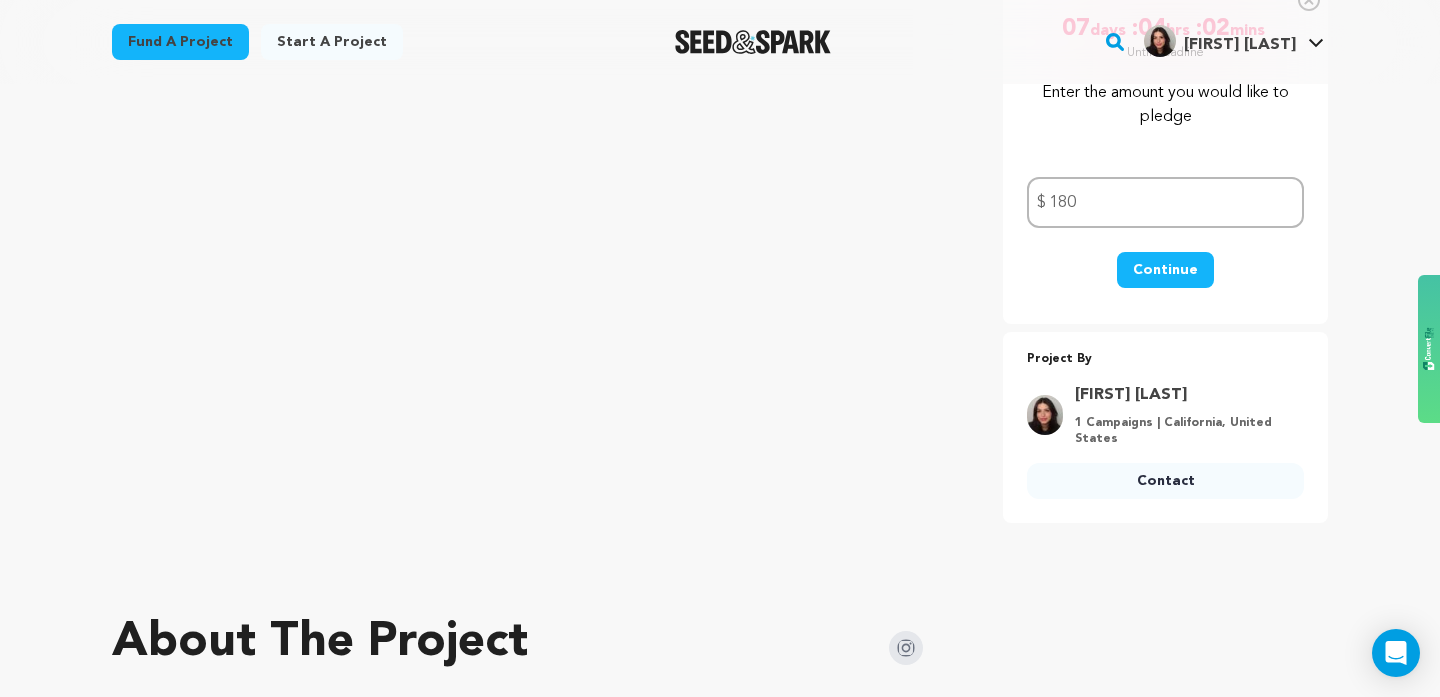 click on "Continue" at bounding box center (1165, 270) 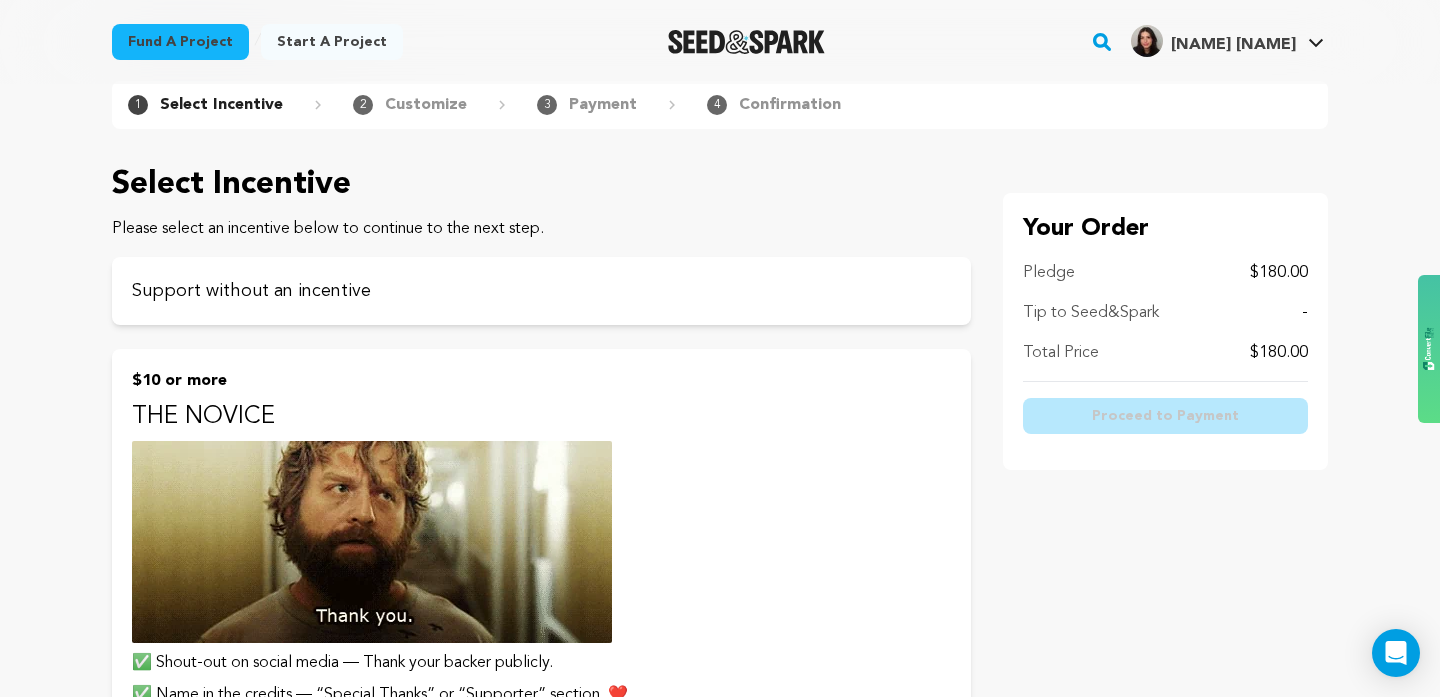 scroll, scrollTop: 166, scrollLeft: 0, axis: vertical 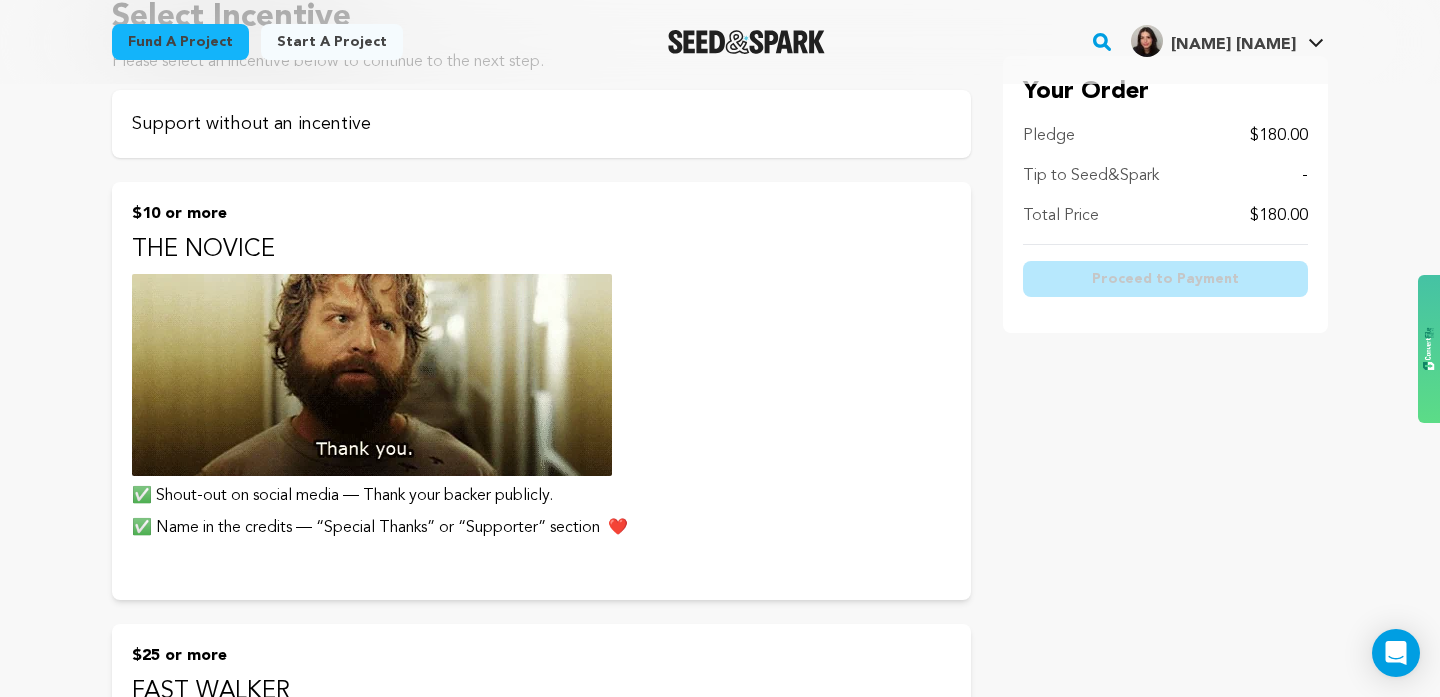 click on "Support without an incentive" at bounding box center (541, 124) 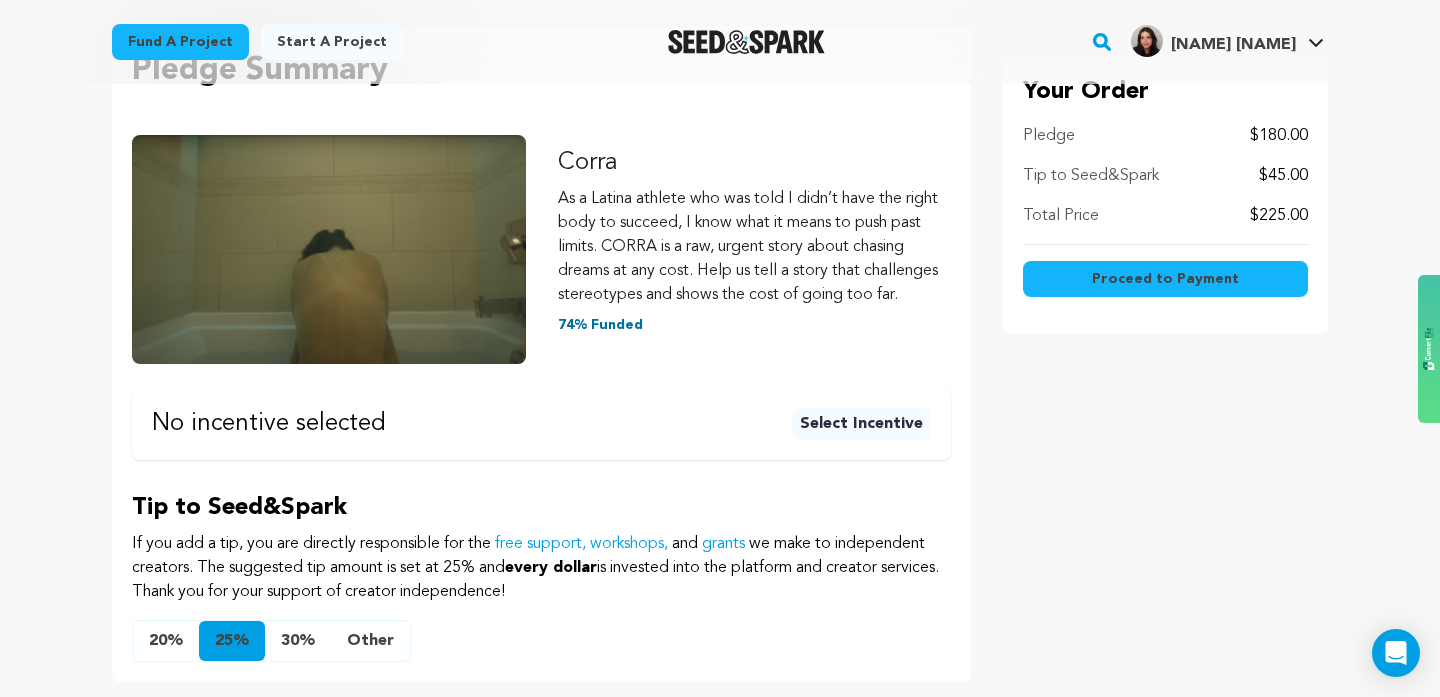 scroll, scrollTop: 0, scrollLeft: 0, axis: both 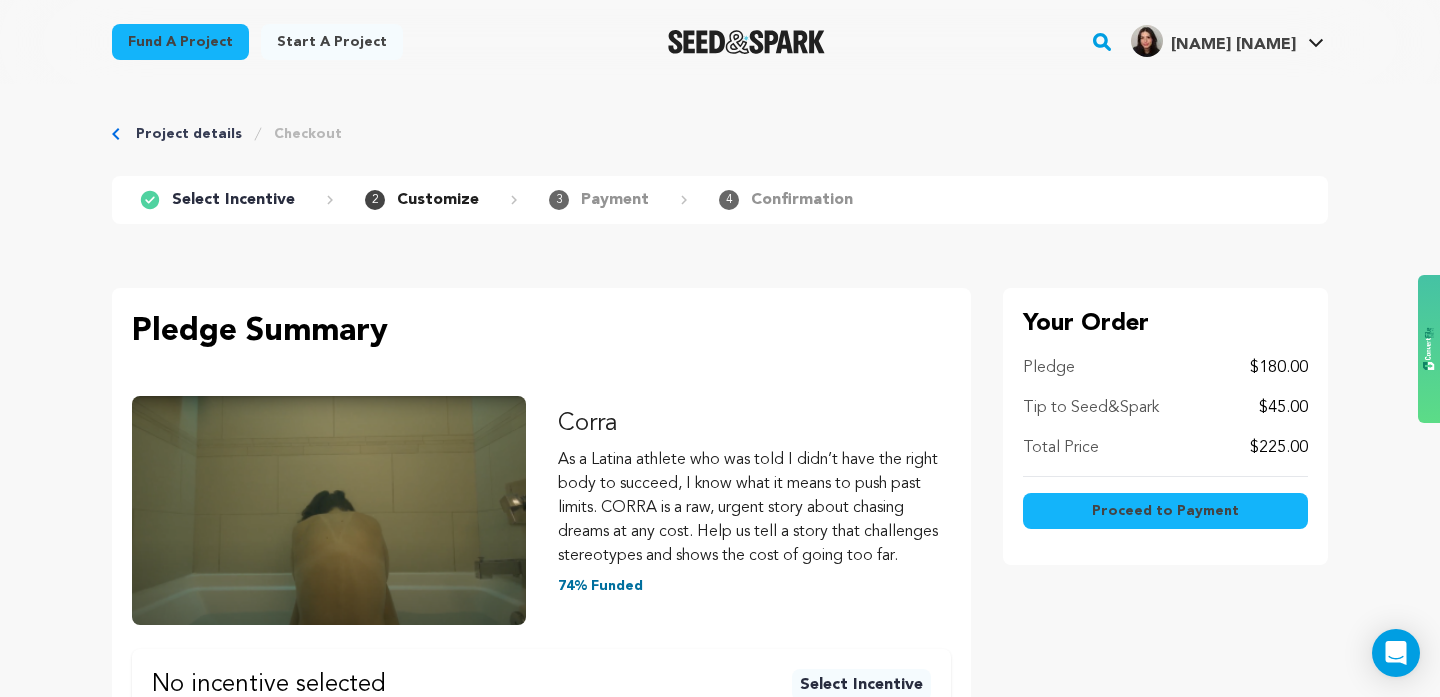 click on "Proceed to Payment" at bounding box center [1165, 511] 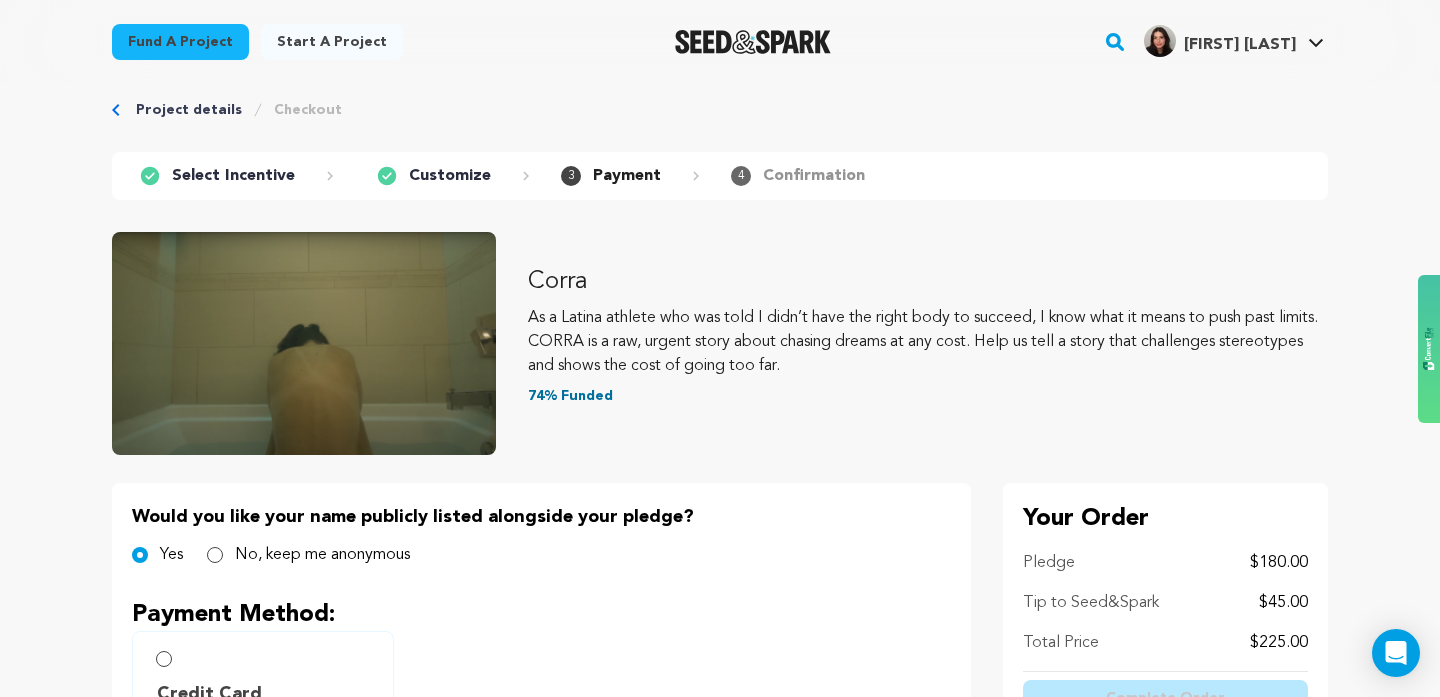 scroll, scrollTop: 0, scrollLeft: 0, axis: both 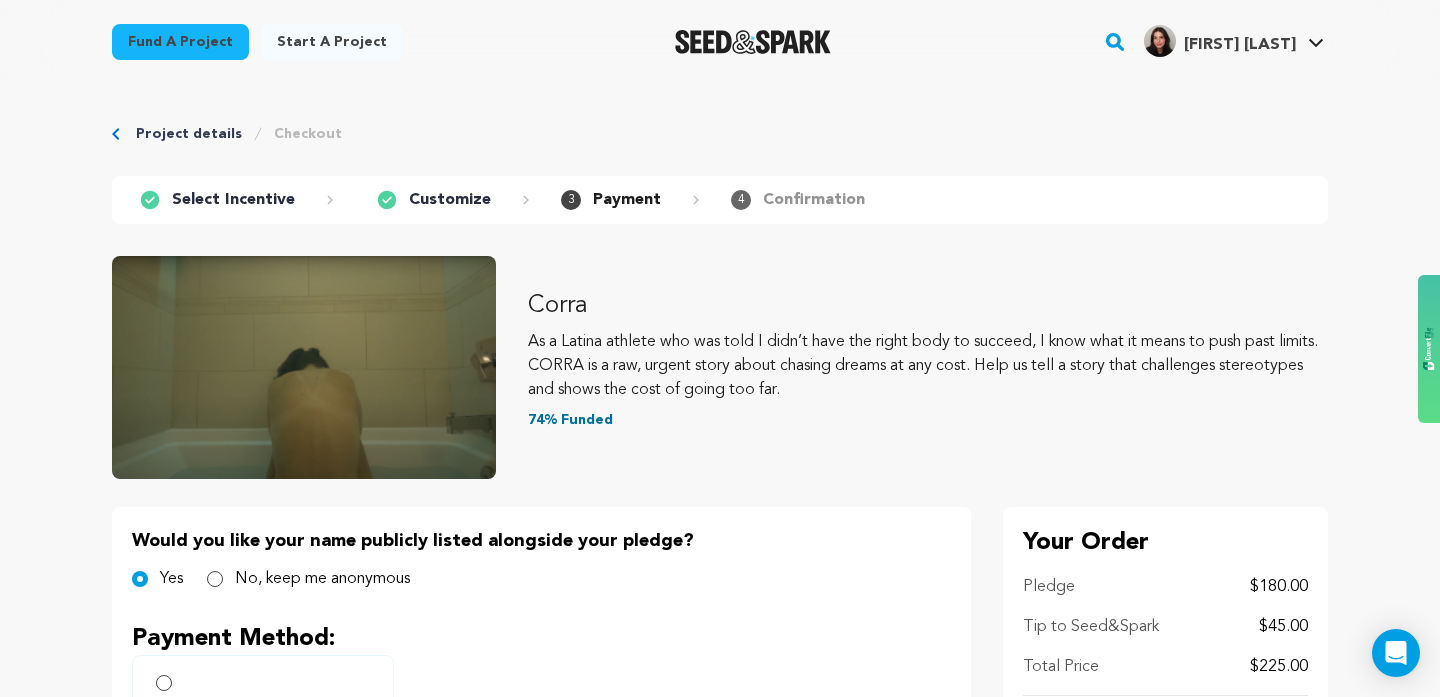 click on "Customize" at bounding box center (450, 200) 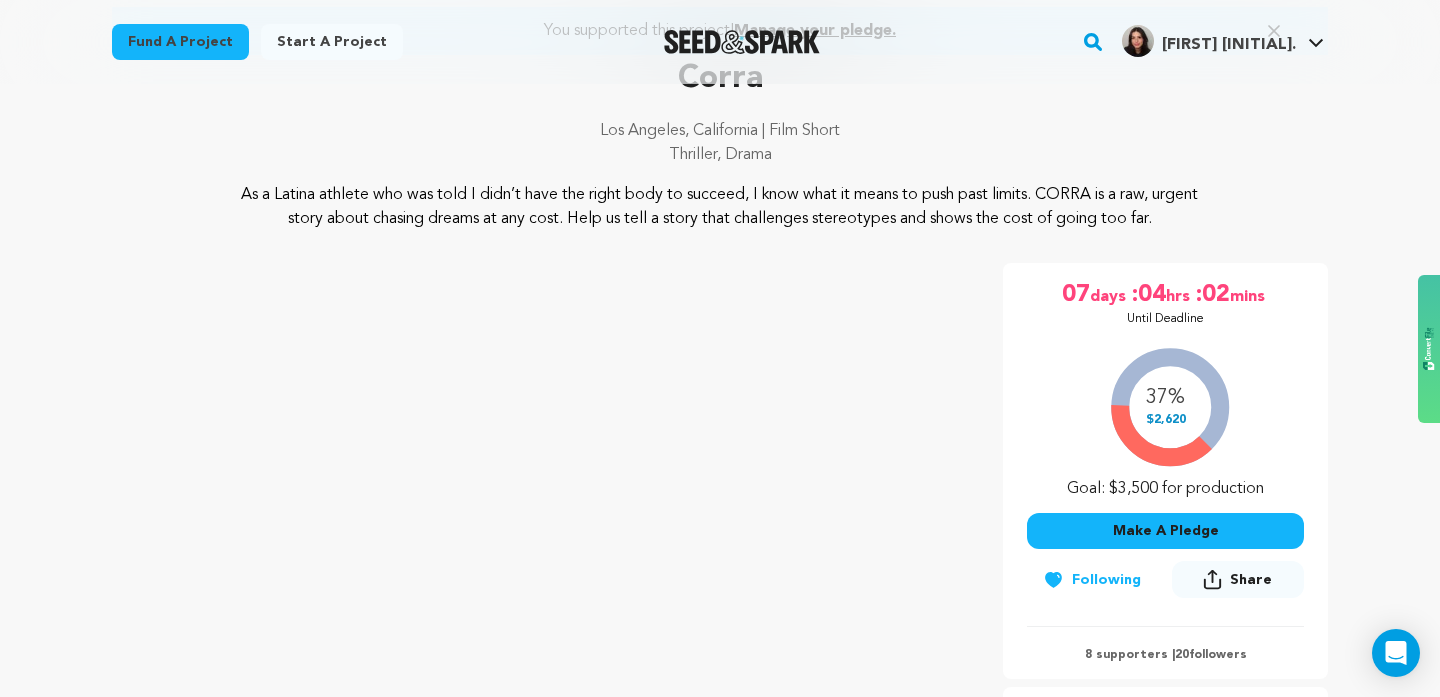 scroll, scrollTop: 187, scrollLeft: 0, axis: vertical 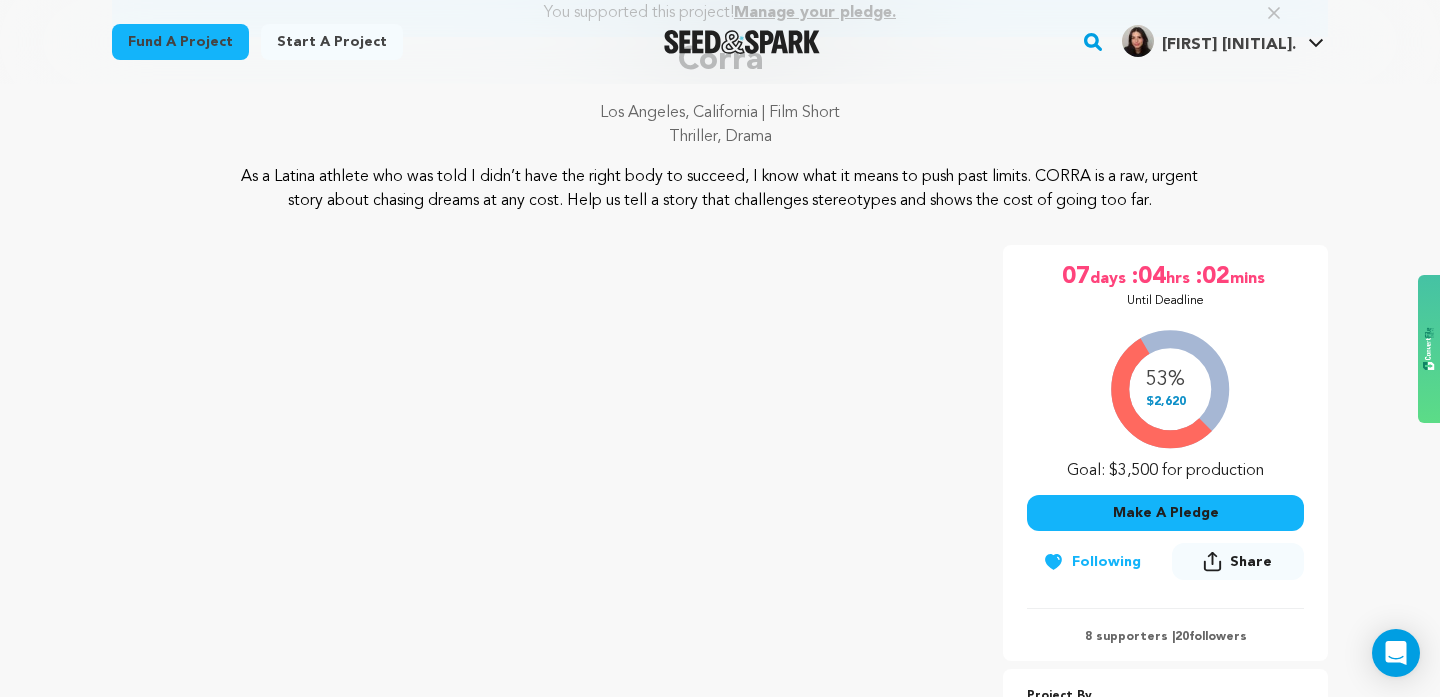 click on "Make A Pledge" at bounding box center (1165, 513) 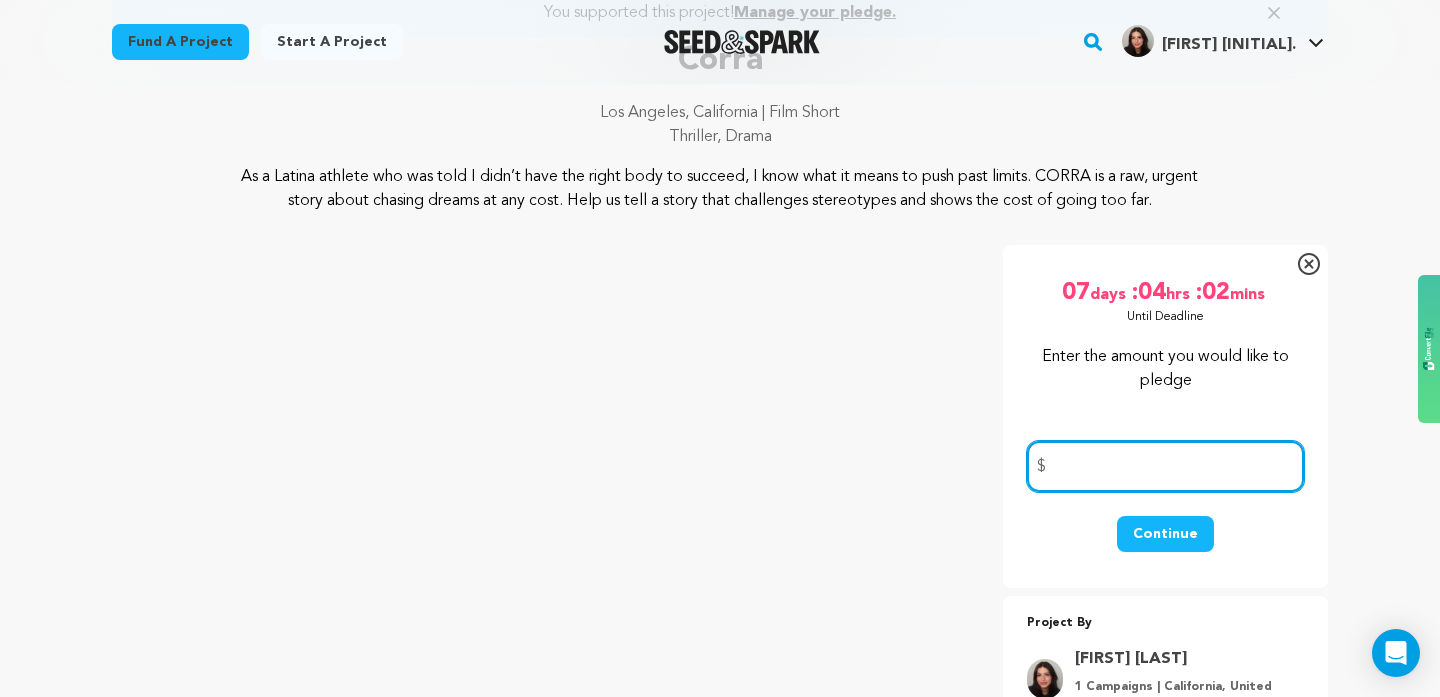 click at bounding box center (1165, 466) 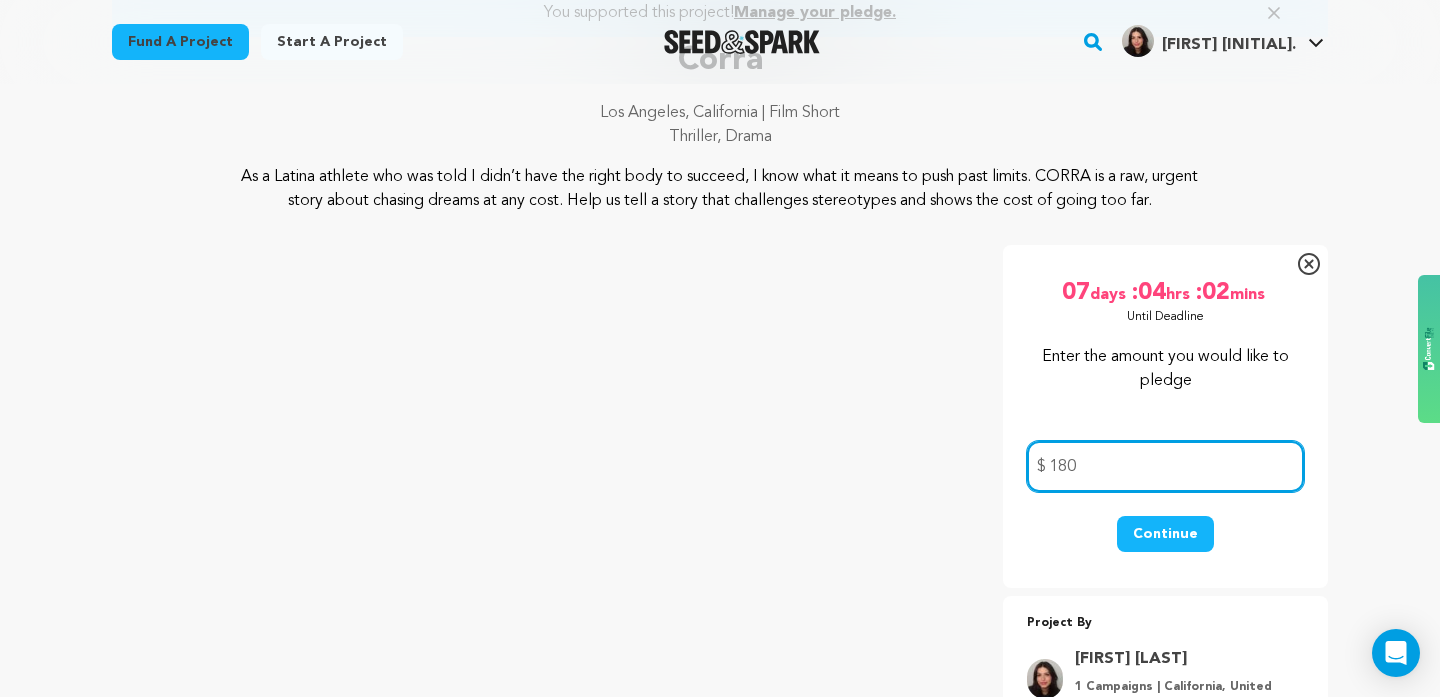 type on "180" 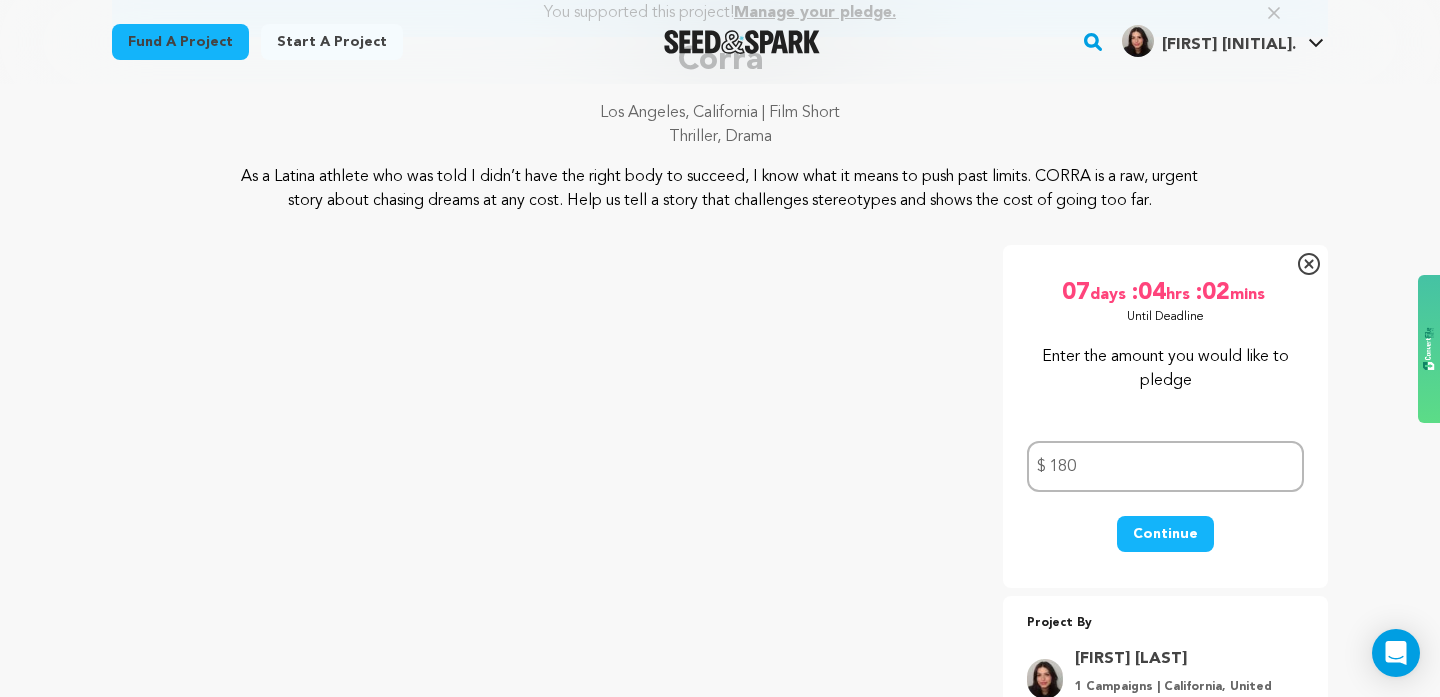 click on "Continue" at bounding box center [1165, 534] 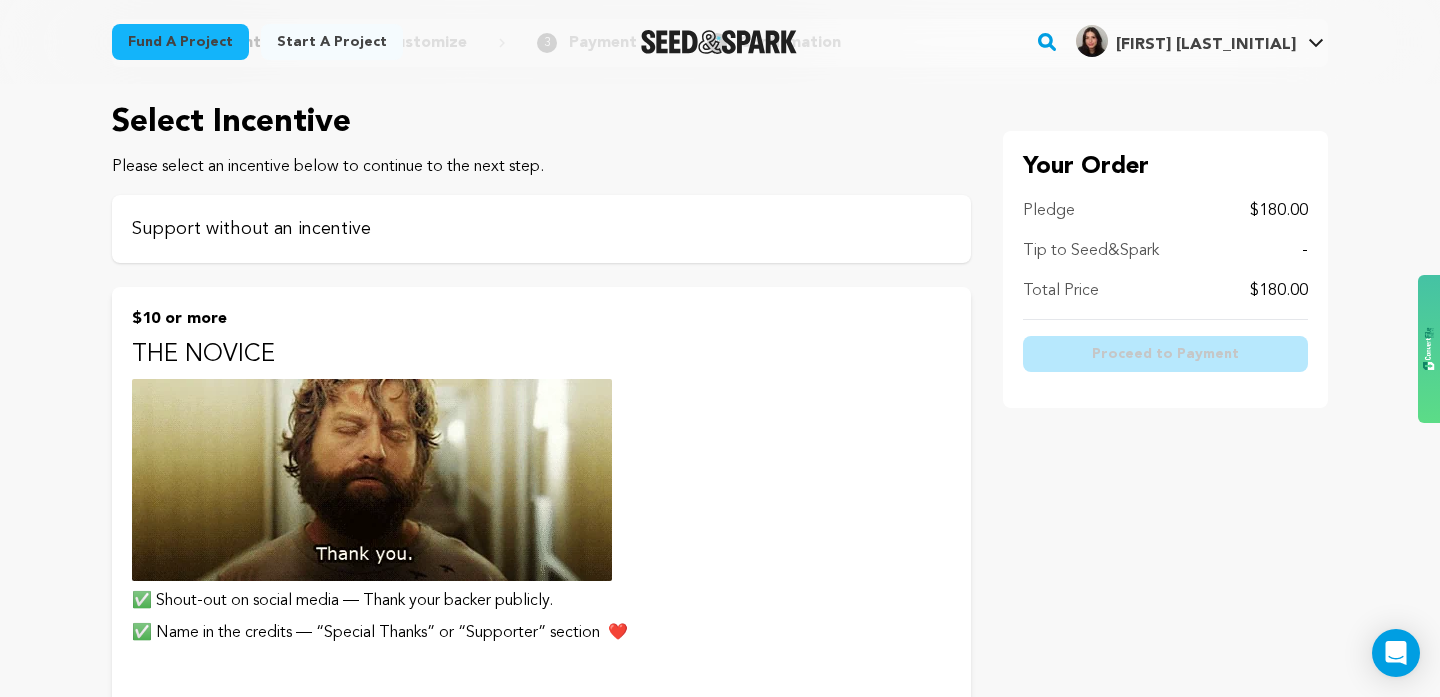 scroll, scrollTop: 191, scrollLeft: 0, axis: vertical 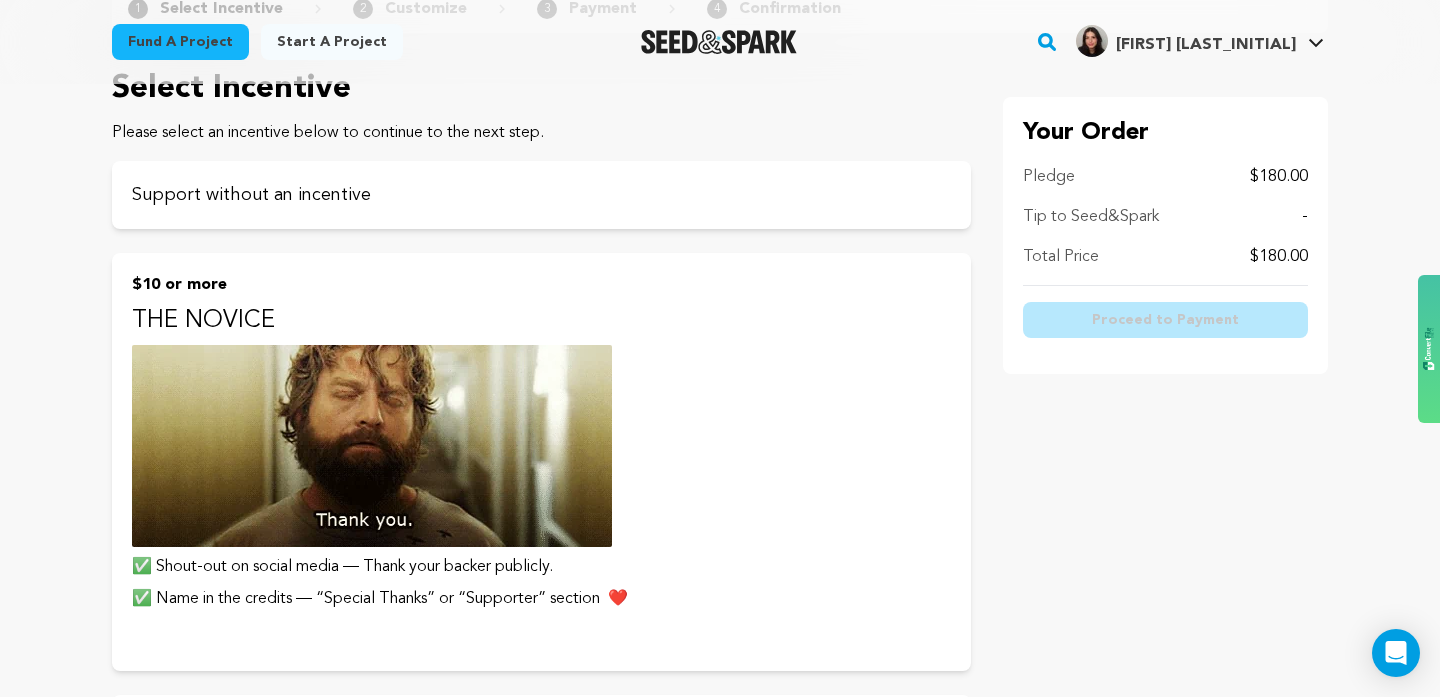 click on "Please select an incentive below to continue to the
next step." at bounding box center [541, 133] 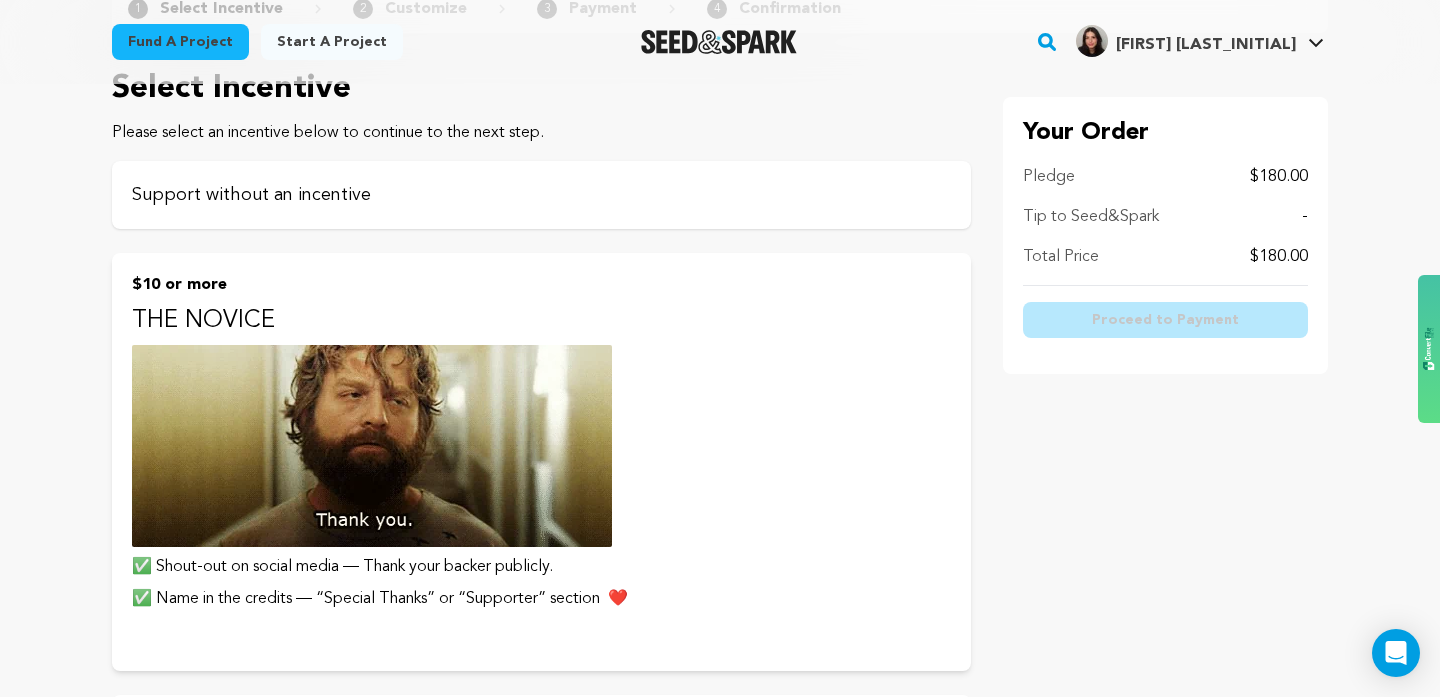click on "Support without an incentive" at bounding box center (541, 195) 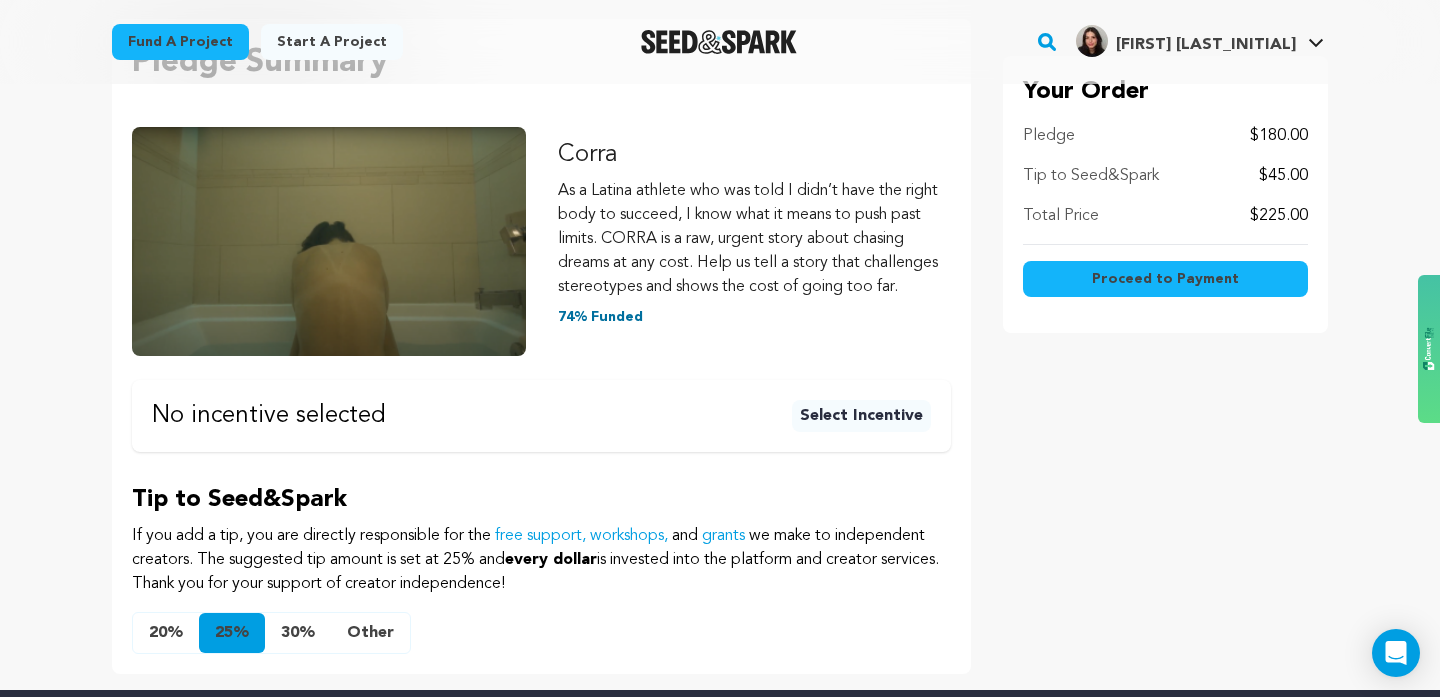 scroll, scrollTop: 383, scrollLeft: 0, axis: vertical 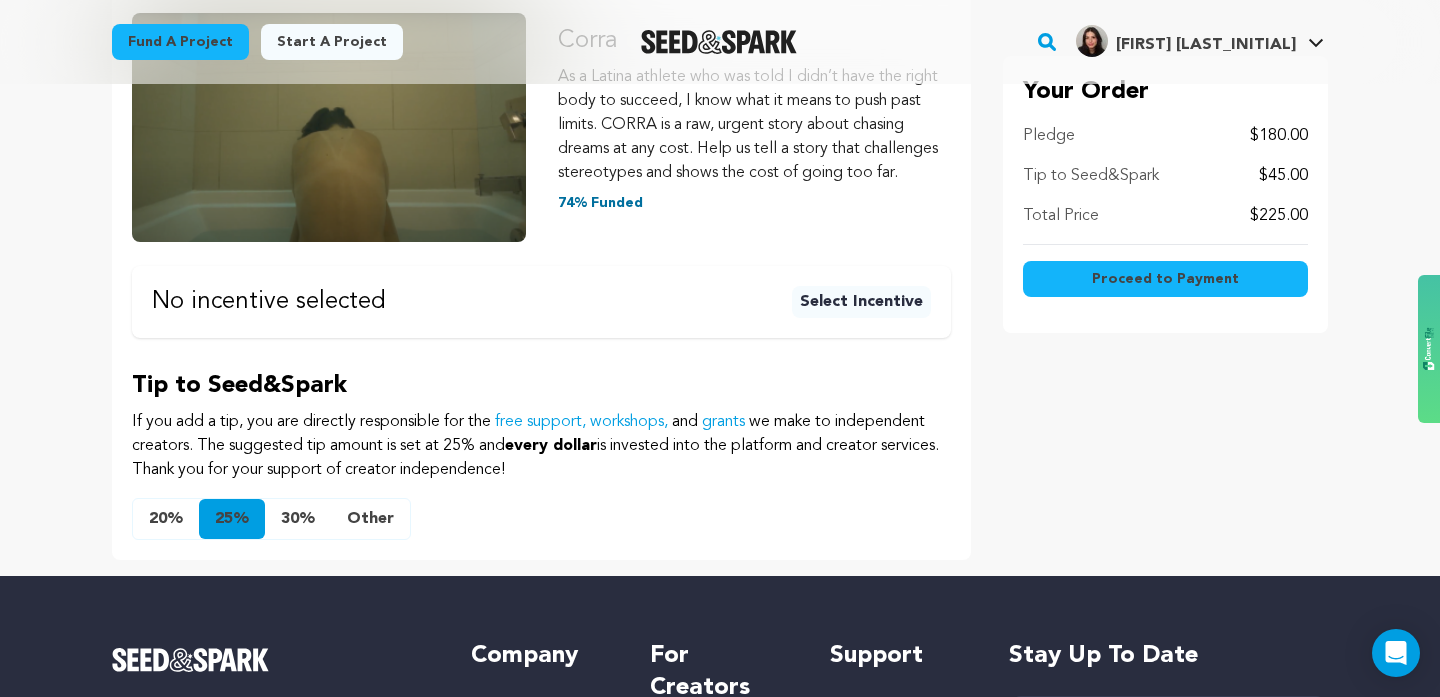 click on "20%" at bounding box center (166, 519) 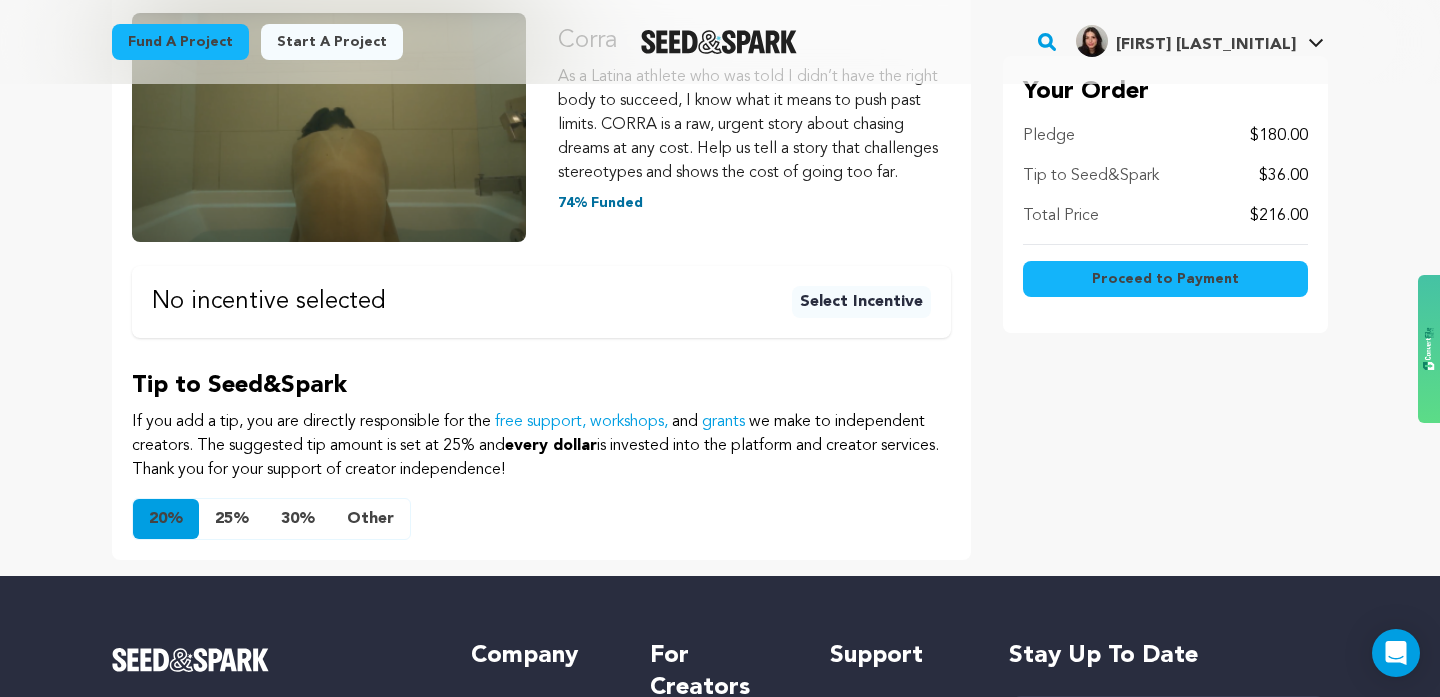 click on "Other" at bounding box center [370, 519] 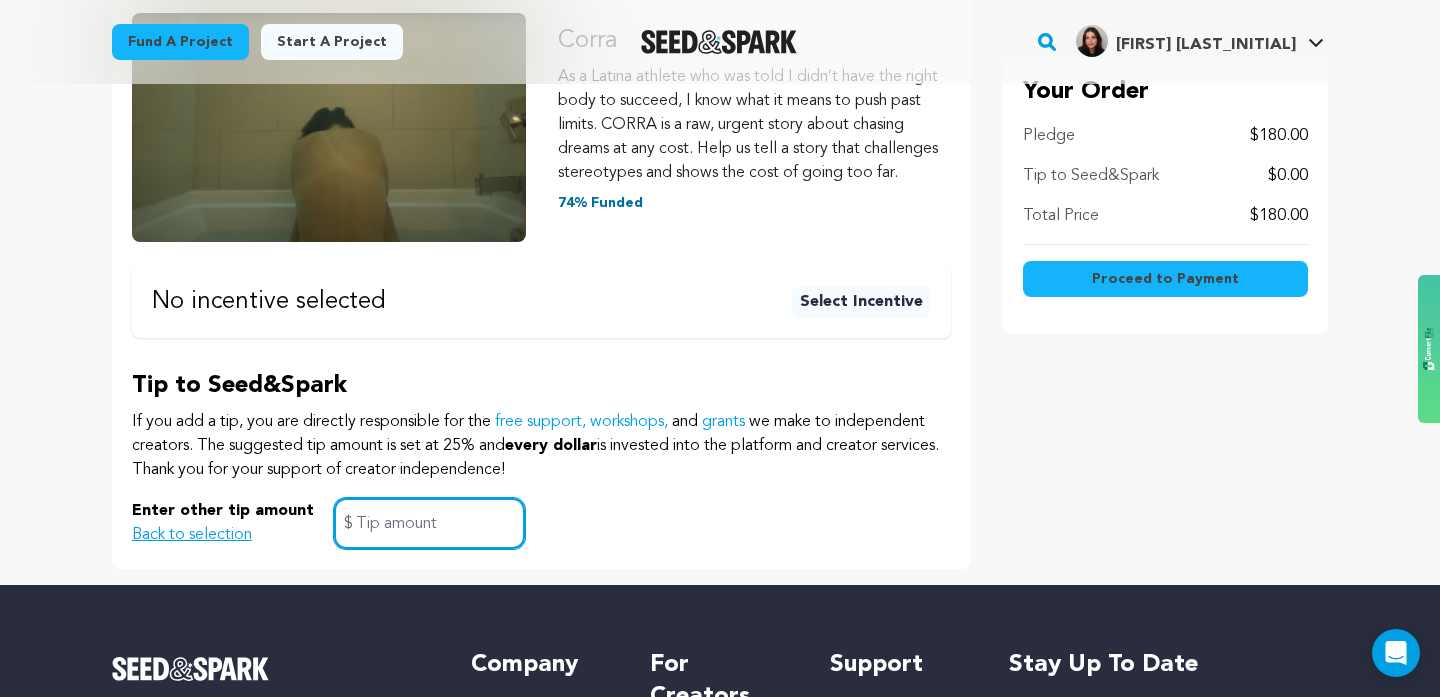 click at bounding box center [429, 523] 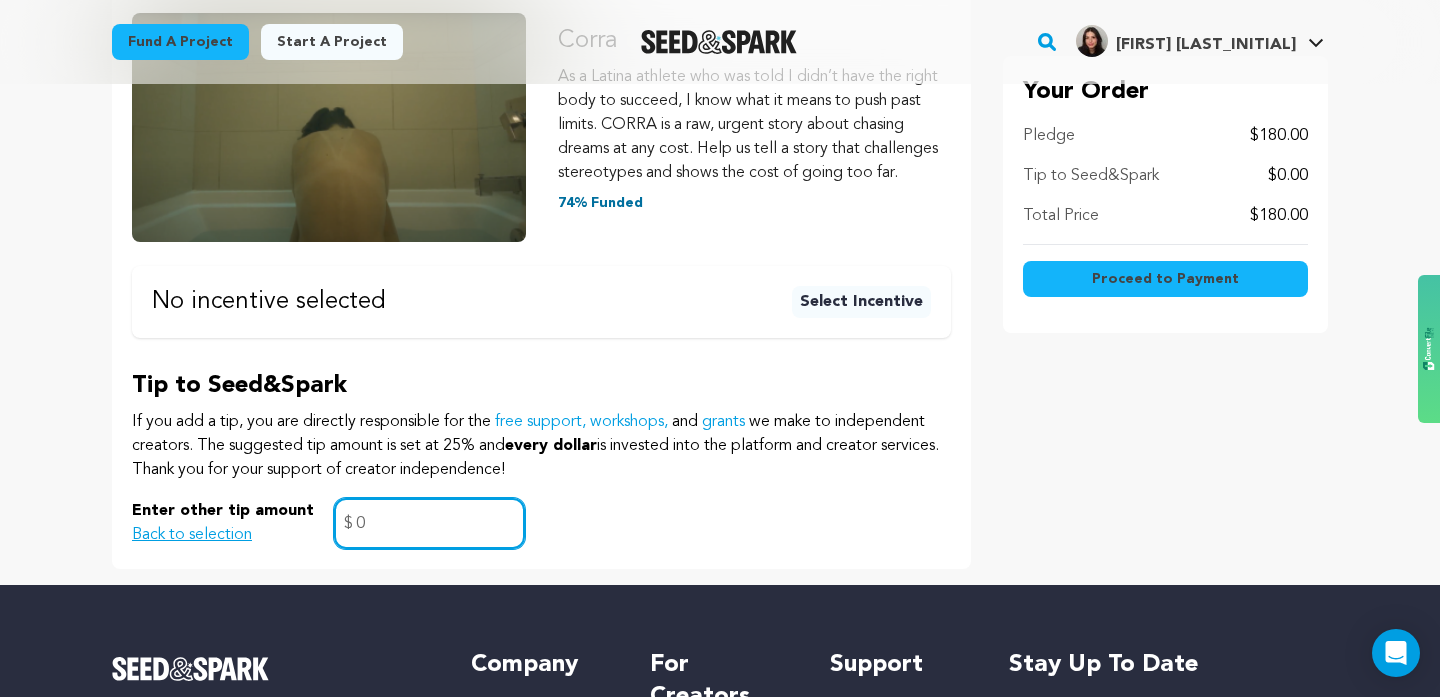 type on "0" 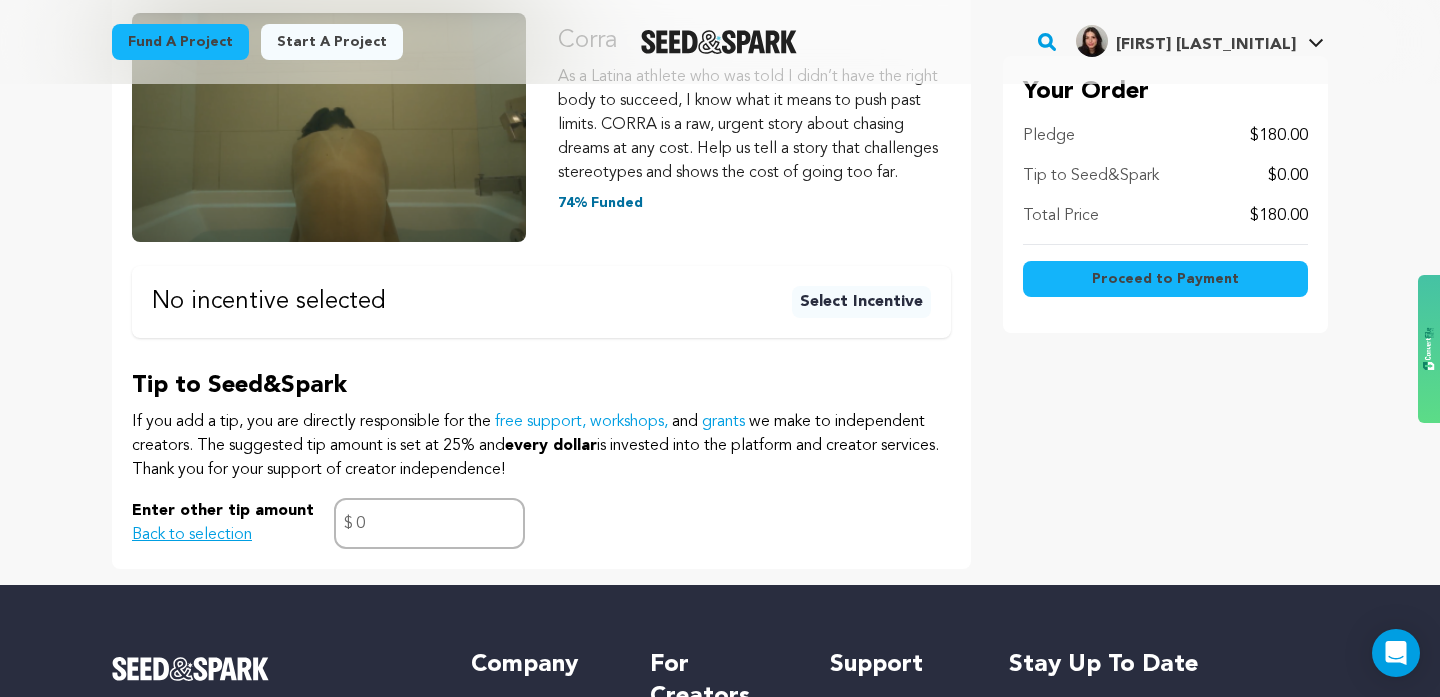 click on "Enter other tip amount
Back to selection
0
$" at bounding box center (541, 523) 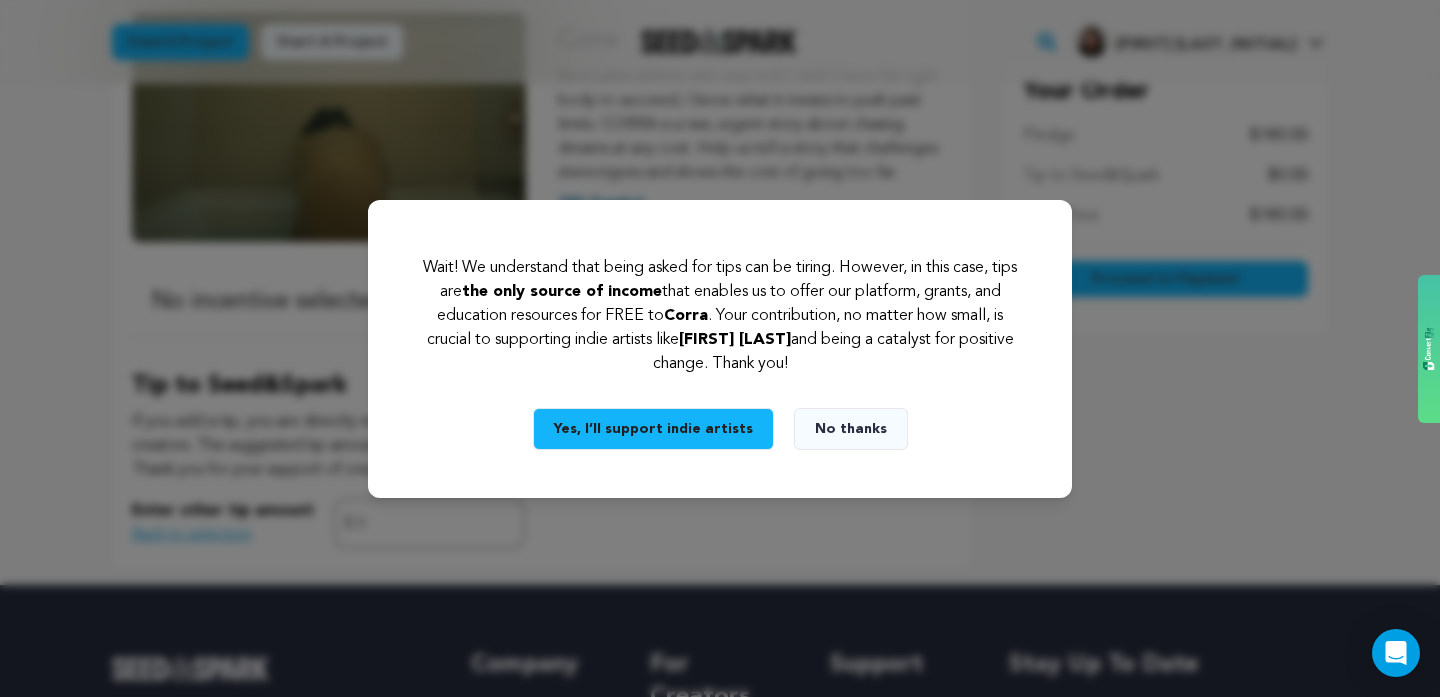 click on "No thanks" at bounding box center (851, 429) 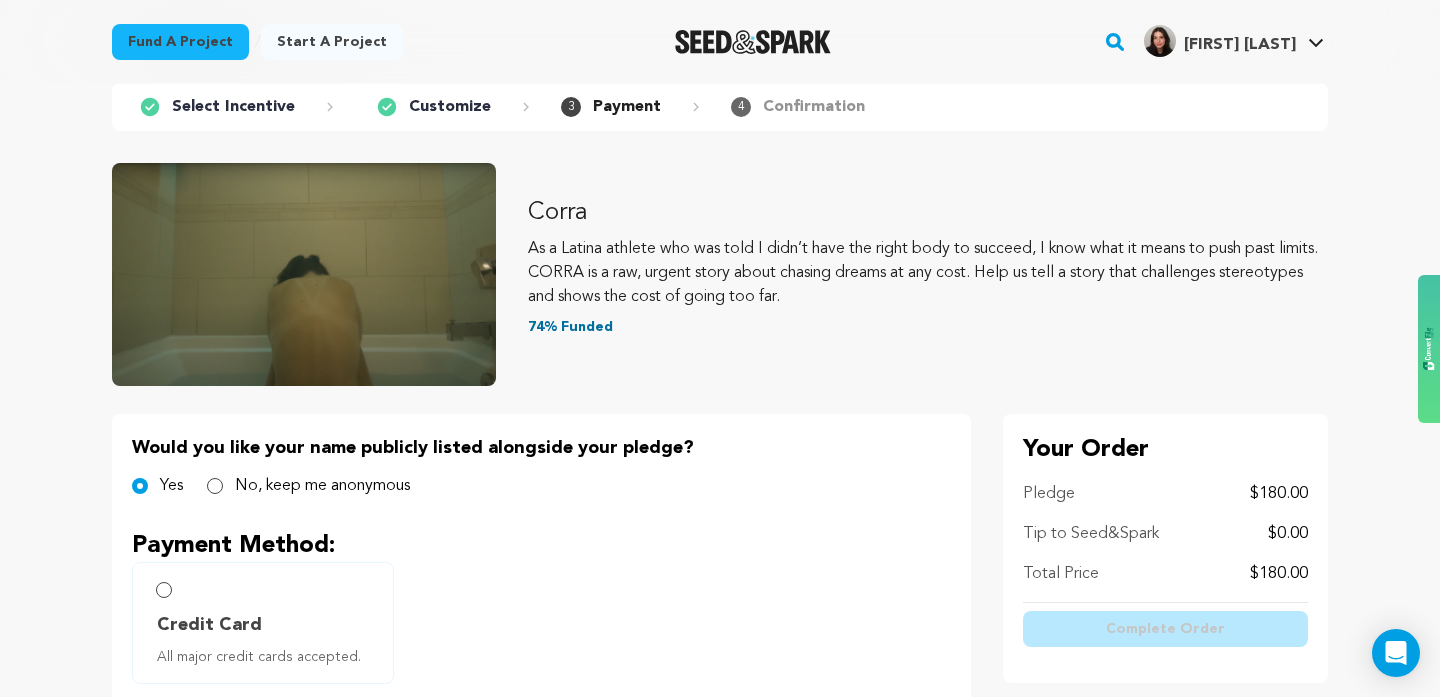 scroll, scrollTop: 105, scrollLeft: 0, axis: vertical 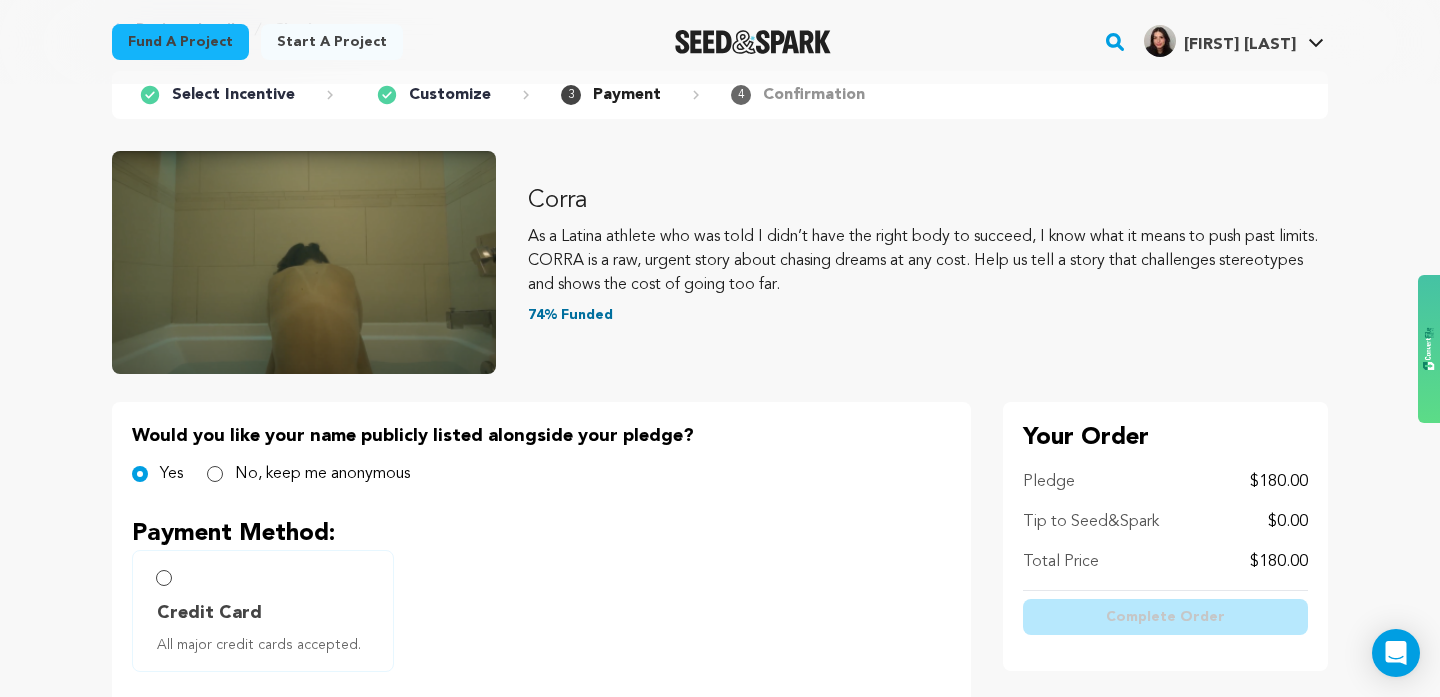 click on "No, keep me anonymous" at bounding box center (308, 474) 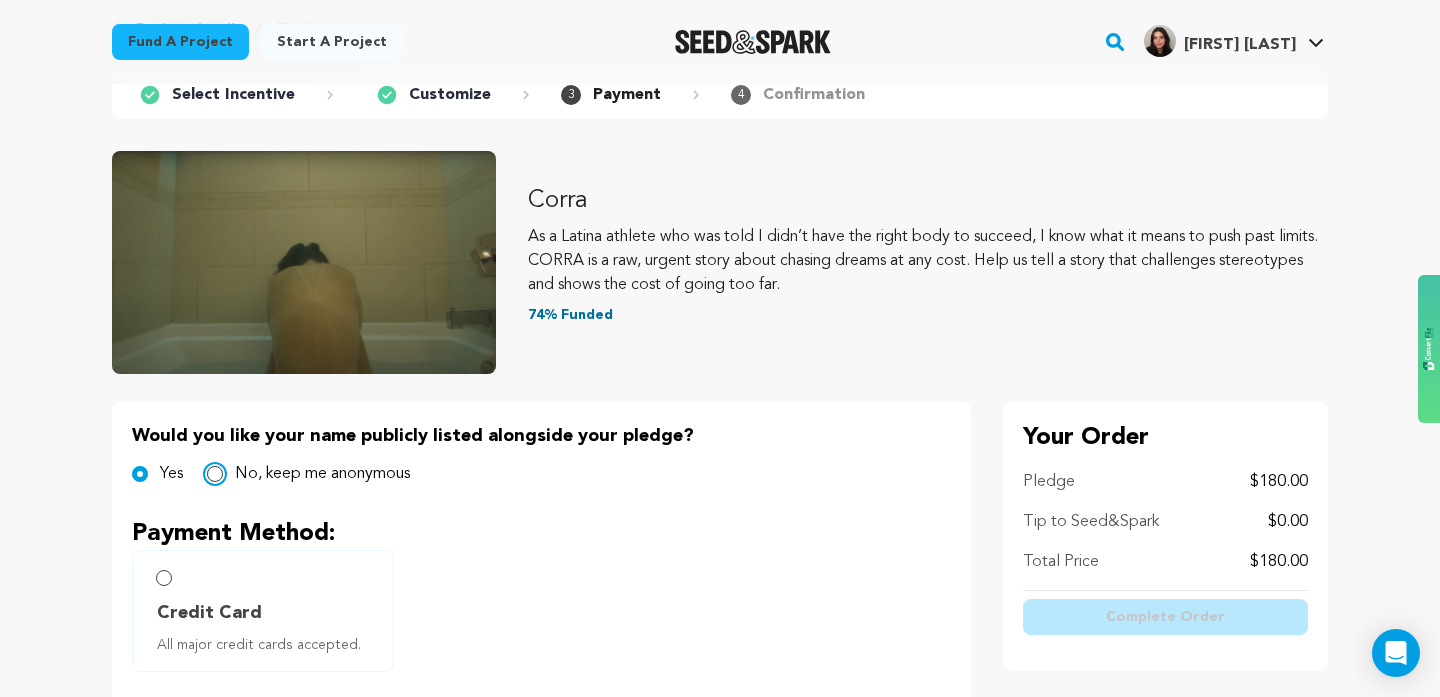 click on "No, keep me anonymous" at bounding box center [215, 474] 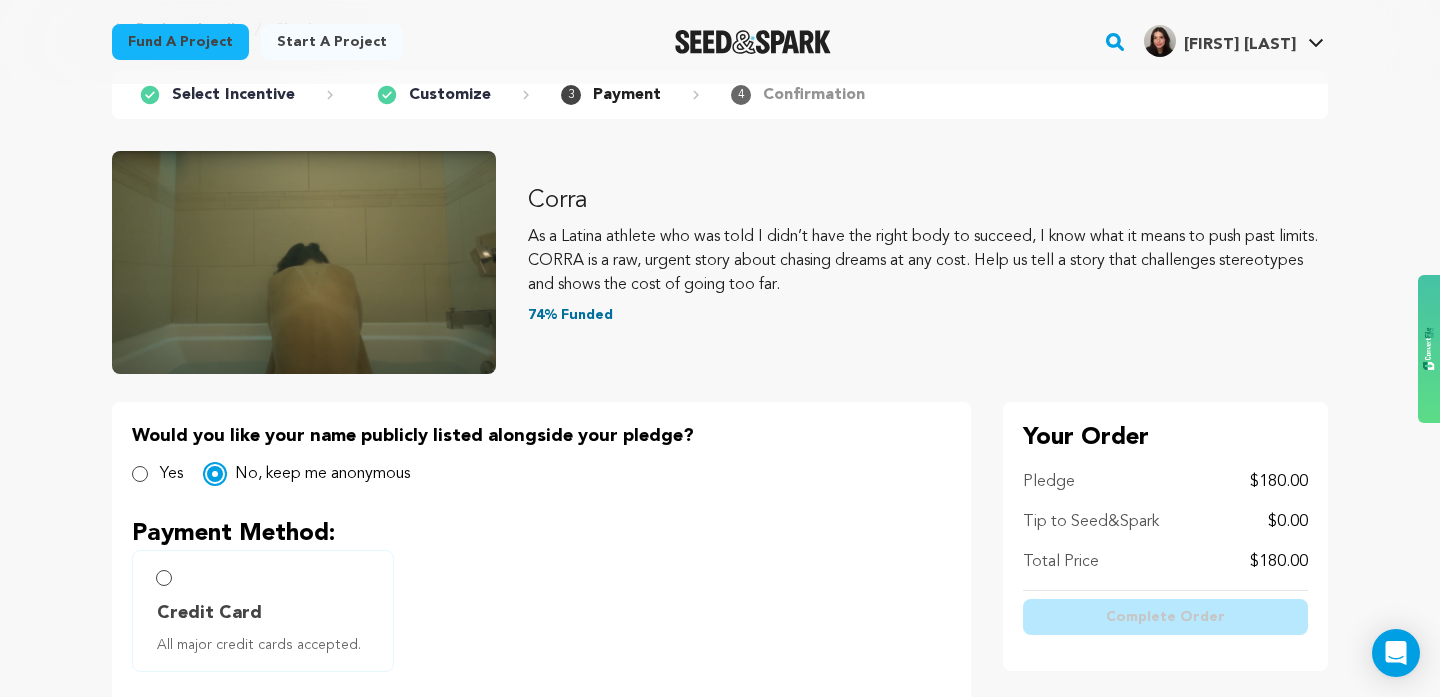 scroll, scrollTop: 229, scrollLeft: 0, axis: vertical 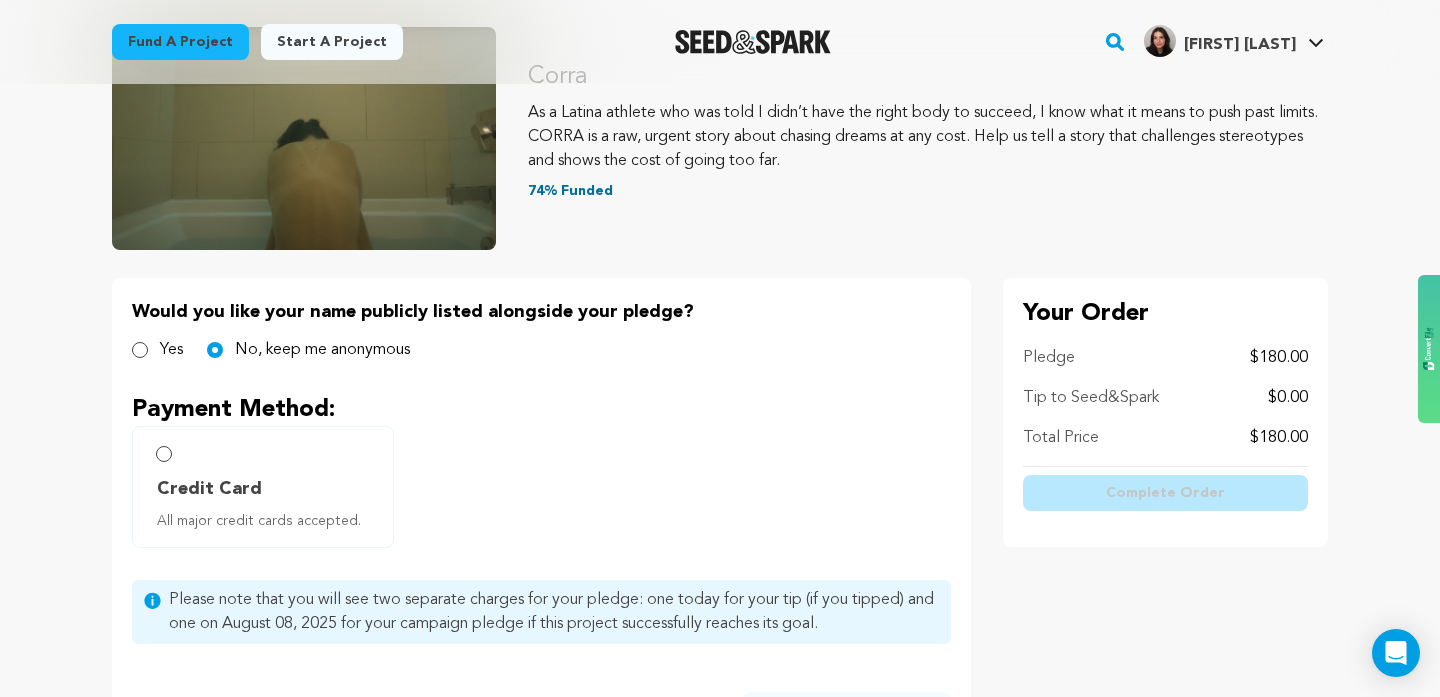 click on "Credit Card
All major credit cards accepted." at bounding box center (263, 487) 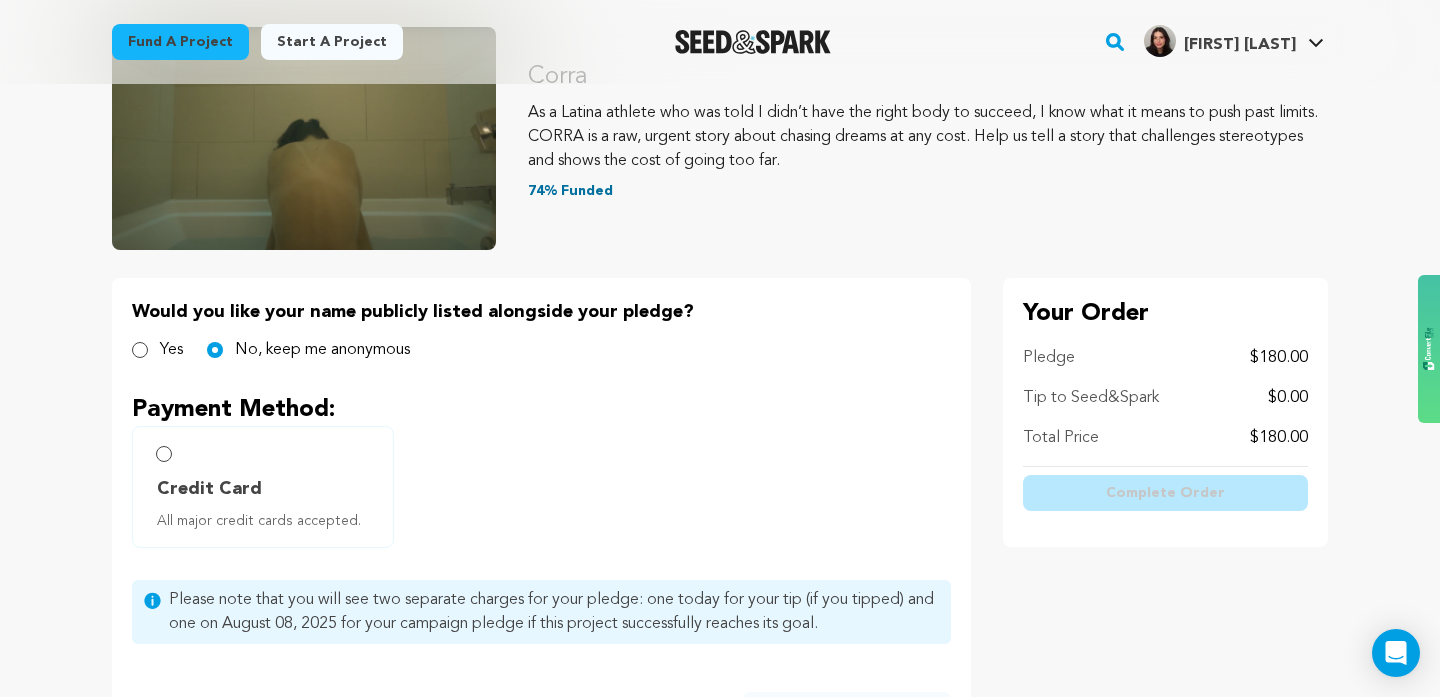 radio on "true" 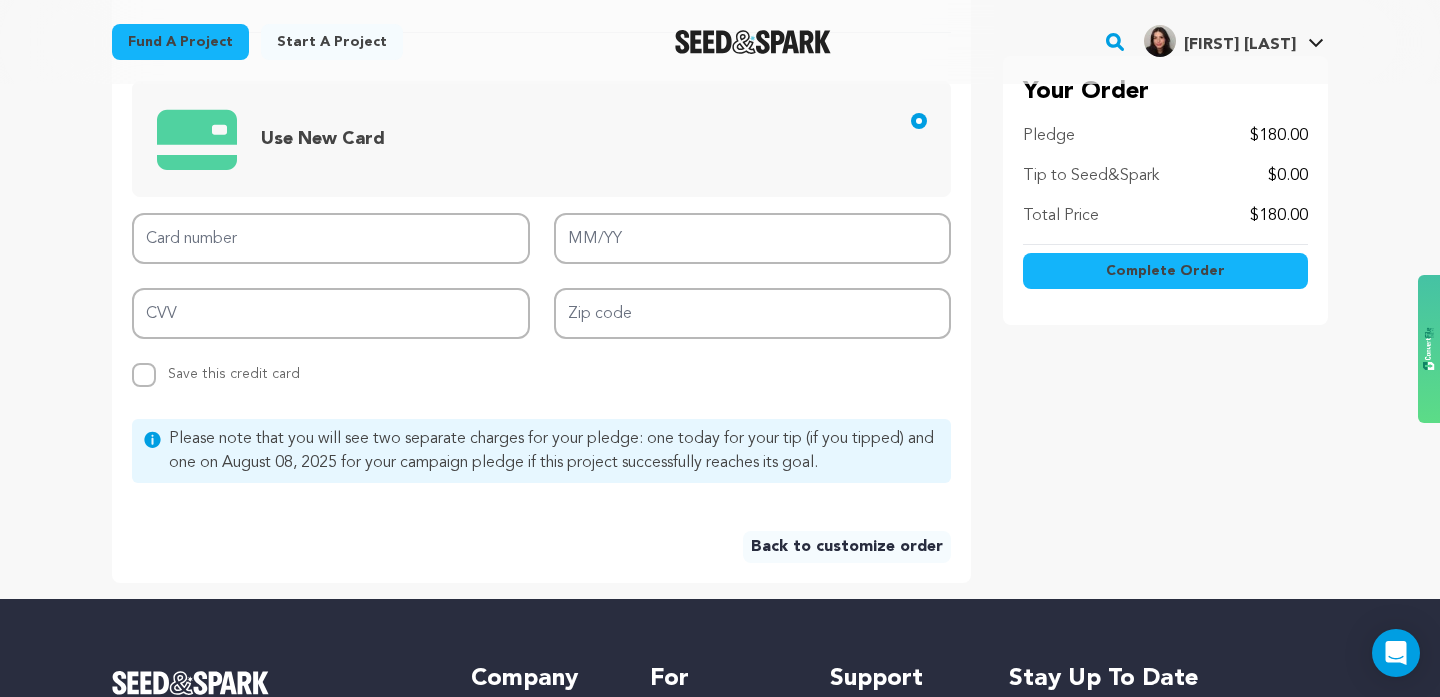 scroll, scrollTop: 779, scrollLeft: 0, axis: vertical 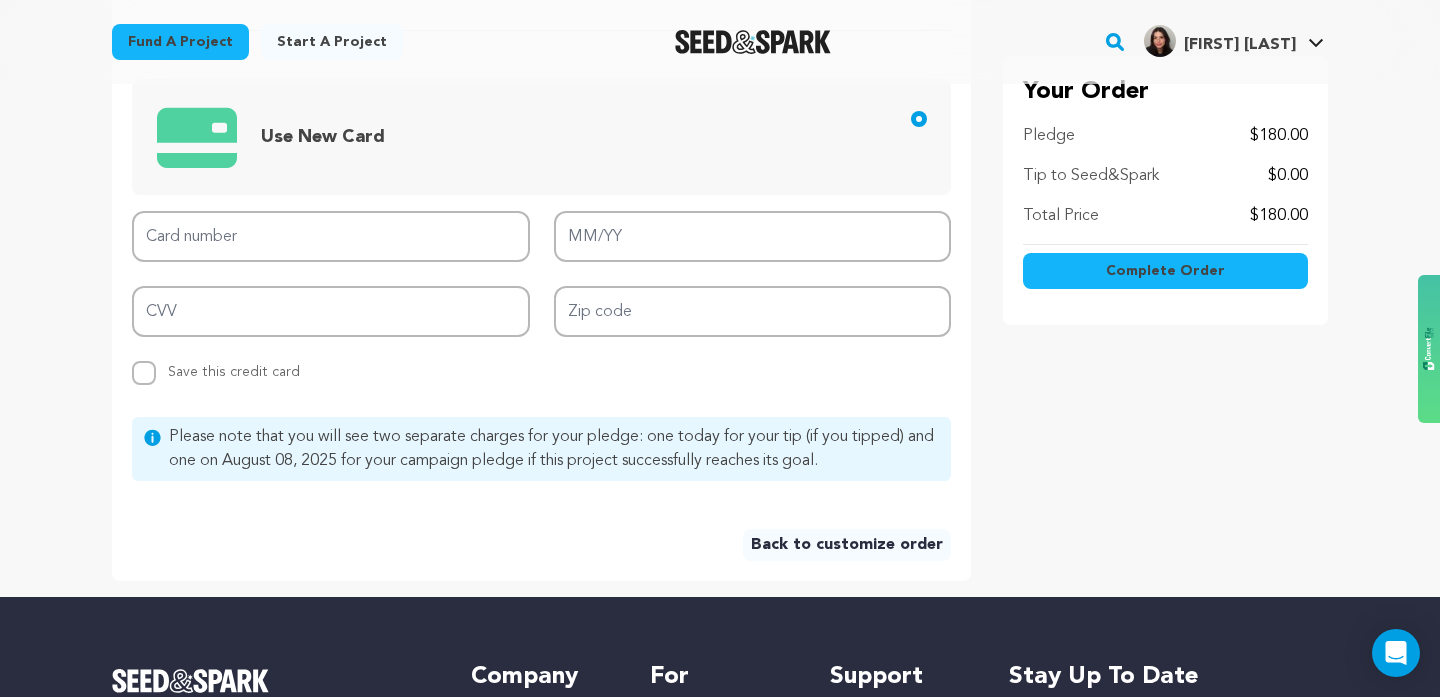 click on "Use New Card" at bounding box center [545, 137] 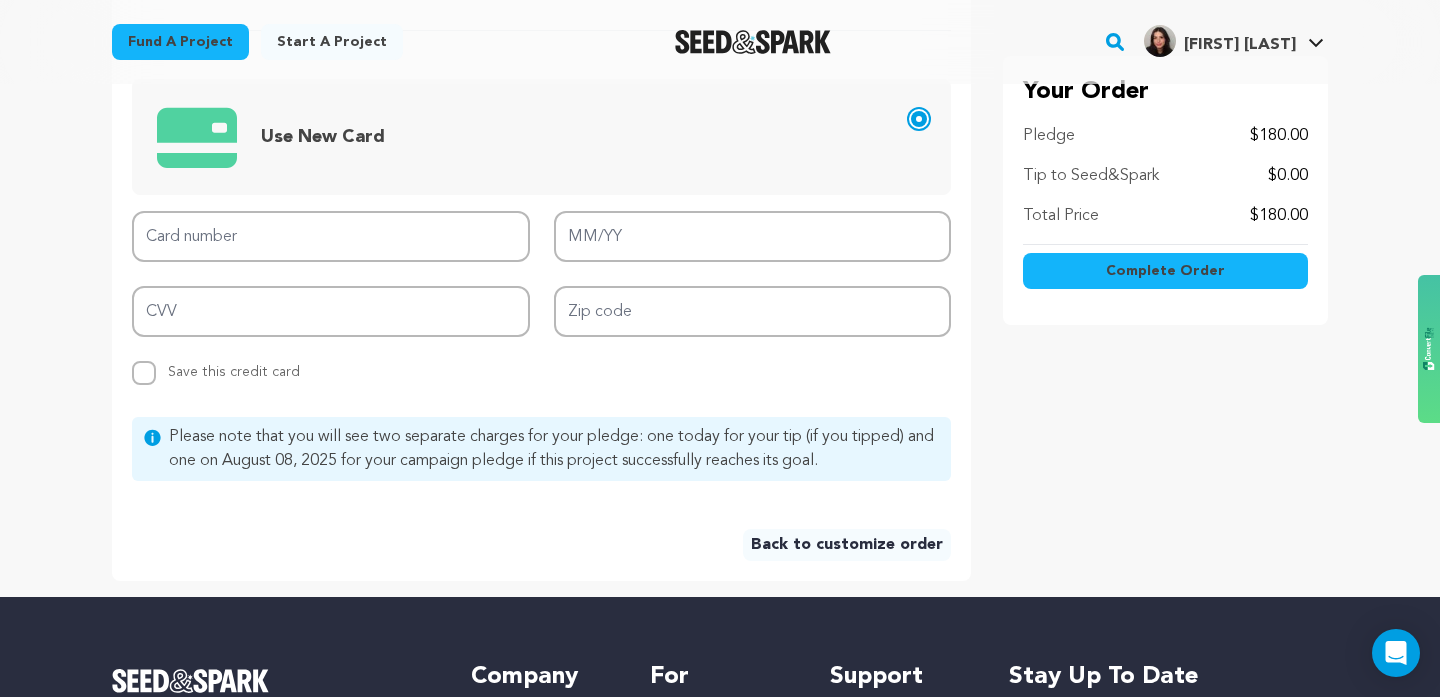 click on "Use New Card" at bounding box center [919, 119] 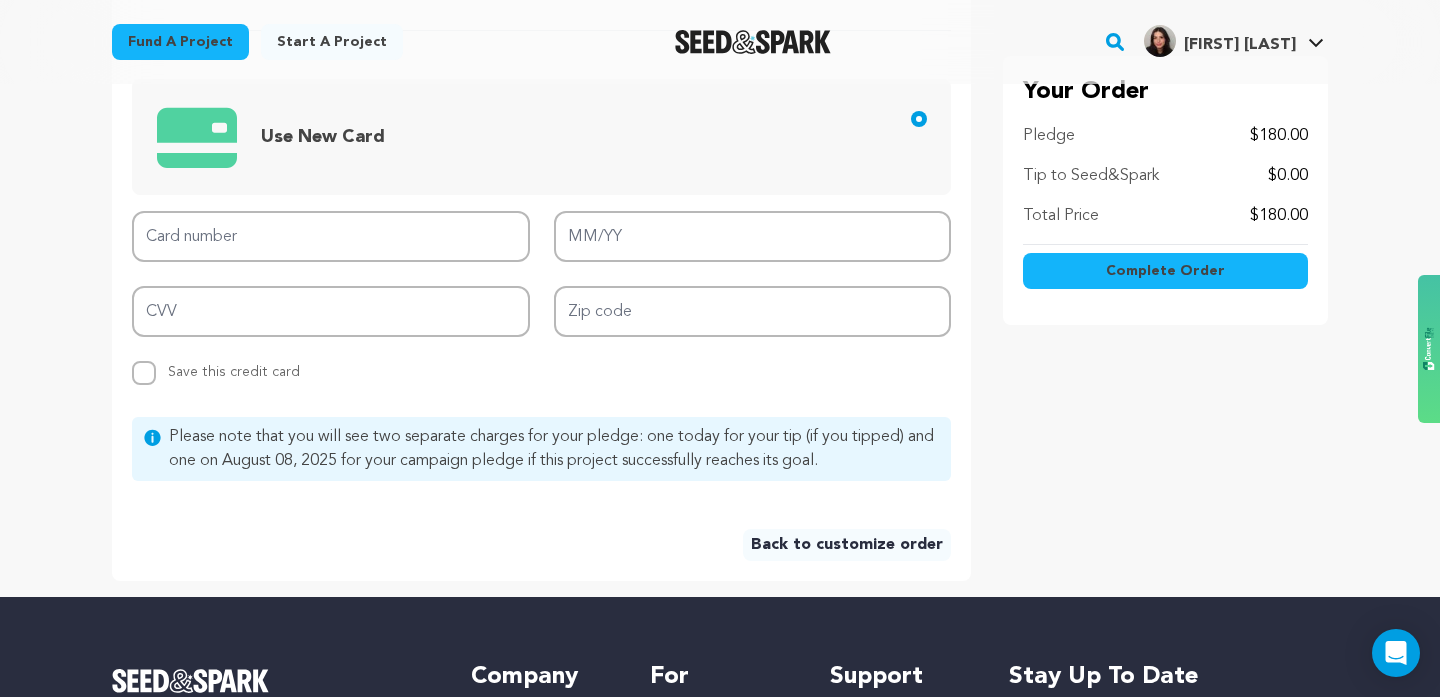 click on "Use New Card" at bounding box center (545, 137) 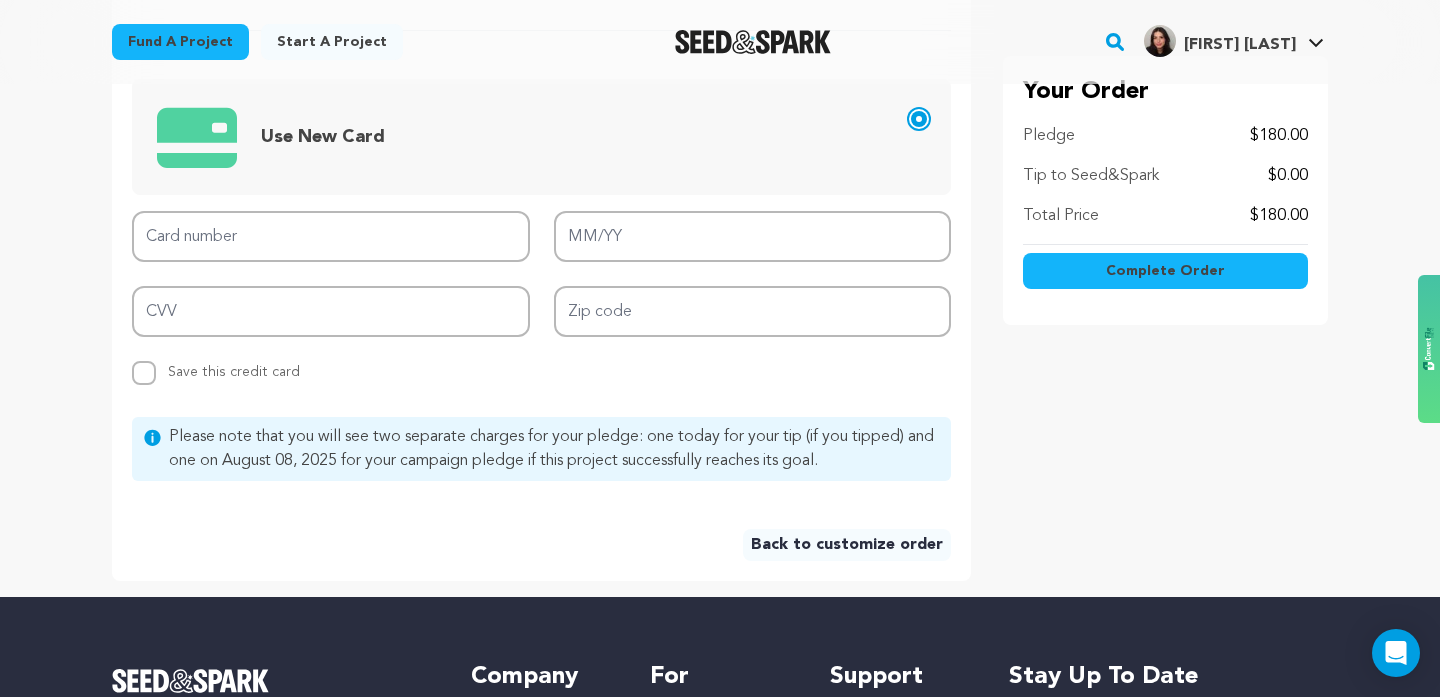 click on "Use New Card" at bounding box center [919, 119] 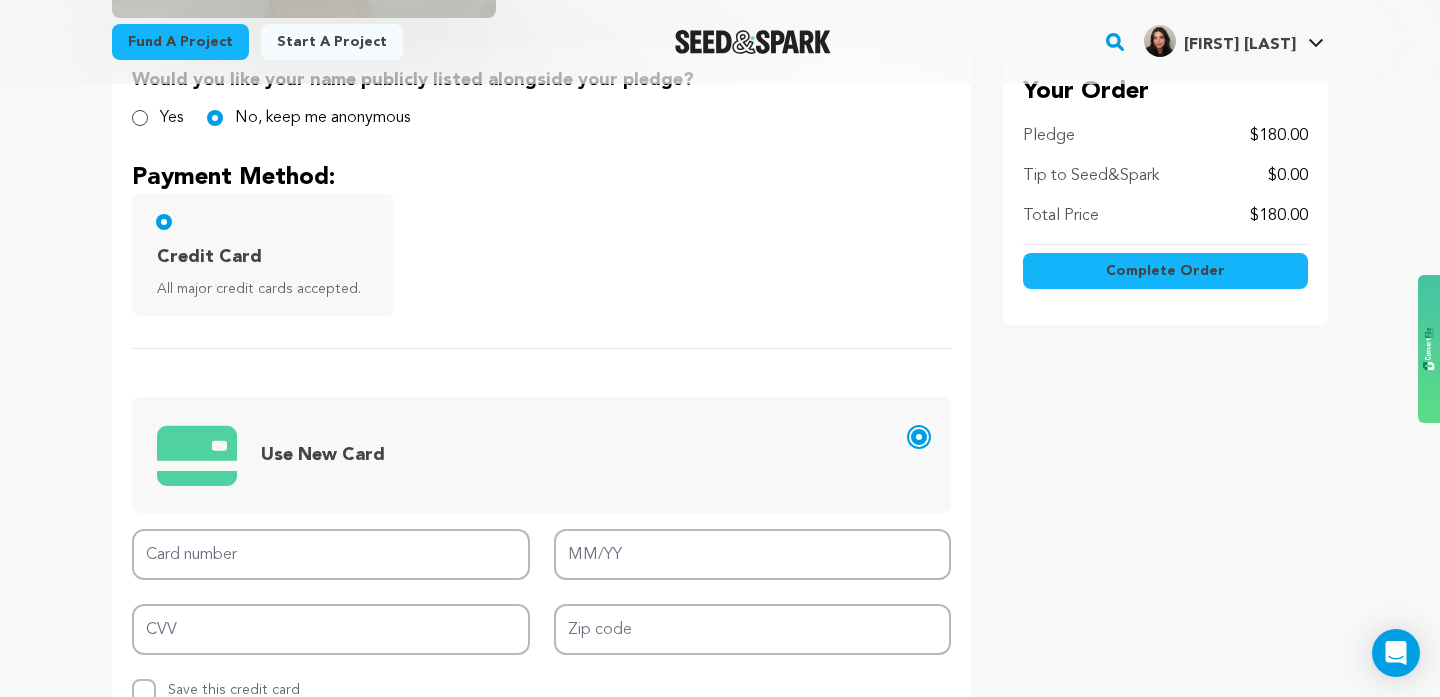scroll, scrollTop: 495, scrollLeft: 0, axis: vertical 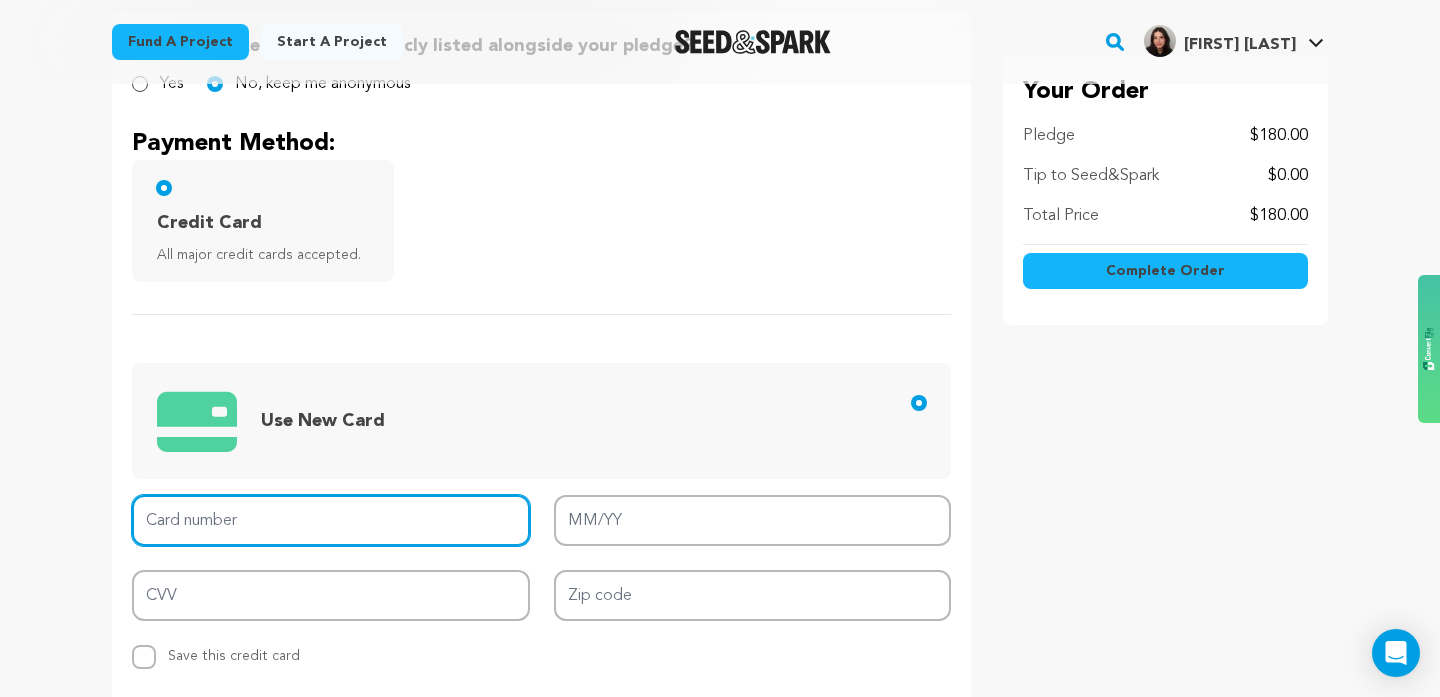 click on "Card number" at bounding box center (331, 520) 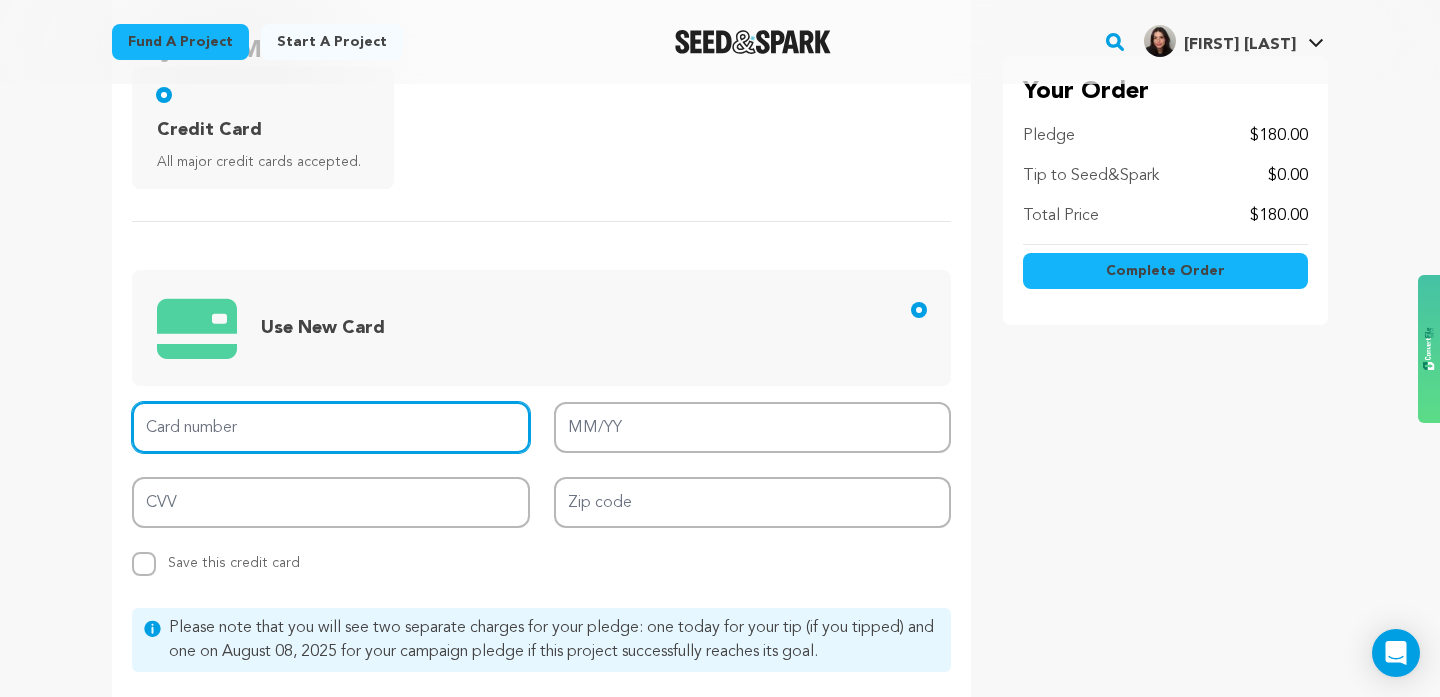 scroll, scrollTop: 599, scrollLeft: 0, axis: vertical 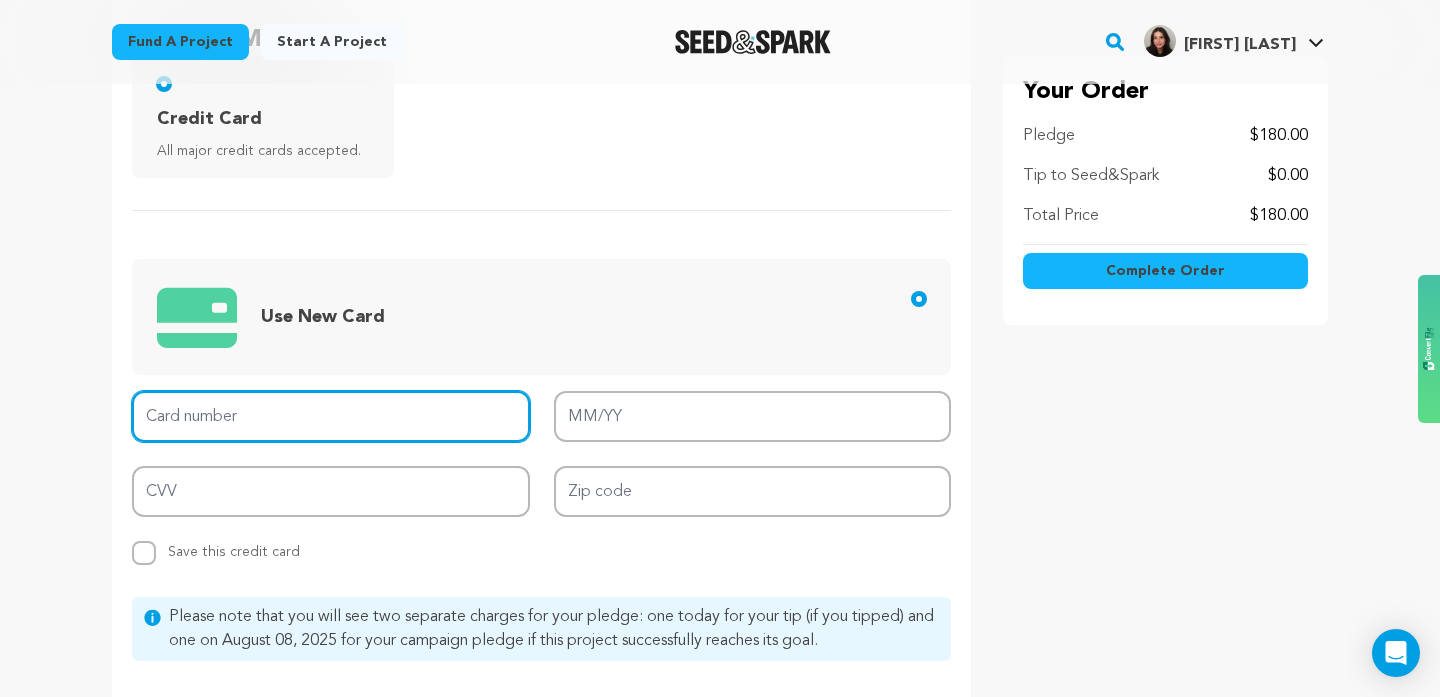click on "Card number" at bounding box center (331, 416) 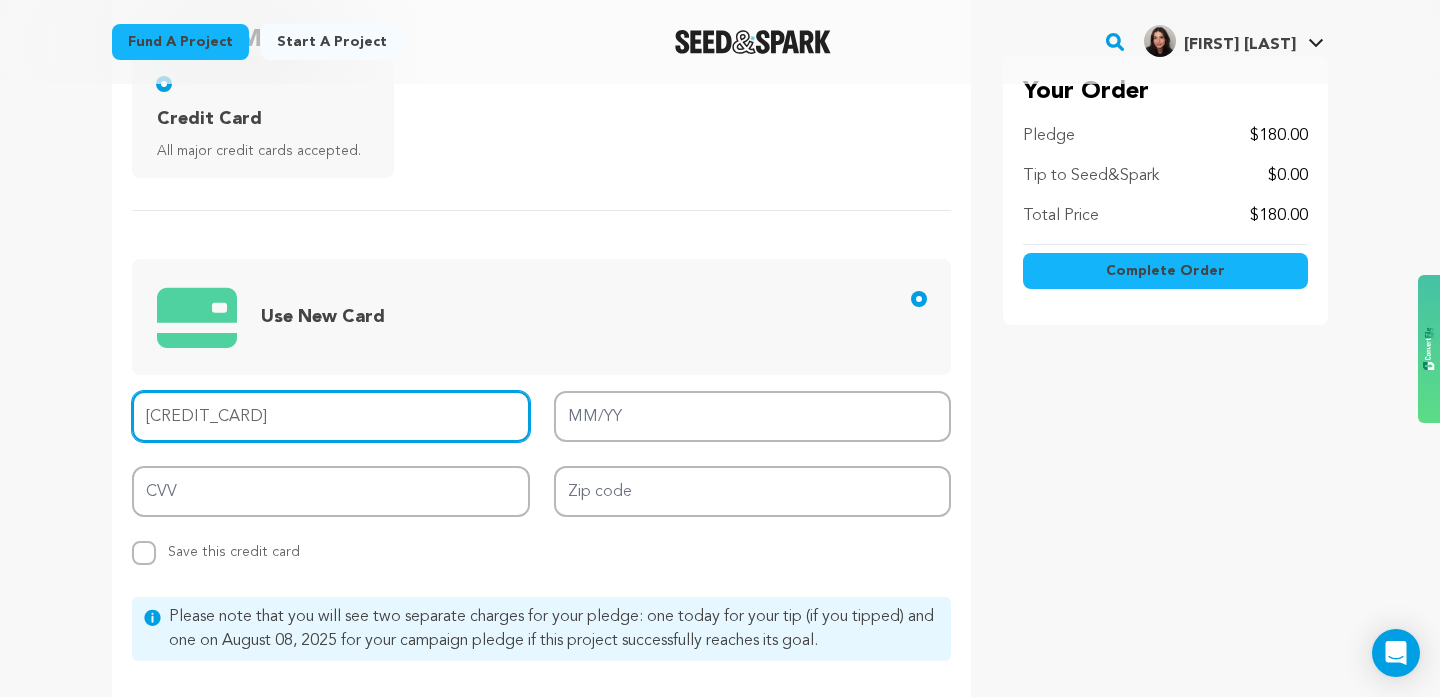 type on "4833 1602 9113 9035" 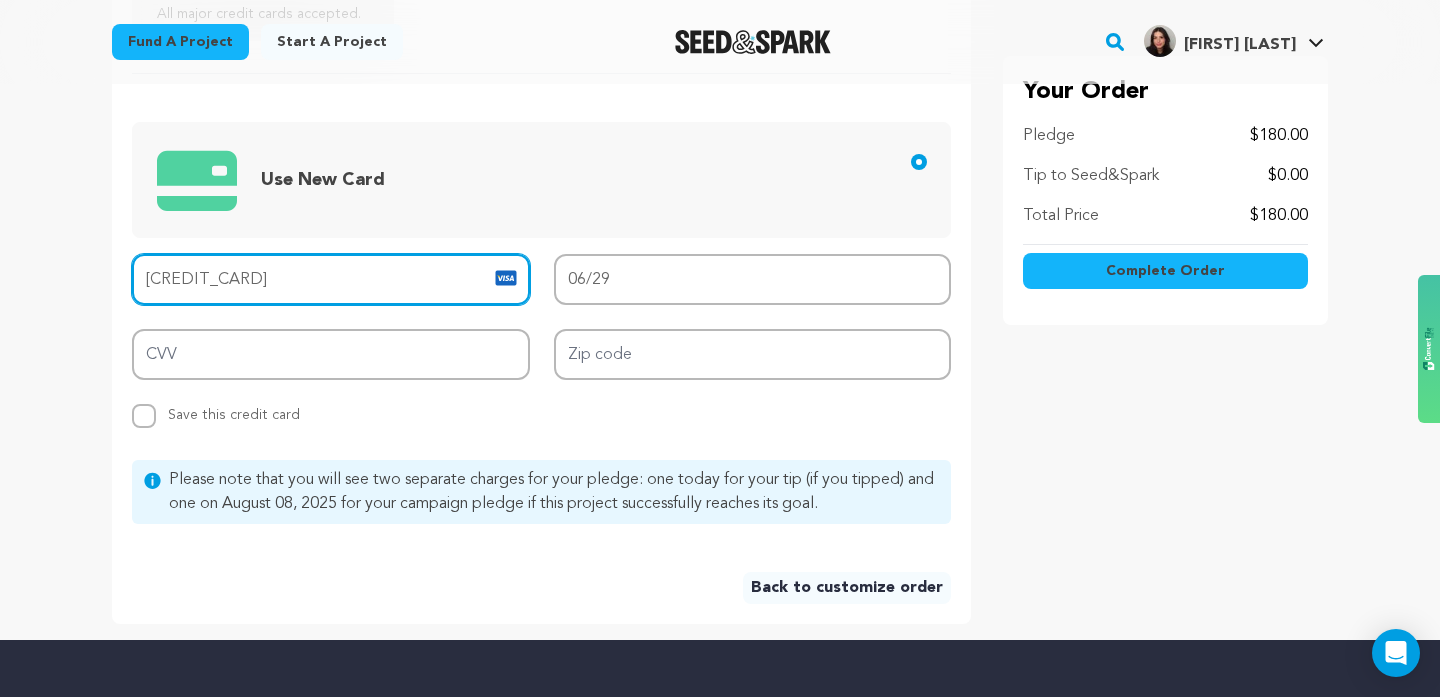 scroll, scrollTop: 836, scrollLeft: 0, axis: vertical 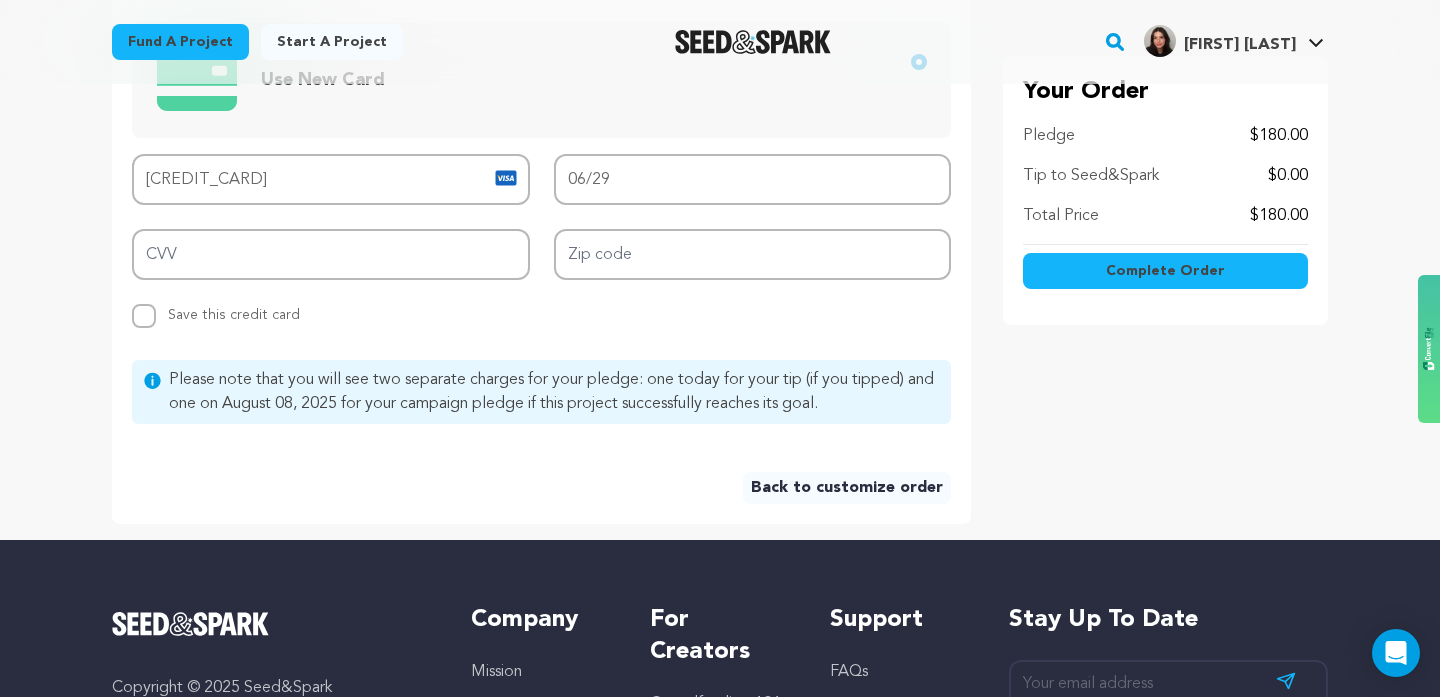 click on "Complete Order" at bounding box center [1165, 271] 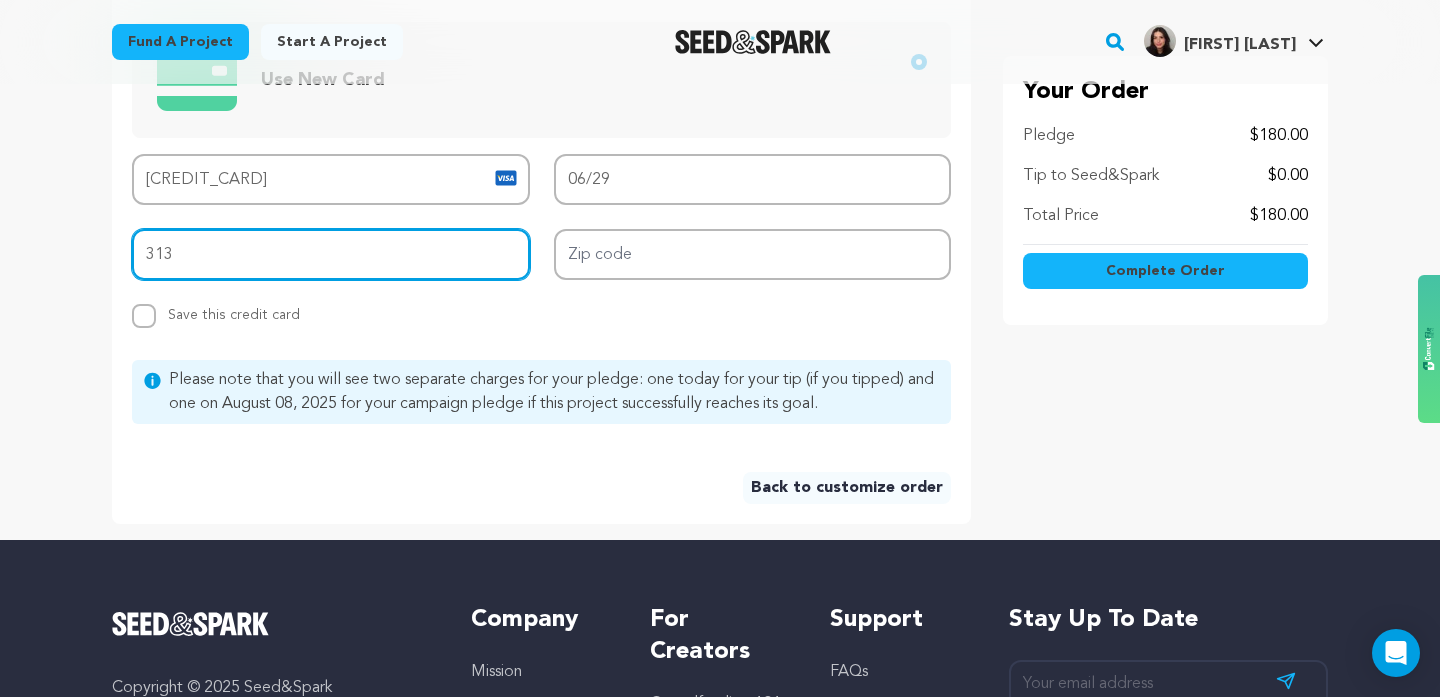 type on "313" 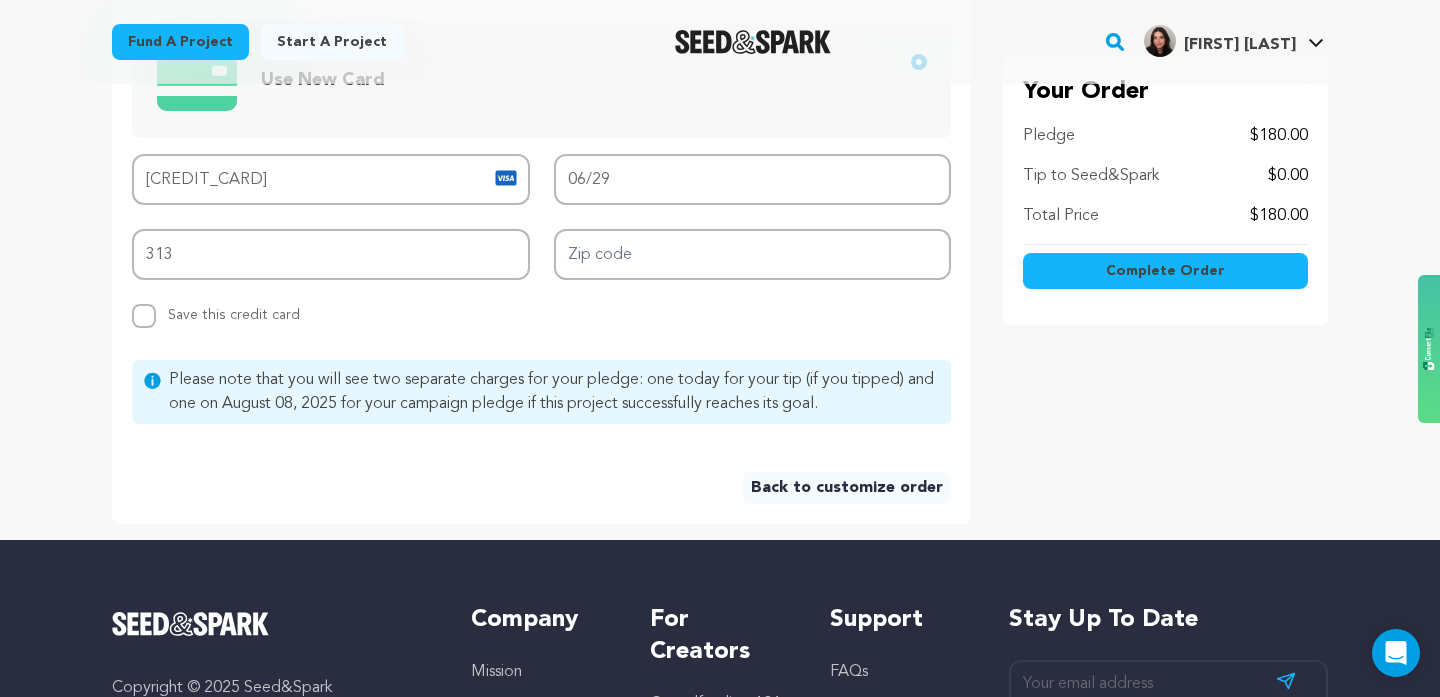 click on "Complete Order" at bounding box center (1165, 271) 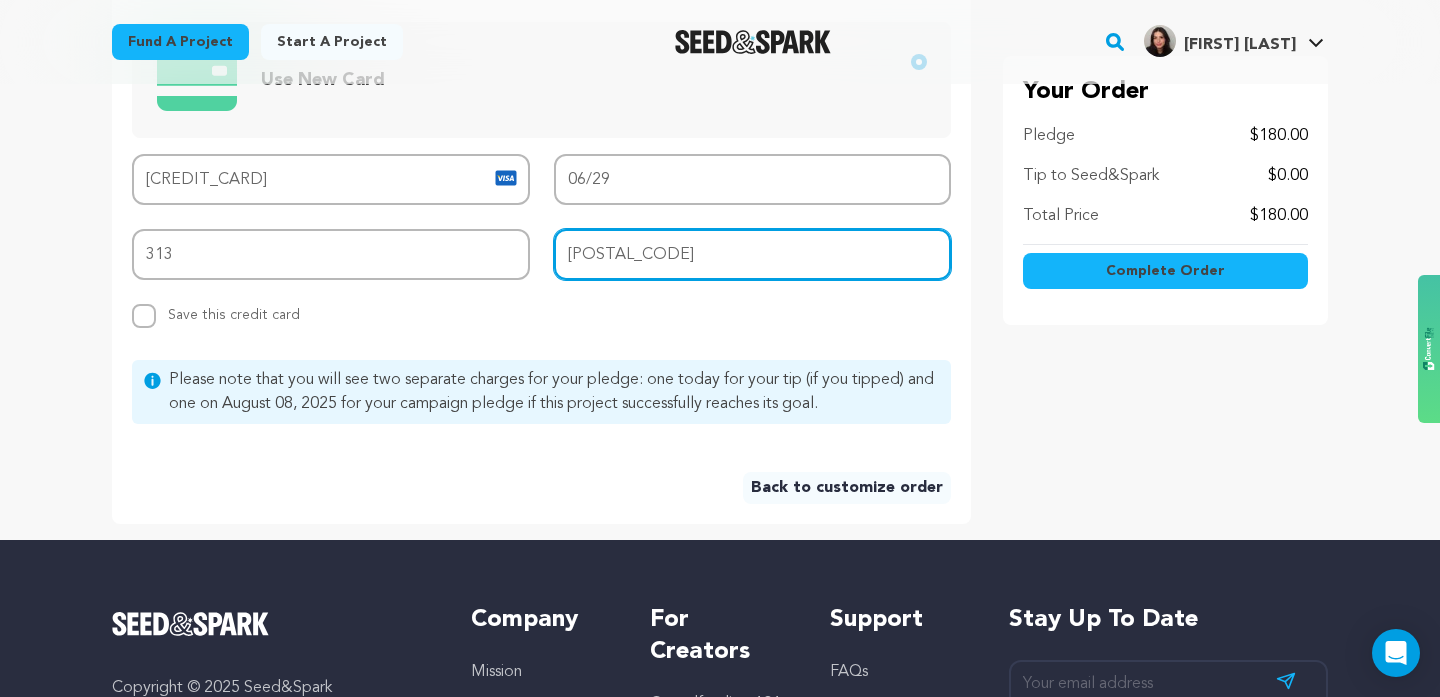 type on "90035" 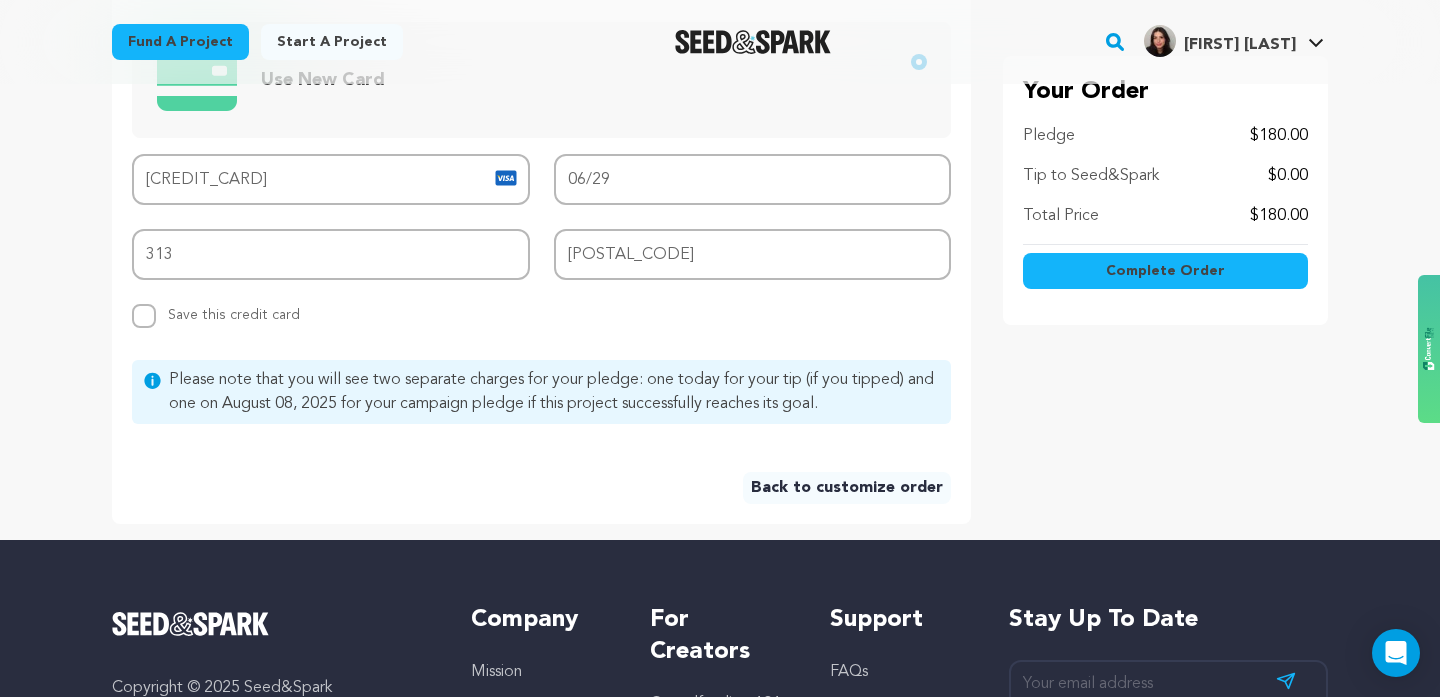 click on "Complete Order" at bounding box center [1165, 271] 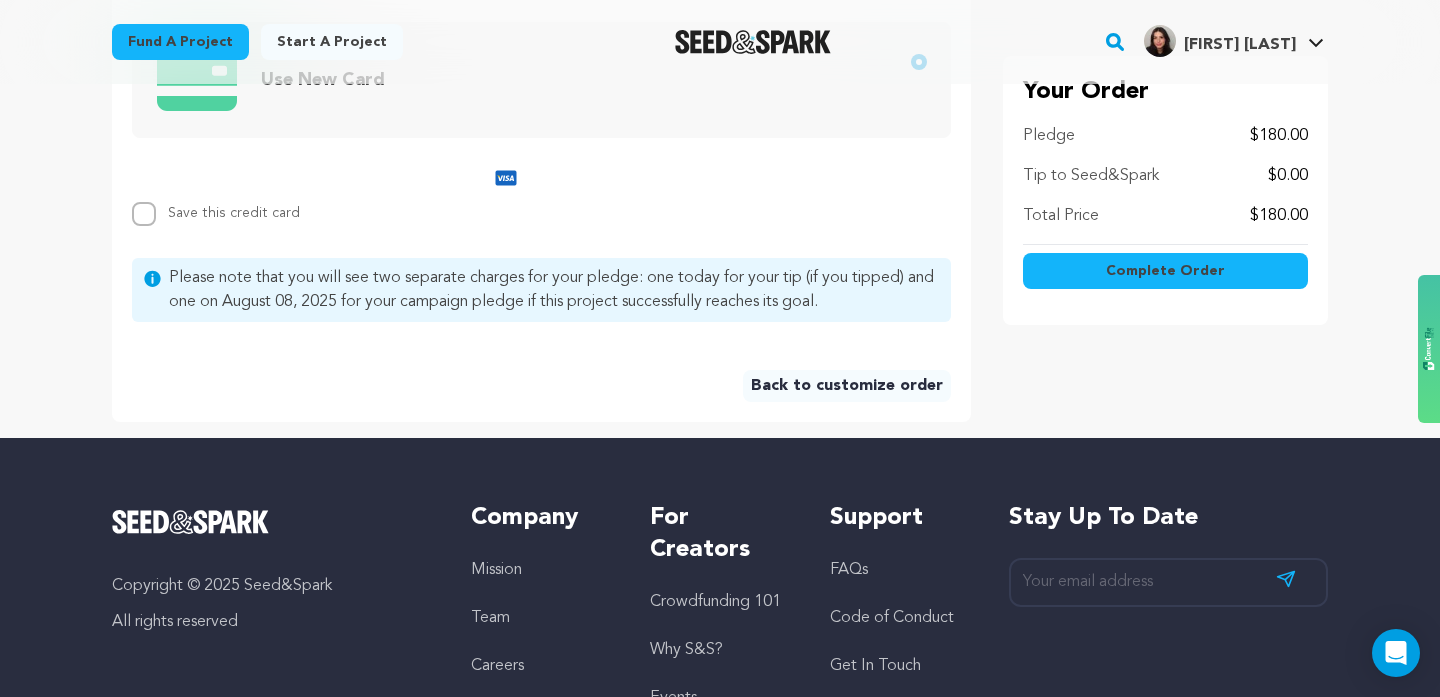 click on "Complete Order" at bounding box center [1165, 271] 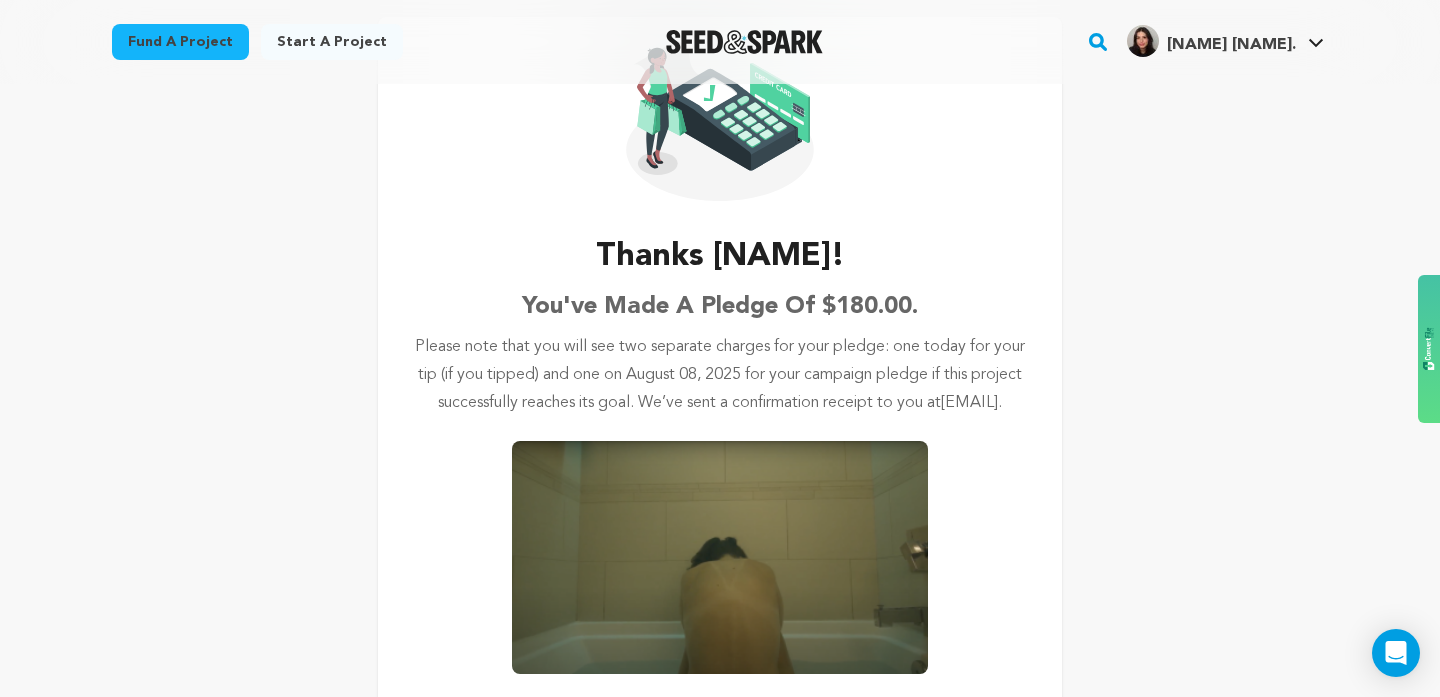 scroll, scrollTop: 162, scrollLeft: 0, axis: vertical 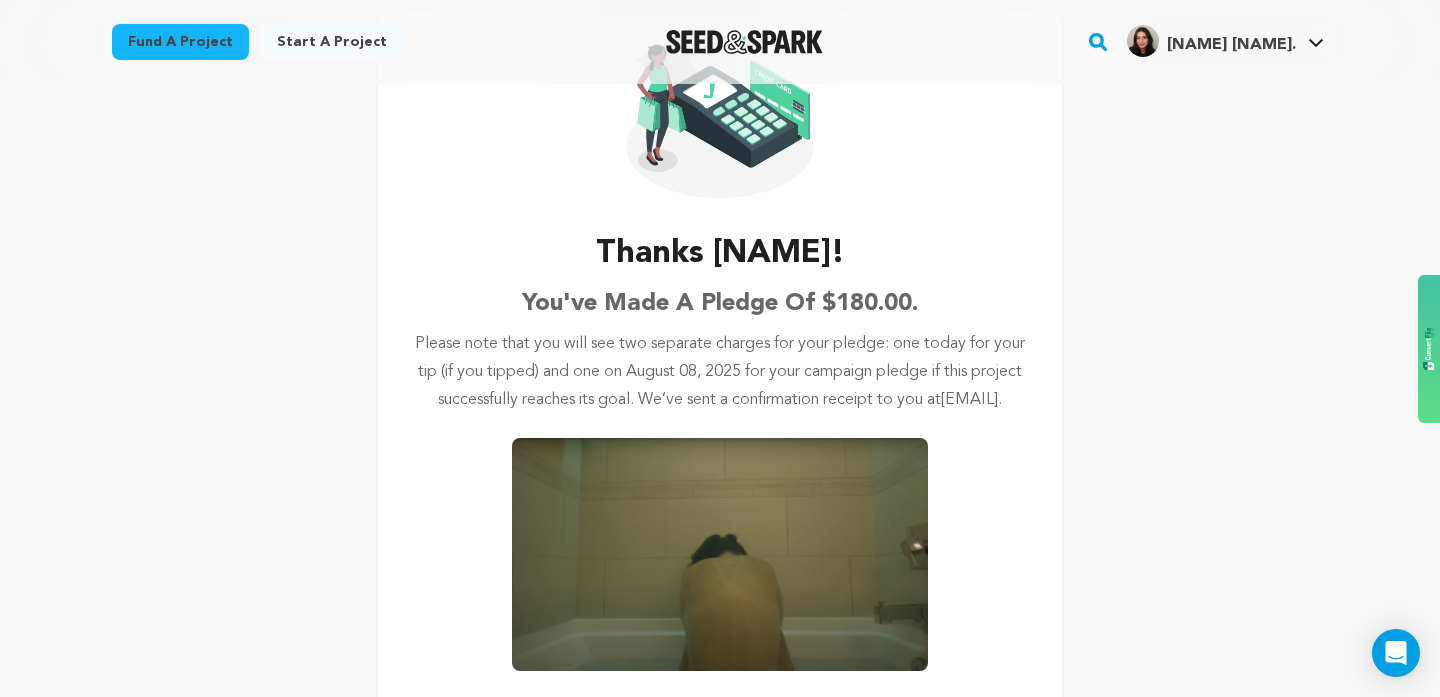 click on "Please note that you will see two separate charges for your pledge:
one today for your tip (if you tipped) and one on August 08, 2025
for your campaign pledge if this project successfully reaches its goal.
We’ve sent a confirmation receipt to you at  laraferry@icloud.com ." at bounding box center (720, 372) 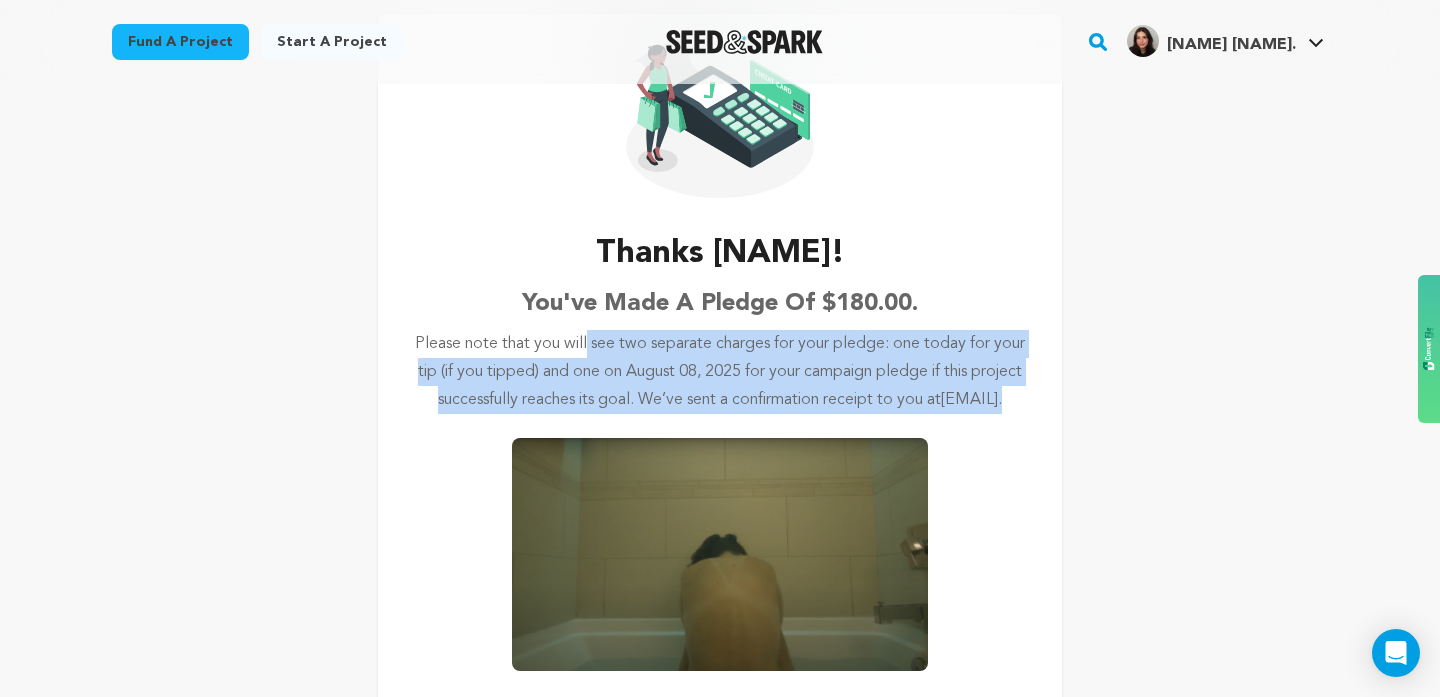 click on "Please note that you will see two separate charges for your pledge:
one today for your tip (if you tipped) and one on August 08, 2025
for your campaign pledge if this project successfully reaches its goal.
We’ve sent a confirmation receipt to you at  laraferry@icloud.com ." at bounding box center (720, 372) 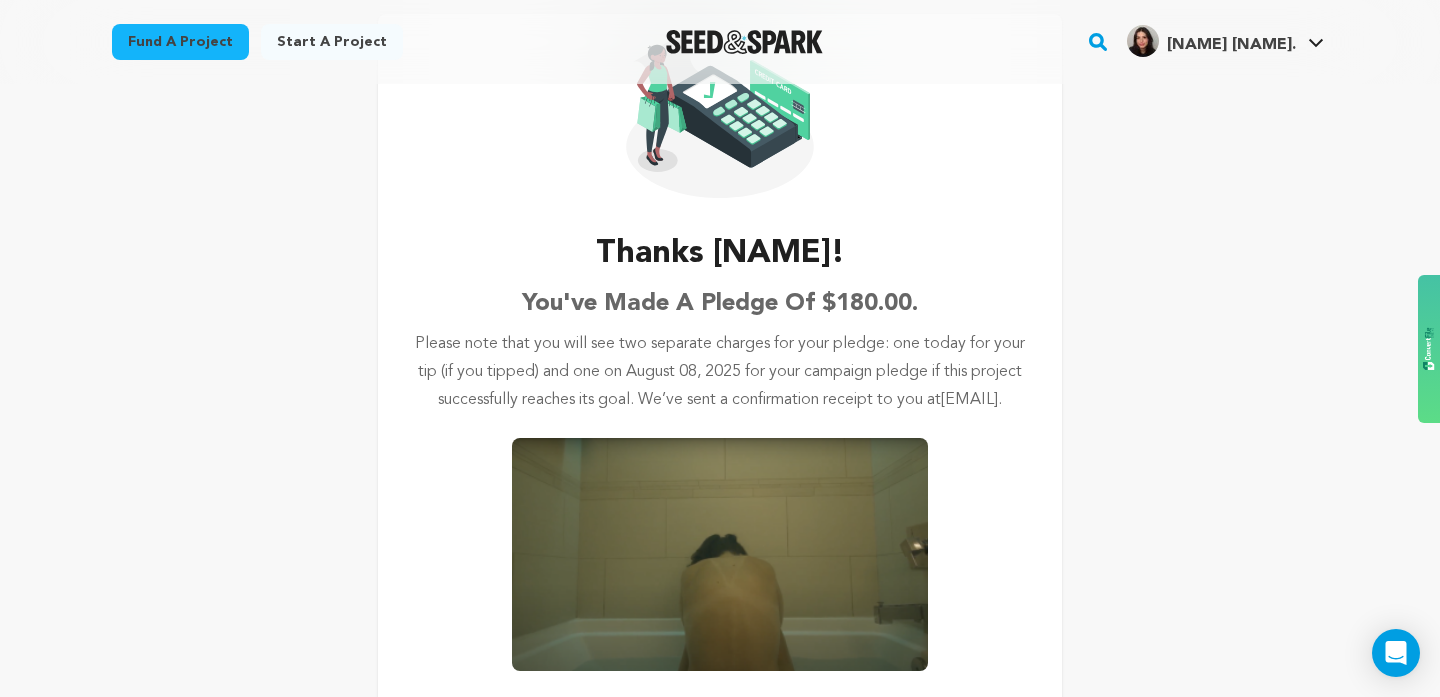 click on "Please note that you will see two separate charges for your pledge:
one today for your tip (if you tipped) and one on August 08, 2025
for your campaign pledge if this project successfully reaches its goal.
We’ve sent a confirmation receipt to you at  laraferry@icloud.com ." at bounding box center [720, 372] 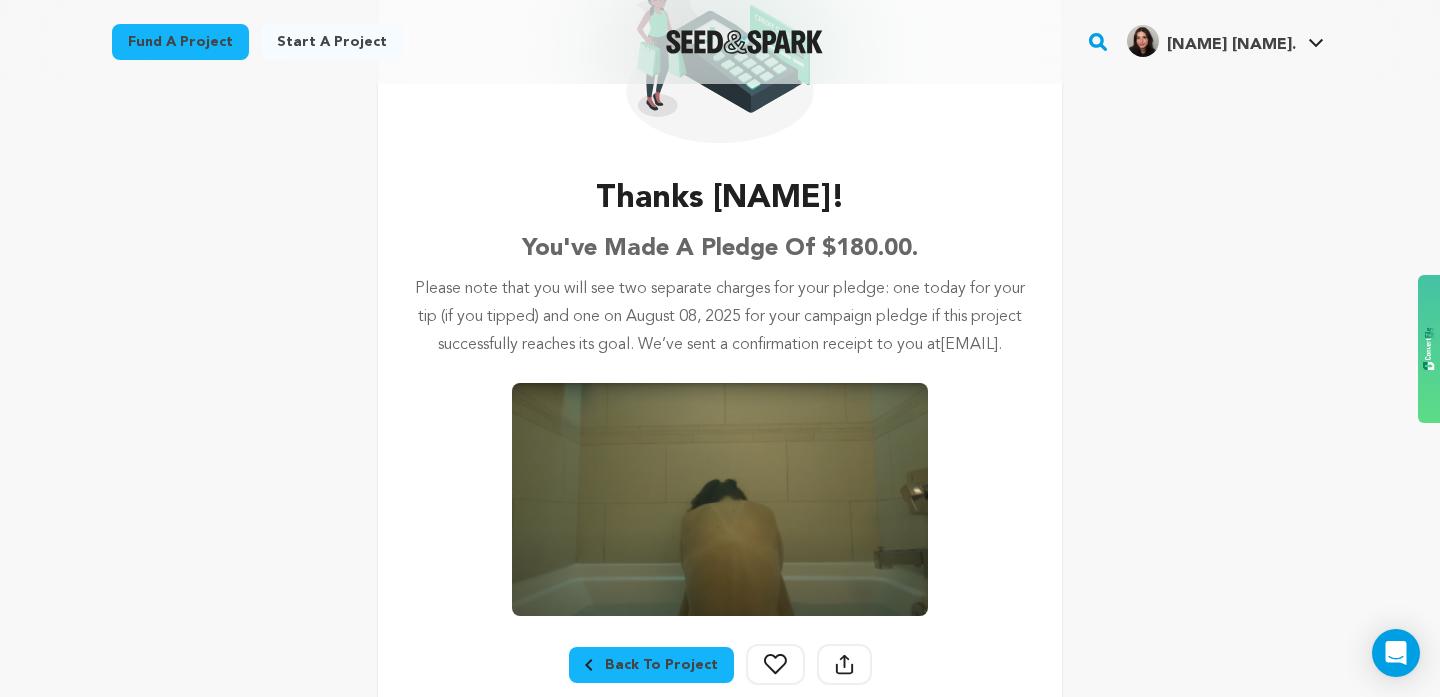 click on "Please note that you will see two separate charges for your pledge:
one today for your tip (if you tipped) and one on August 08, 2025
for your campaign pledge if this project successfully reaches its goal.
We’ve sent a confirmation receipt to you at  laraferry@icloud.com ." at bounding box center (720, 317) 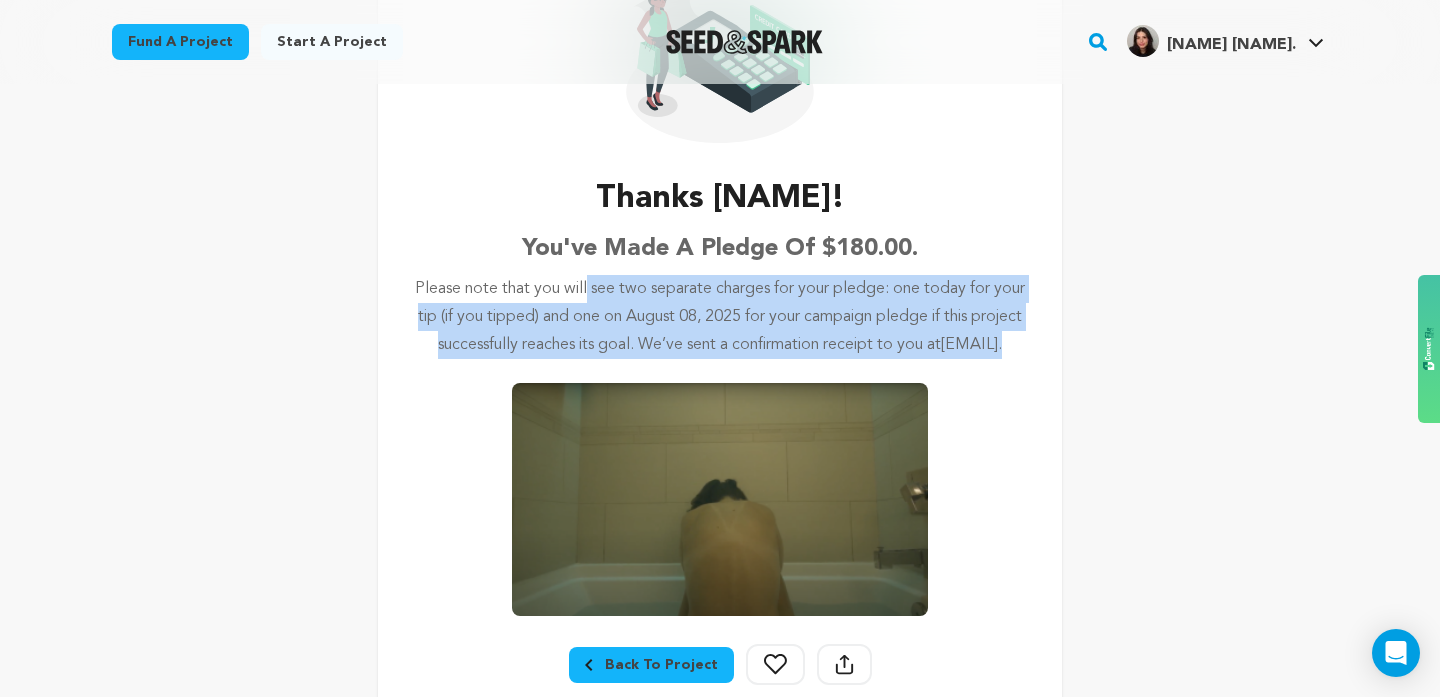 click on "Please note that you will see two separate charges for your pledge:
one today for your tip (if you tipped) and one on August 08, 2025
for your campaign pledge if this project successfully reaches its goal.
We’ve sent a confirmation receipt to you at  laraferry@icloud.com ." at bounding box center (720, 317) 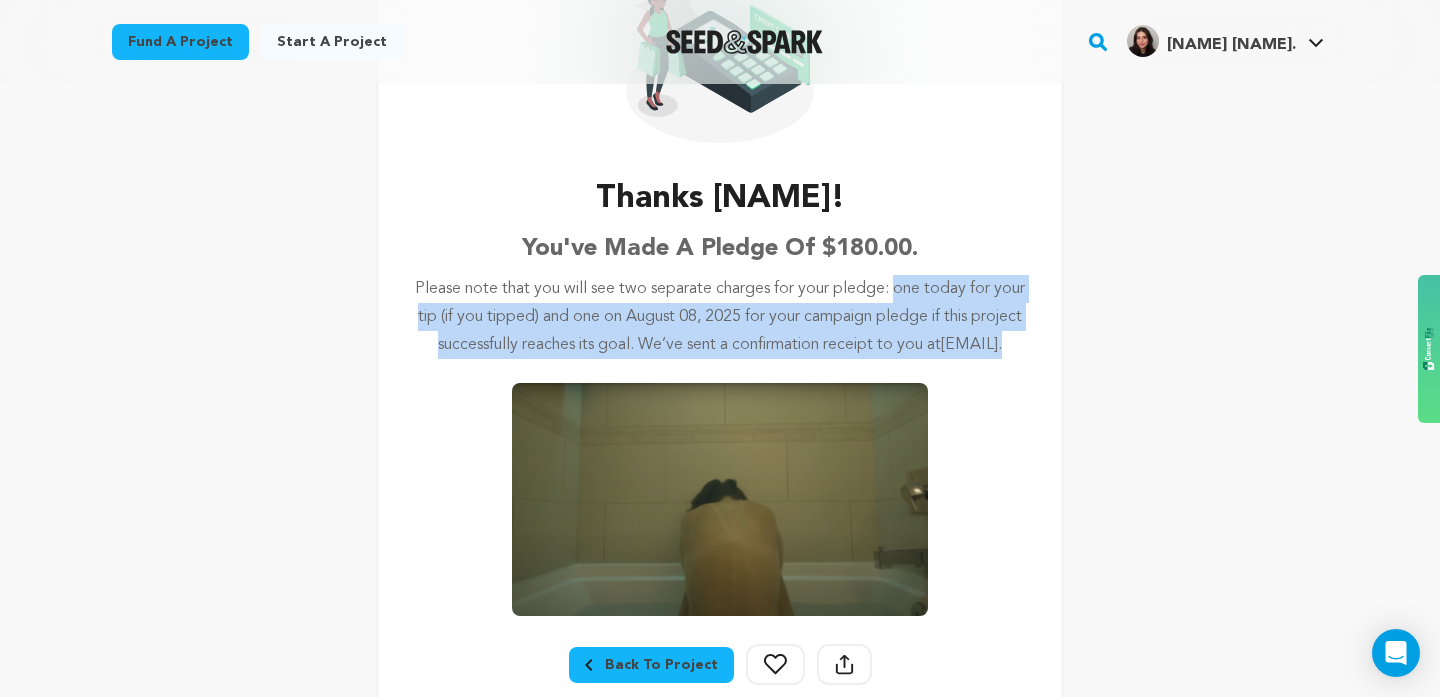 drag, startPoint x: 861, startPoint y: 373, endPoint x: 838, endPoint y: 290, distance: 86.127815 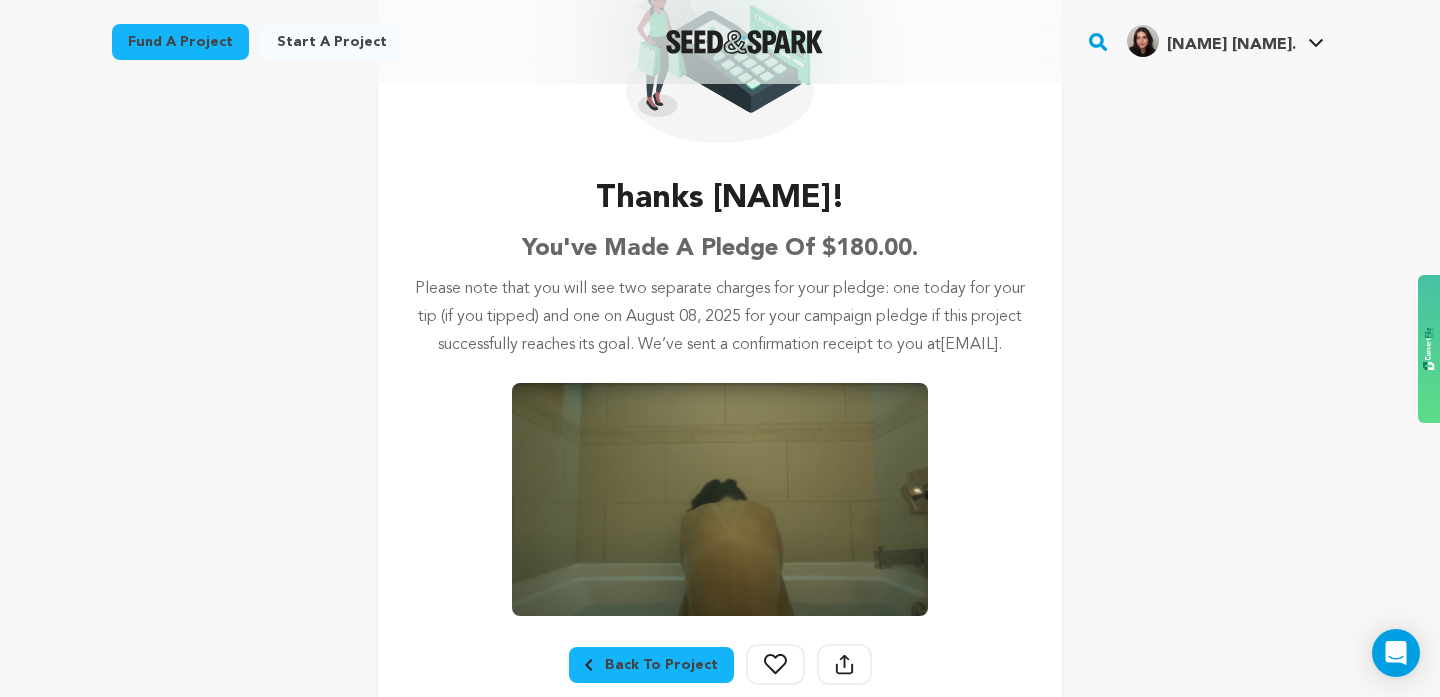 drag, startPoint x: 677, startPoint y: 267, endPoint x: 718, endPoint y: 354, distance: 96.17692 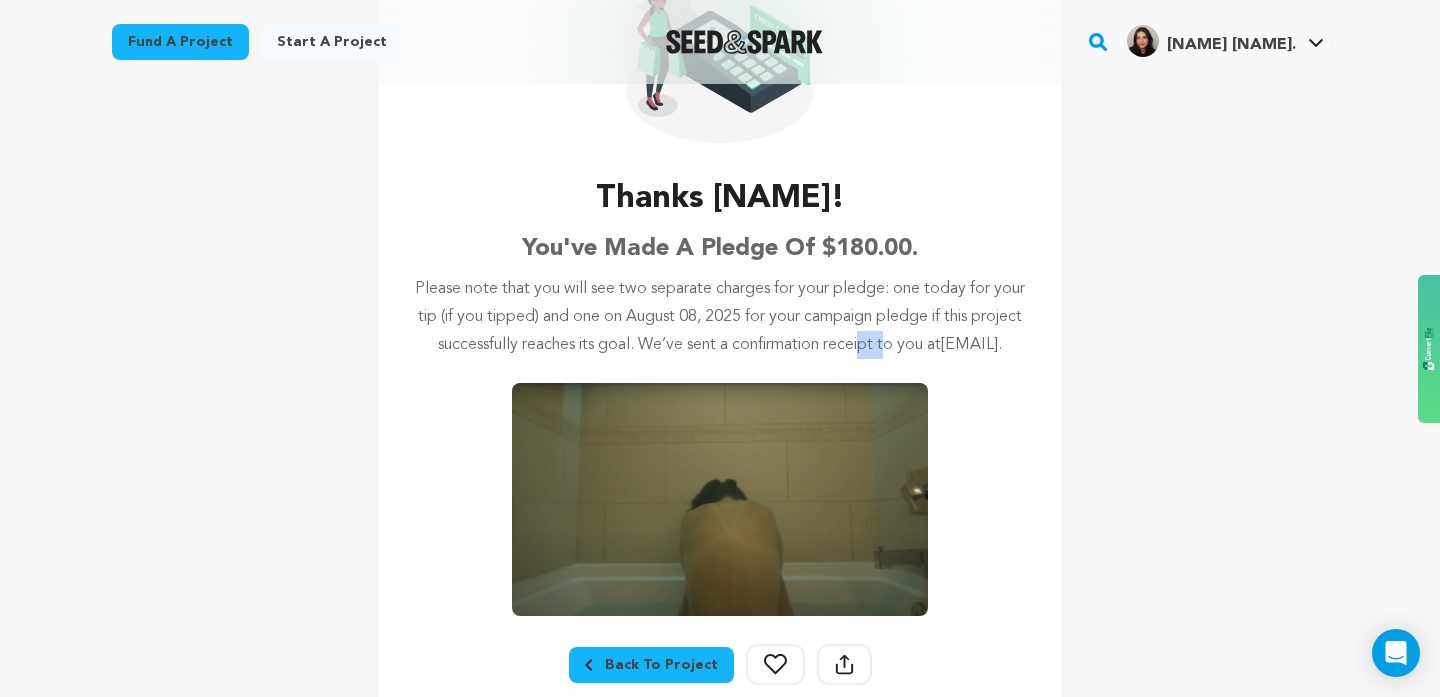 click on "Please note that you will see two separate charges for your pledge:
one today for your tip (if you tipped) and one on August 08, 2025
for your campaign pledge if this project successfully reaches its goal.
We’ve sent a confirmation receipt to you at  laraferry@icloud.com ." at bounding box center (720, 317) 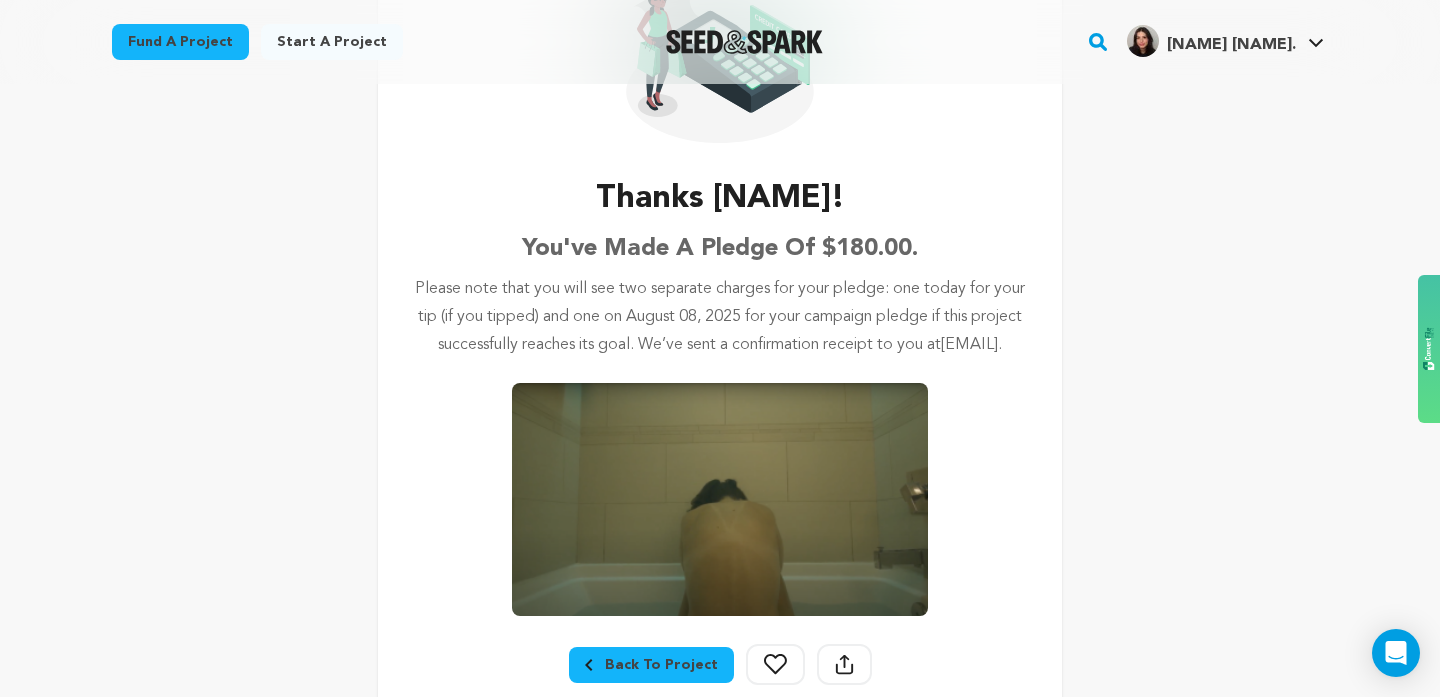 click on "Please note that you will see two separate charges for your pledge:
one today for your tip (if you tipped) and one on August 08, 2025
for your campaign pledge if this project successfully reaches its goal.
We’ve sent a confirmation receipt to you at  laraferry@icloud.com ." at bounding box center [720, 317] 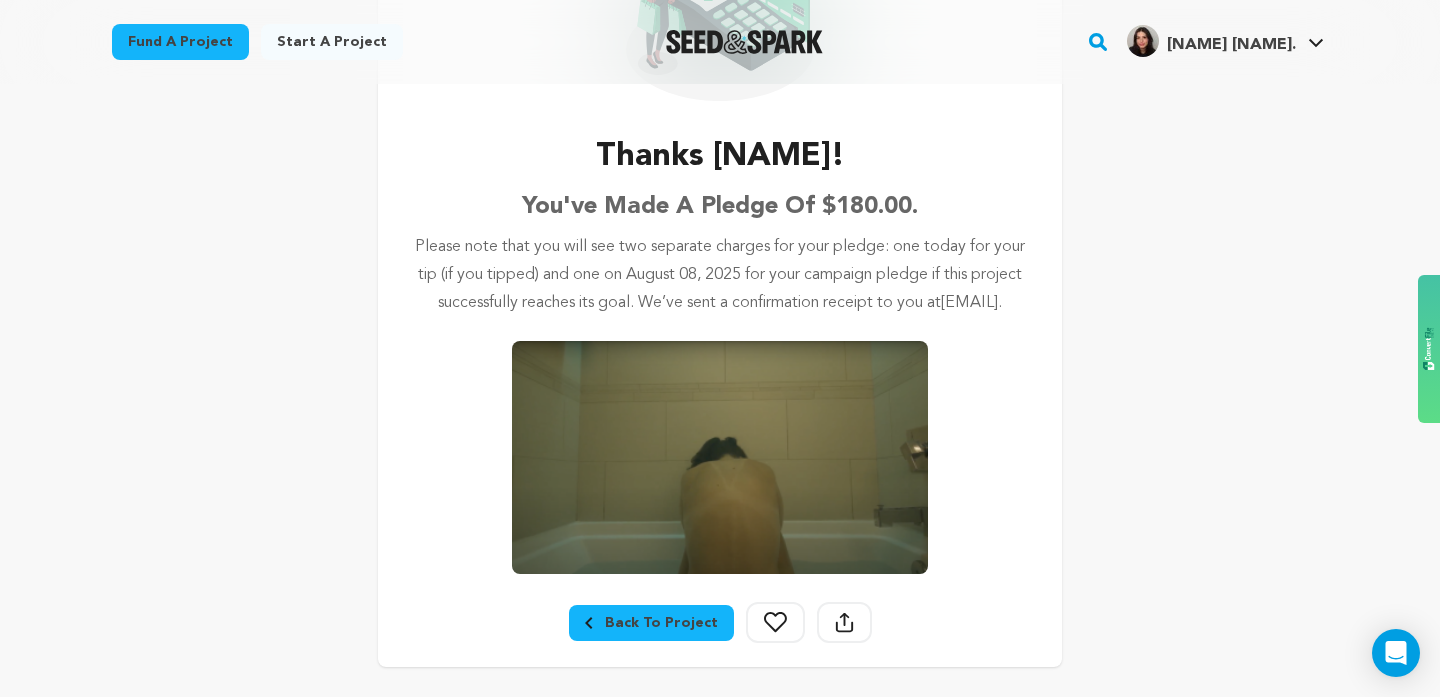 scroll, scrollTop: 278, scrollLeft: 0, axis: vertical 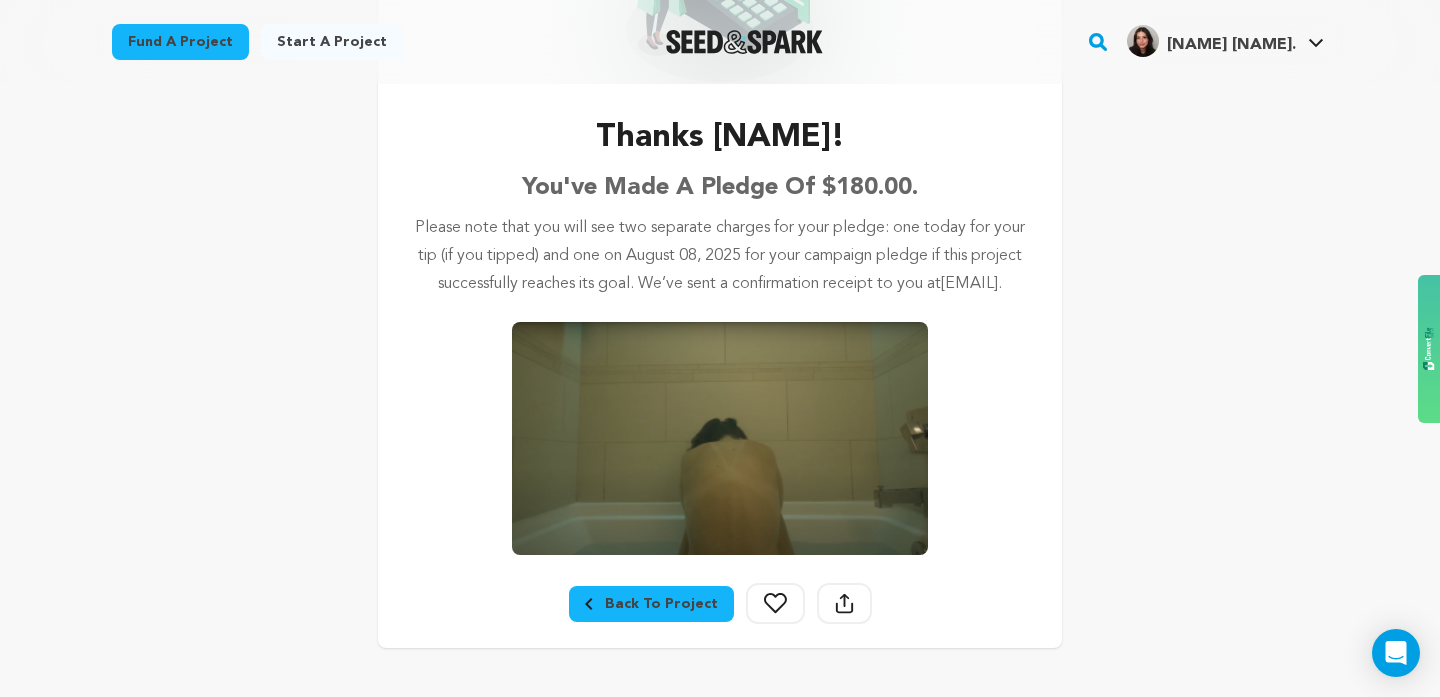 click on "Please note that you will see two separate charges for your pledge:
one today for your tip (if you tipped) and one on August 08, 2025
for your campaign pledge if this project successfully reaches its goal.
We’ve sent a confirmation receipt to you at  laraferry@icloud.com ." at bounding box center [720, 256] 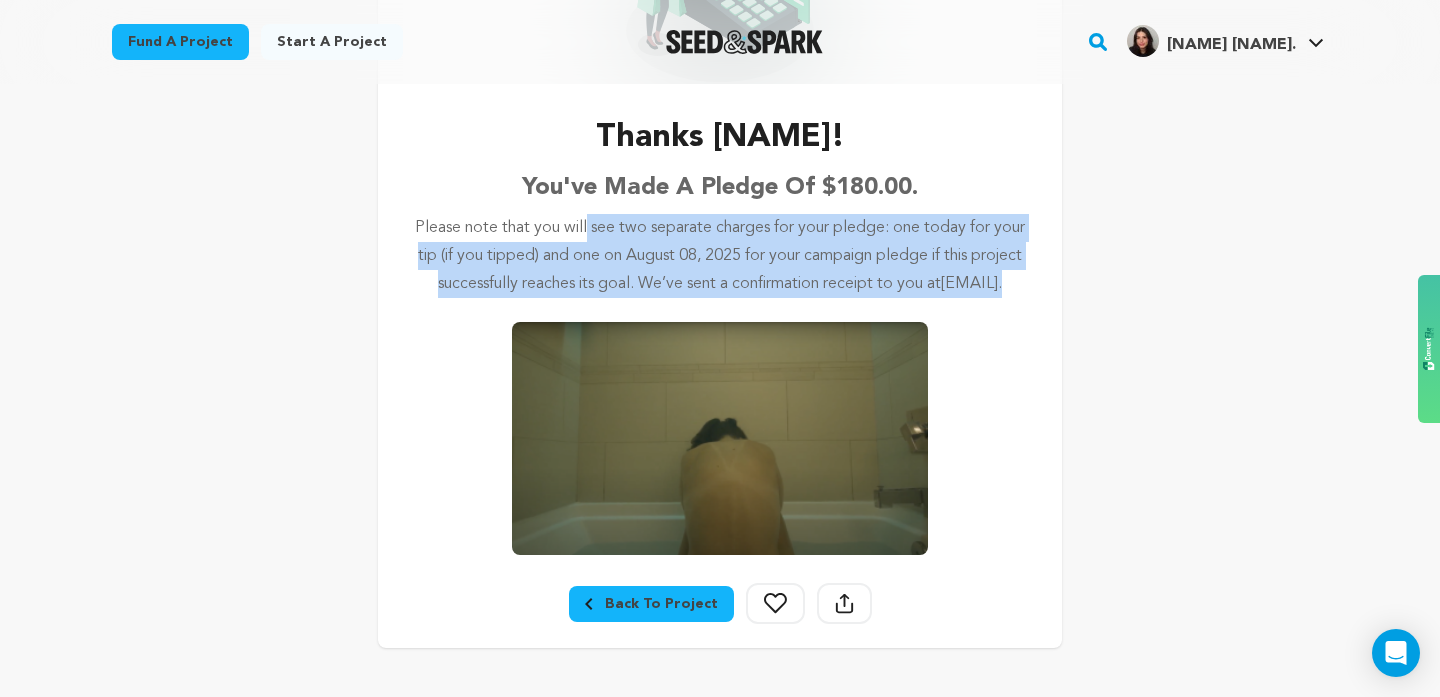 click on "Please note that you will see two separate charges for your pledge:
one today for your tip (if you tipped) and one on August 08, 2025
for your campaign pledge if this project successfully reaches its goal.
We’ve sent a confirmation receipt to you at  laraferry@icloud.com ." at bounding box center [720, 256] 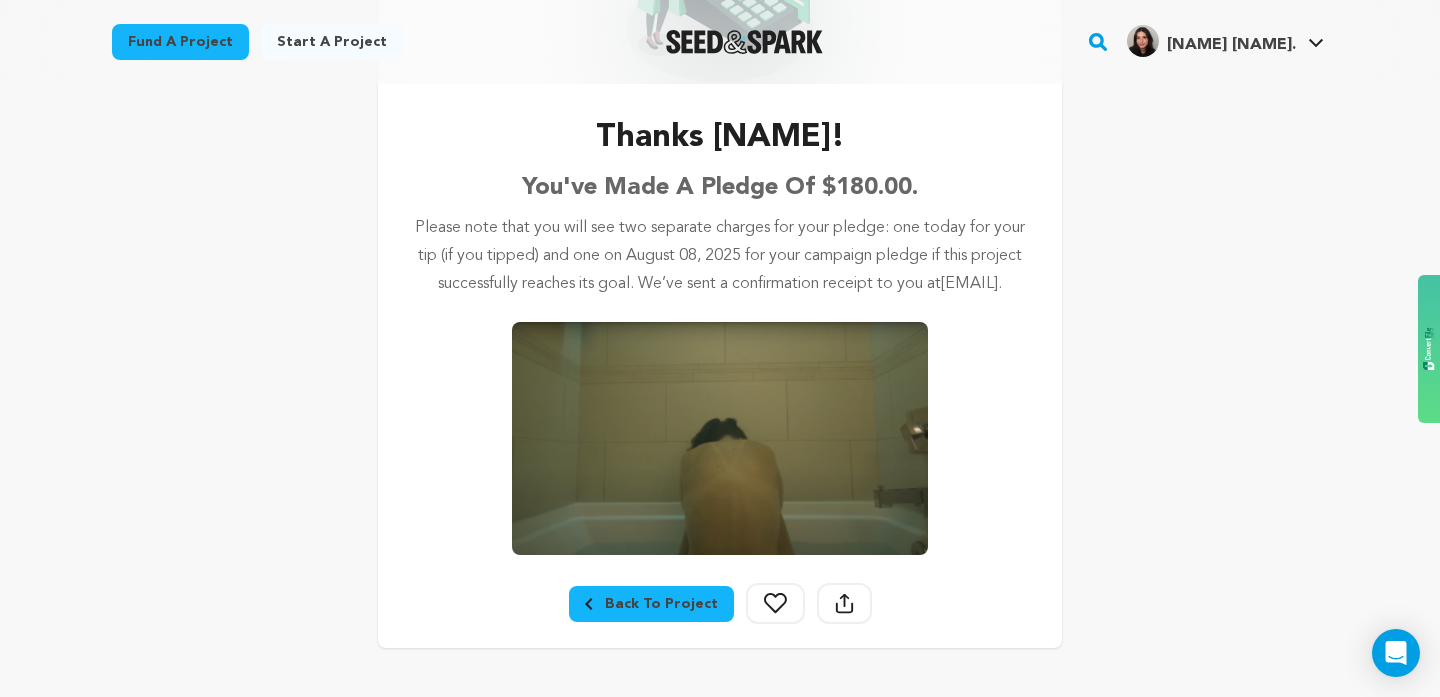 click on "Please note that you will see two separate charges for your pledge:
one today for your tip (if you tipped) and one on August 08, 2025
for your campaign pledge if this project successfully reaches its goal.
We’ve sent a confirmation receipt to you at  laraferry@icloud.com ." at bounding box center (720, 256) 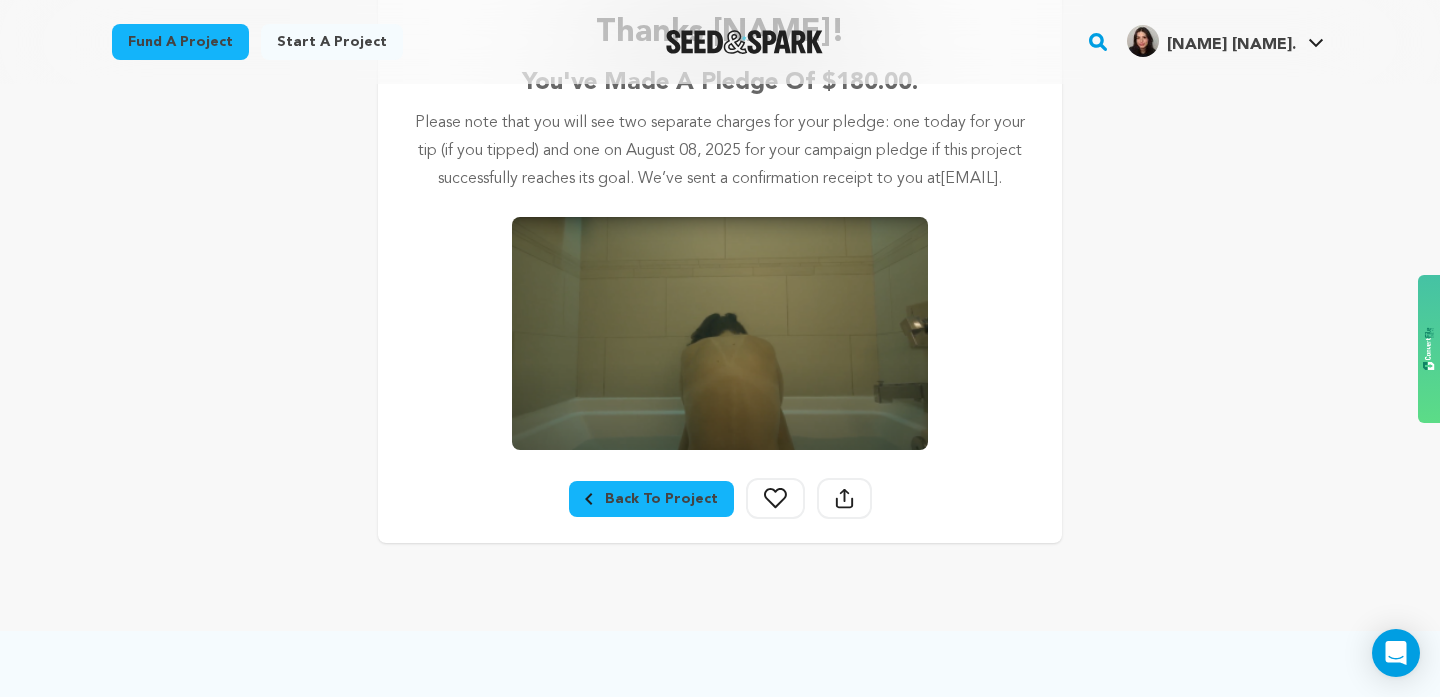 scroll, scrollTop: 387, scrollLeft: 0, axis: vertical 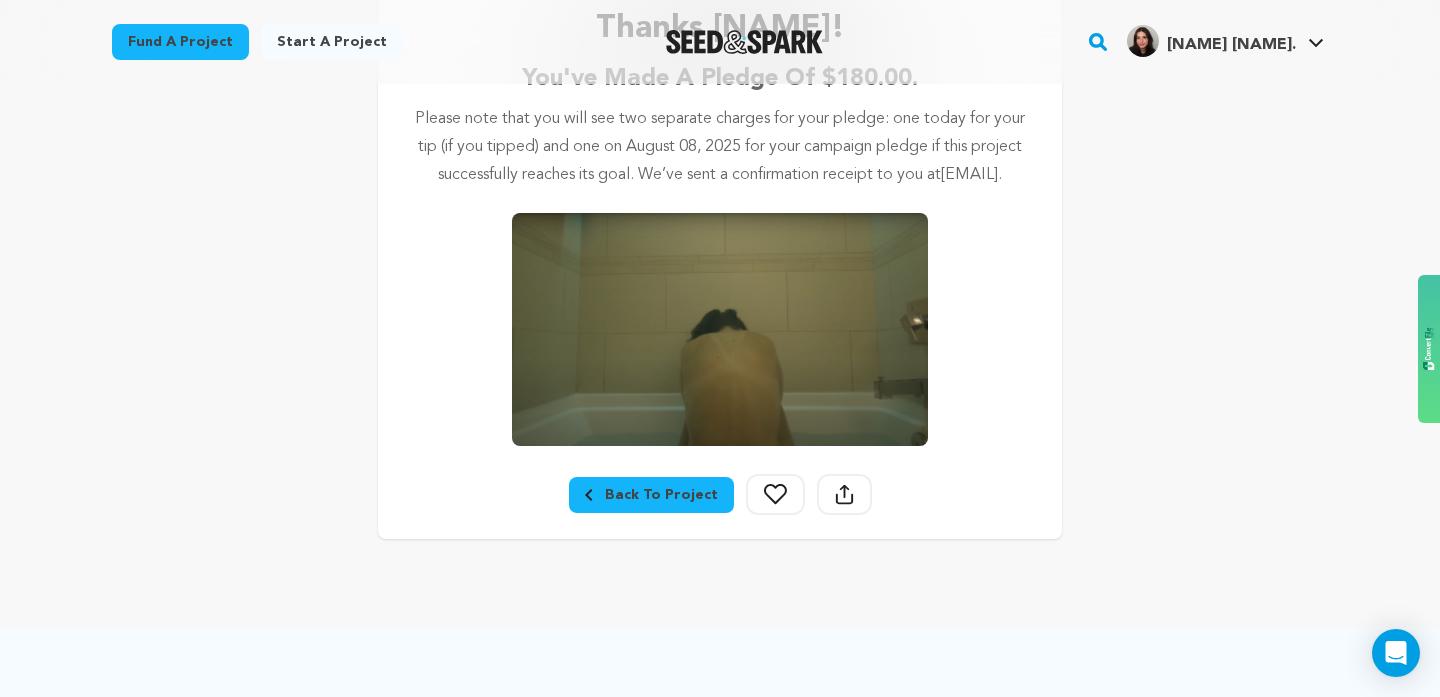 click on "Back To Project" at bounding box center (651, 495) 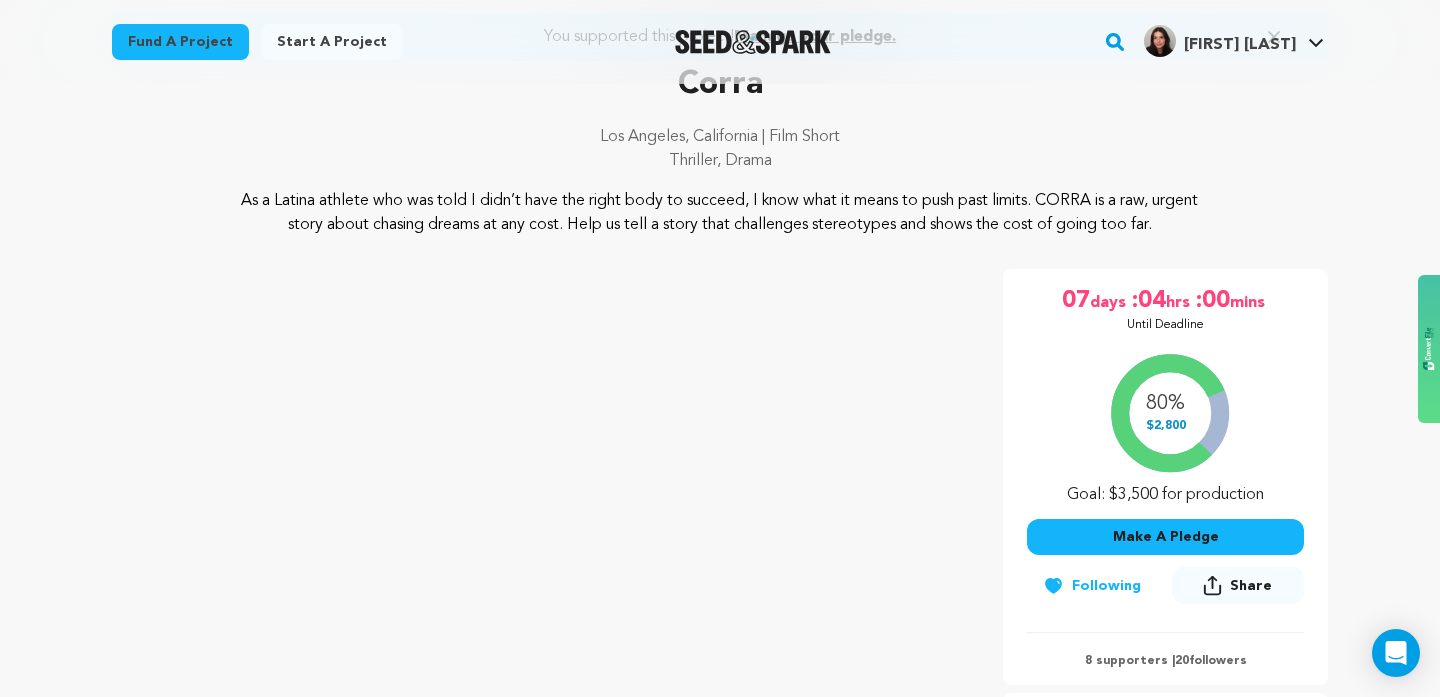 scroll, scrollTop: 0, scrollLeft: 0, axis: both 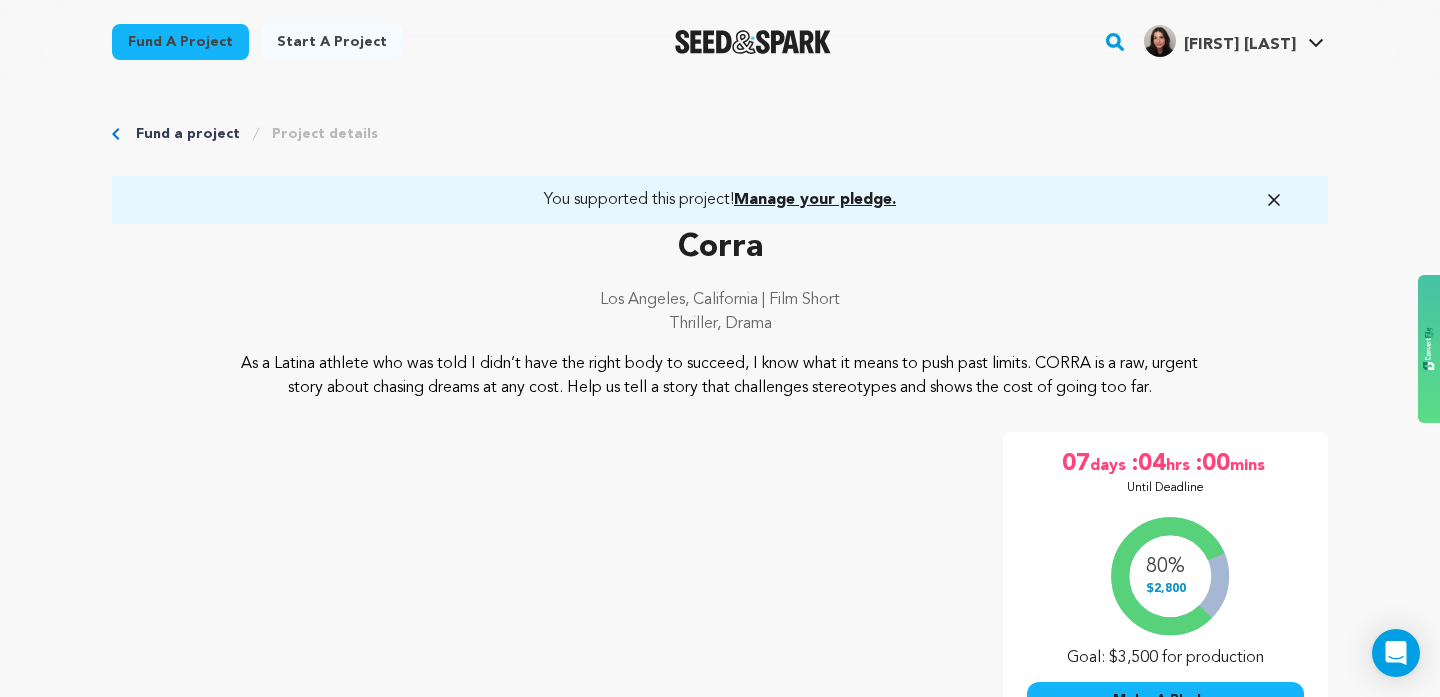 click on "[FIRST] [LAST]" at bounding box center [1240, 45] 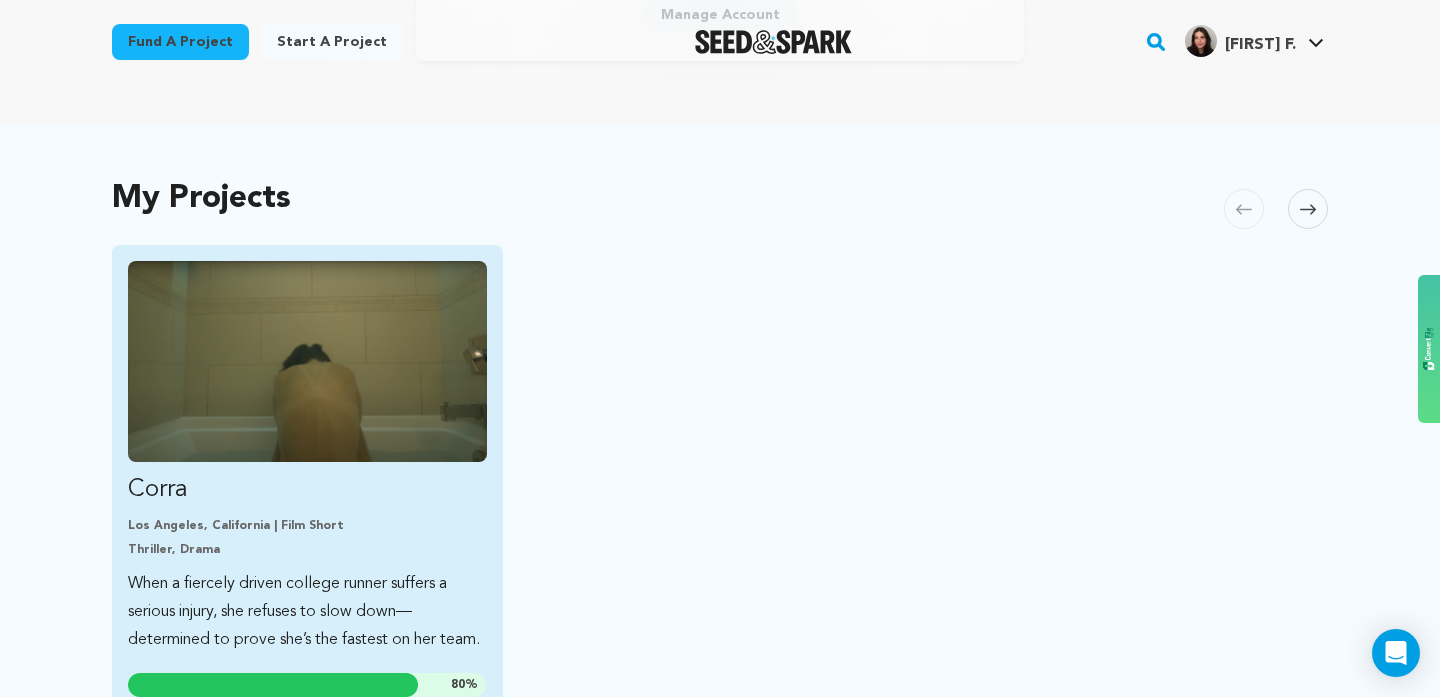 scroll, scrollTop: 468, scrollLeft: 0, axis: vertical 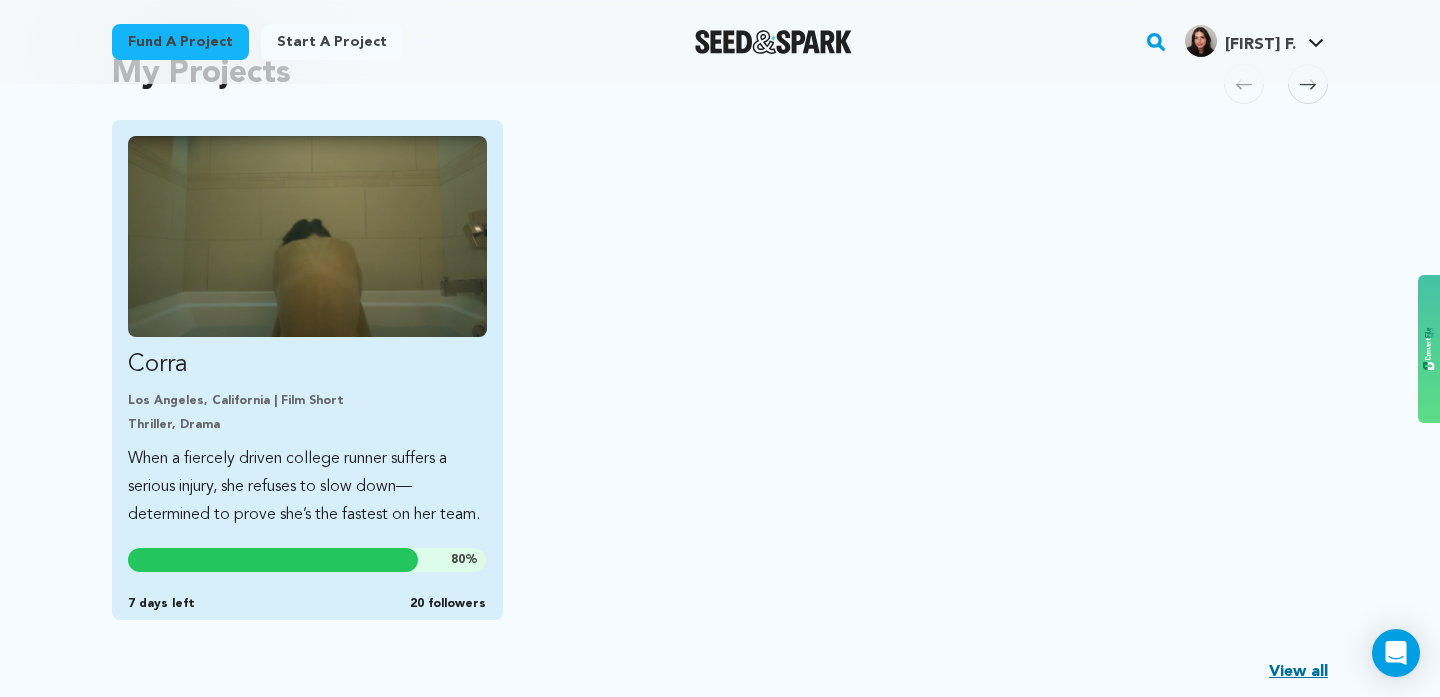 click on "When a fiercely driven college runner suffers a serious injury, she refuses to slow down—determined to prove she’s the fastest on her team." at bounding box center [307, 487] 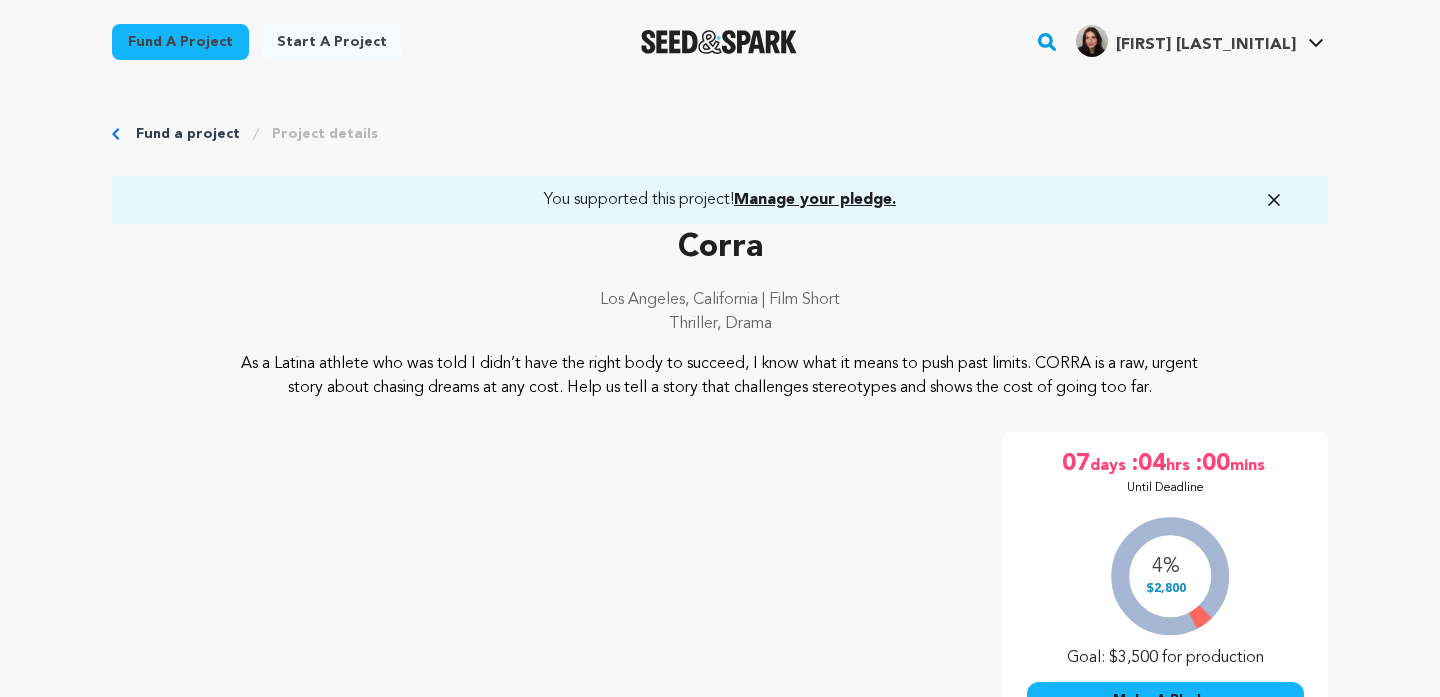 scroll, scrollTop: 0, scrollLeft: 0, axis: both 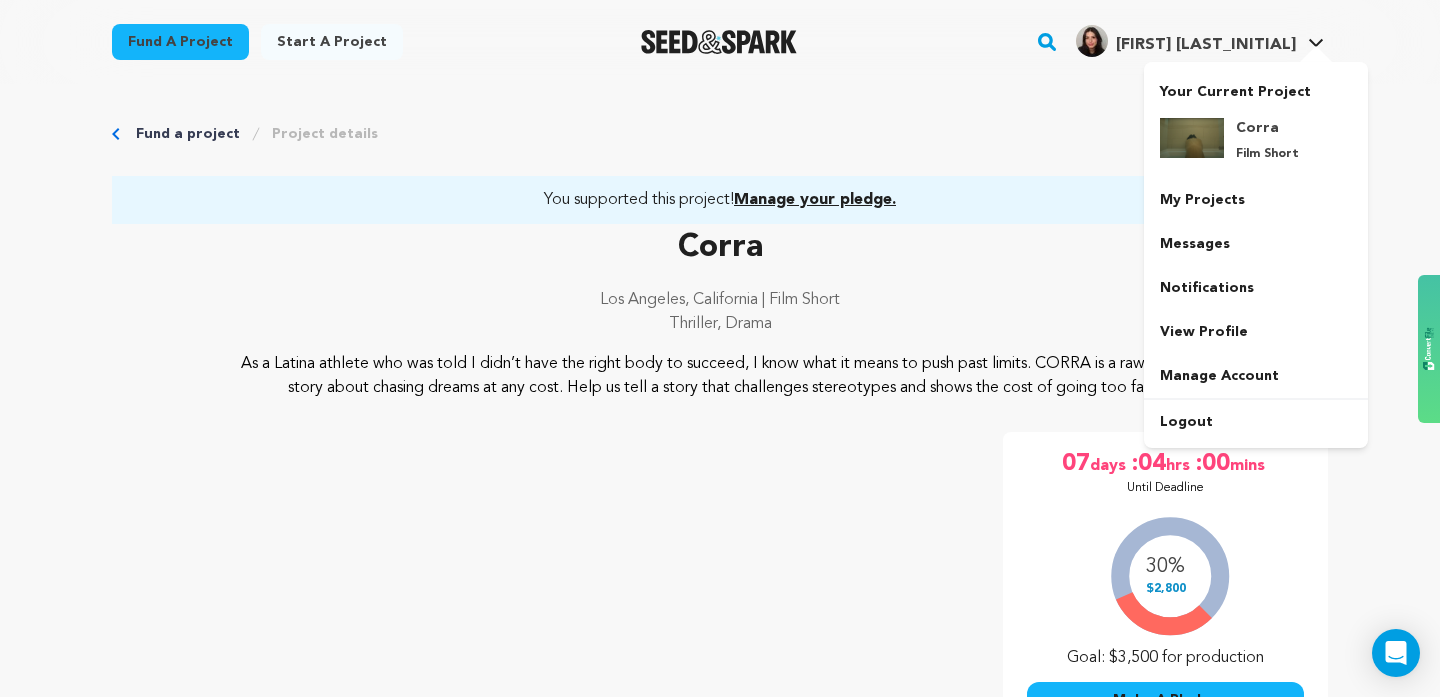click on "[FIRST] [LAST]" at bounding box center [1206, 45] 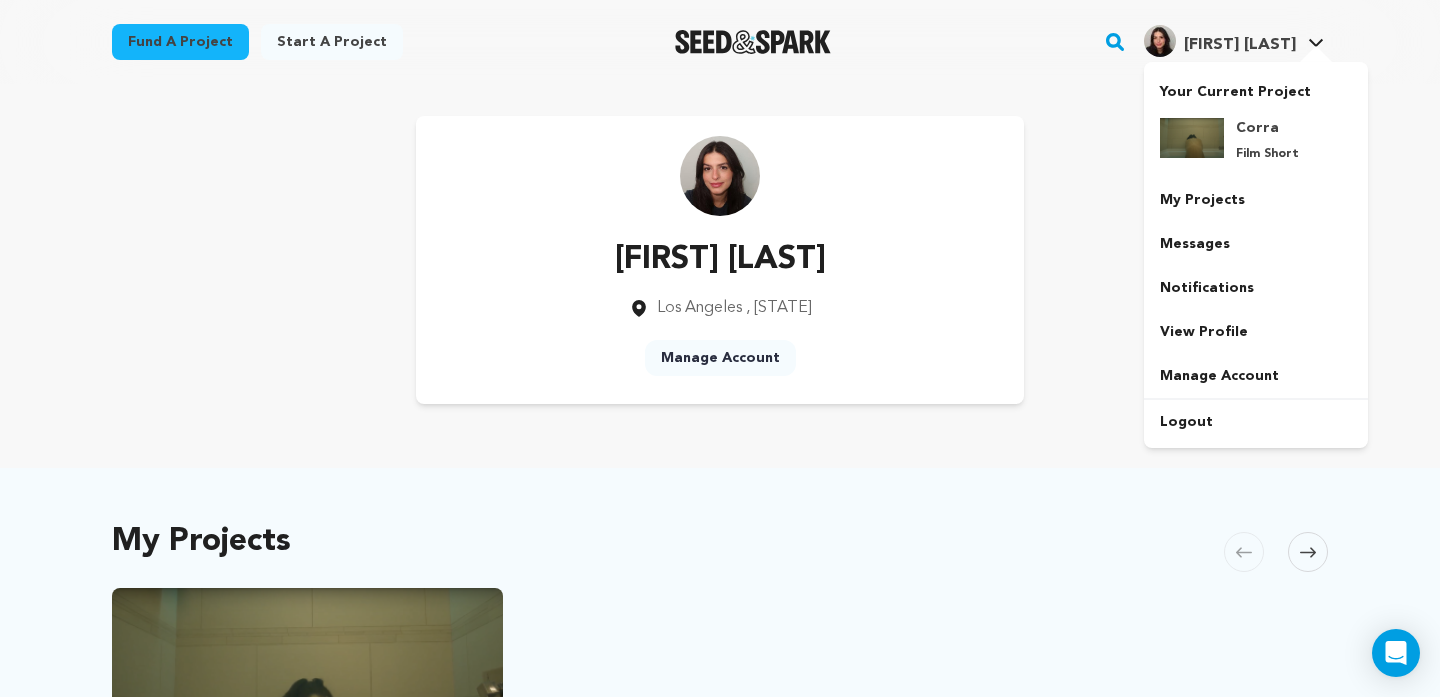 scroll, scrollTop: 0, scrollLeft: 0, axis: both 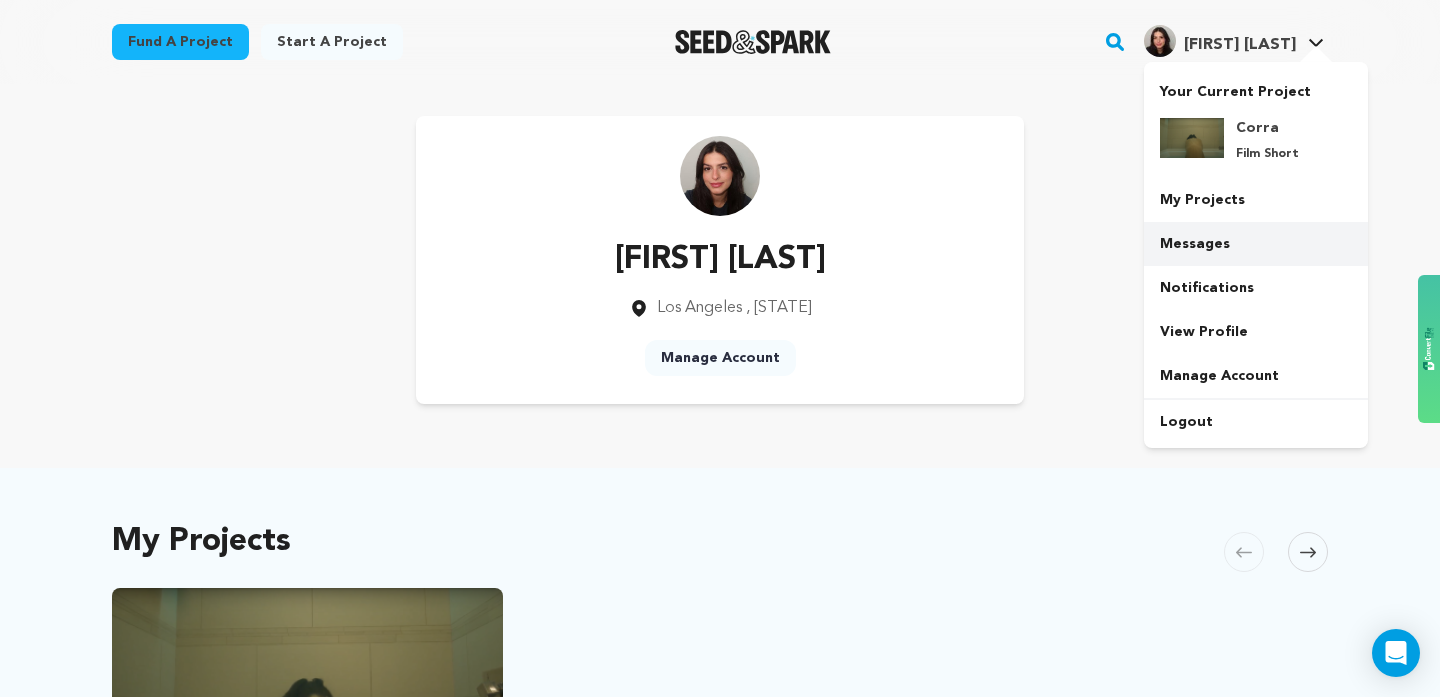 click on "Messages" at bounding box center (1256, 244) 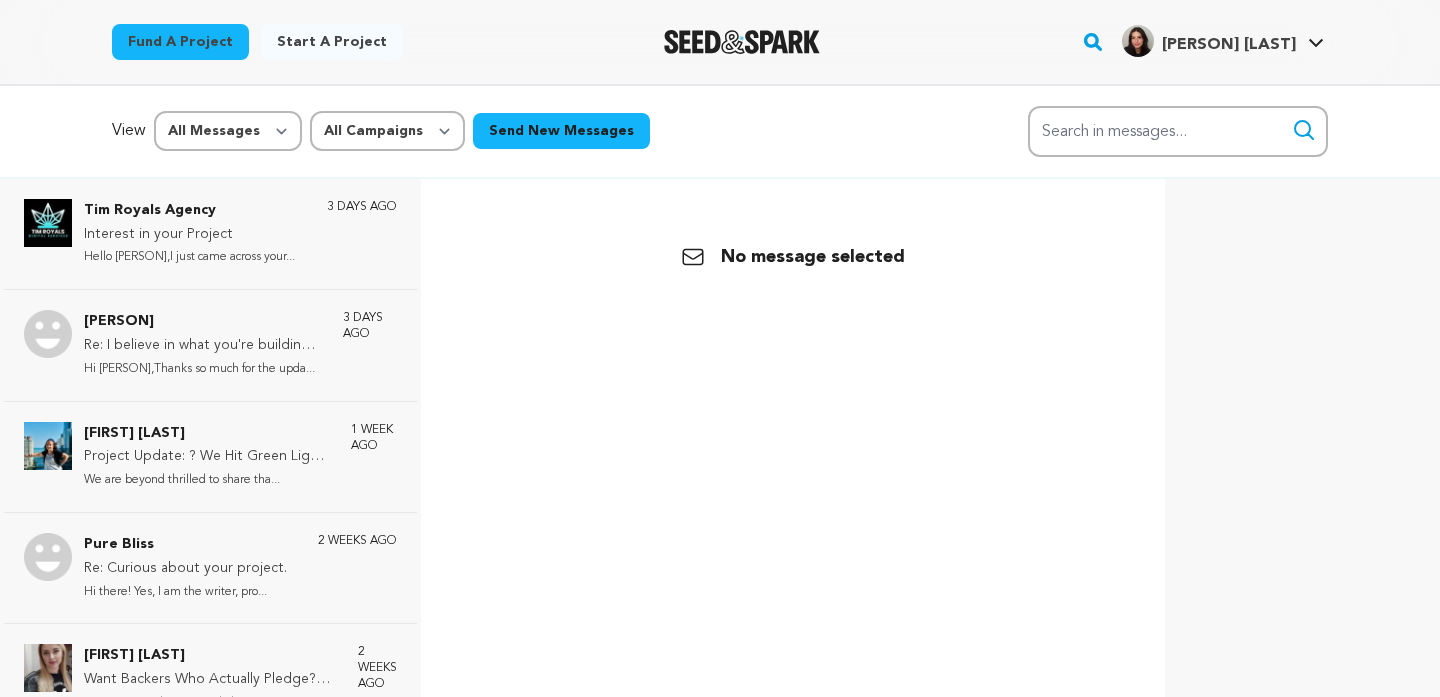 scroll, scrollTop: 0, scrollLeft: 0, axis: both 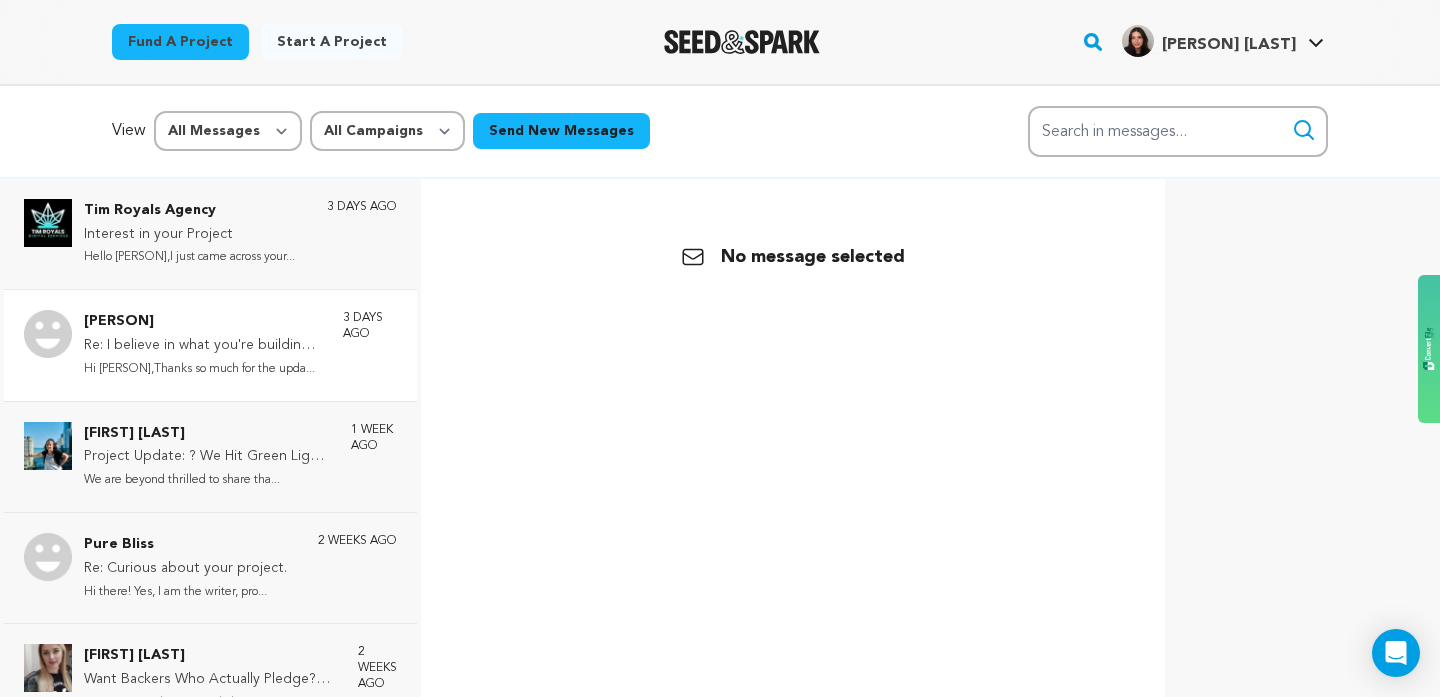click on "[PERSON]" at bounding box center [203, 322] 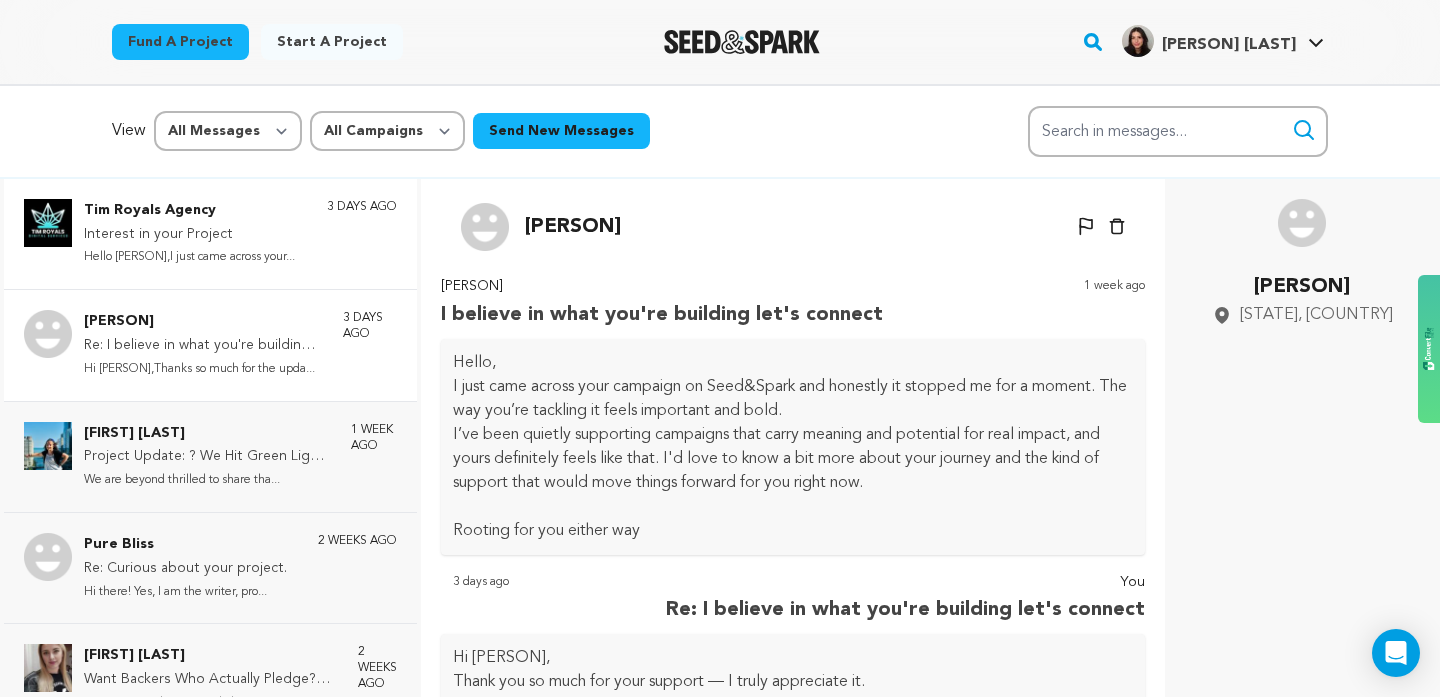 scroll, scrollTop: 38, scrollLeft: 0, axis: vertical 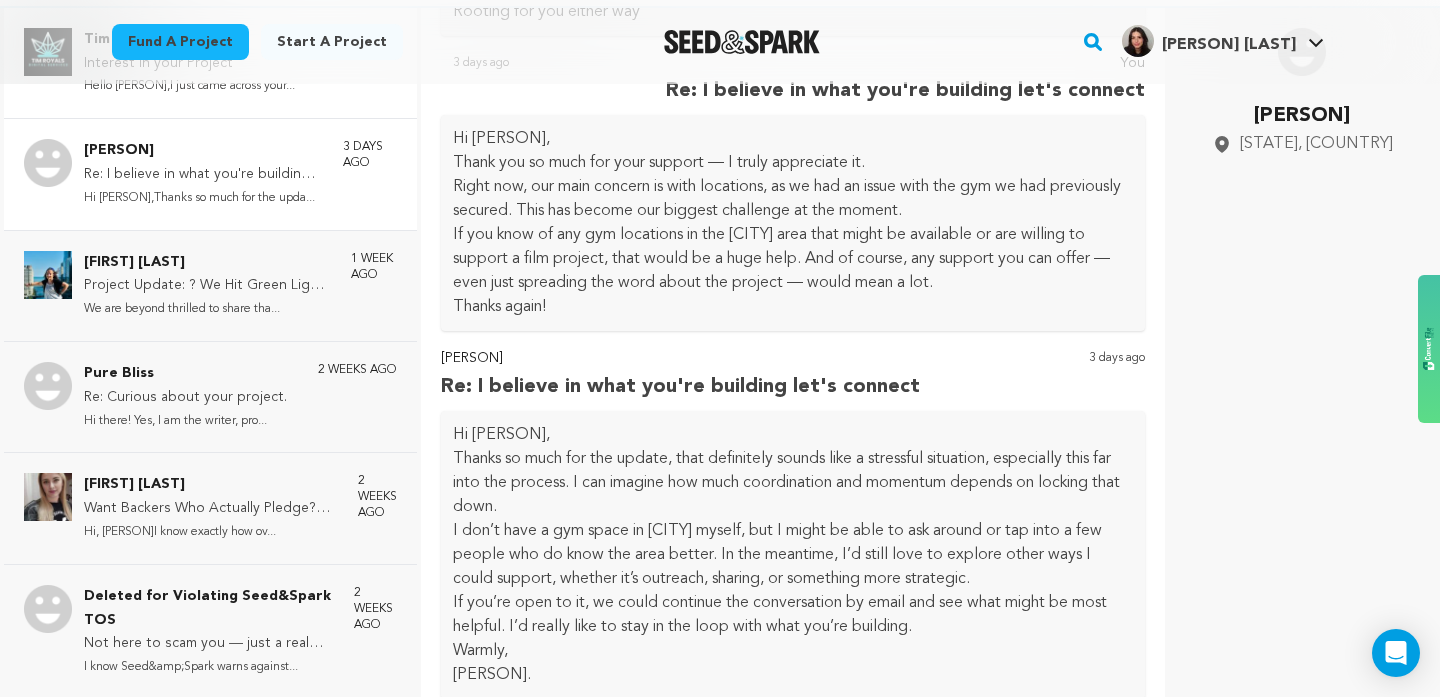 click on "Danile
Re: I believe in what you're building let's connect
Hi Lara,Thanks so much for the upda...
3 days ago" at bounding box center [210, 173] 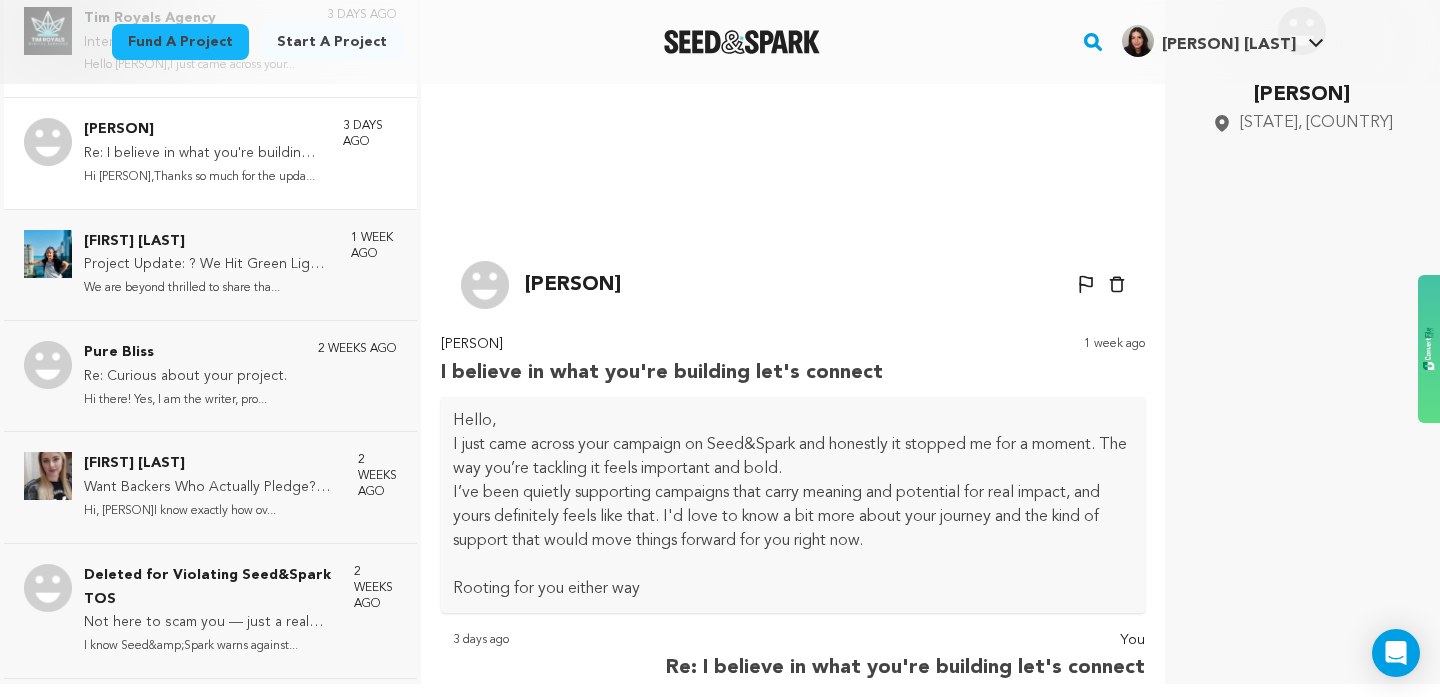 scroll, scrollTop: 195, scrollLeft: 0, axis: vertical 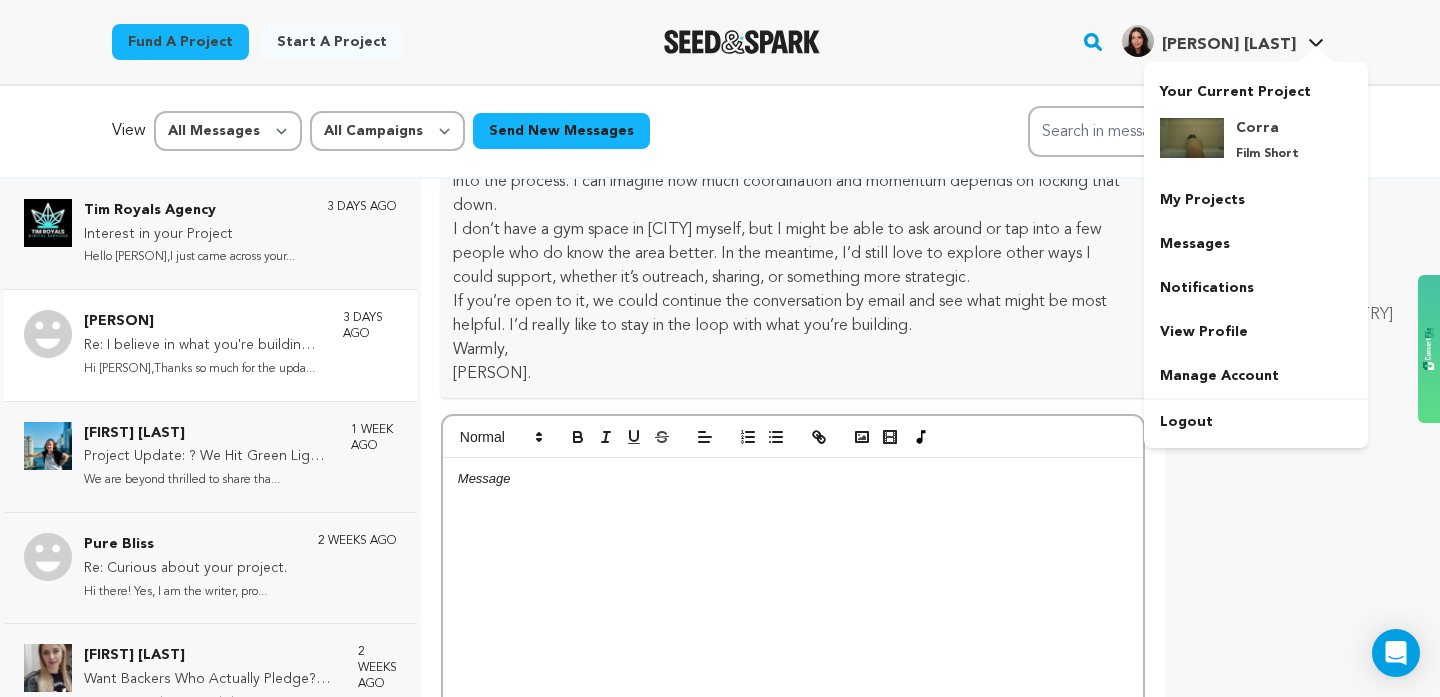 click on "Lara F.
Lara F." at bounding box center (1223, 42) 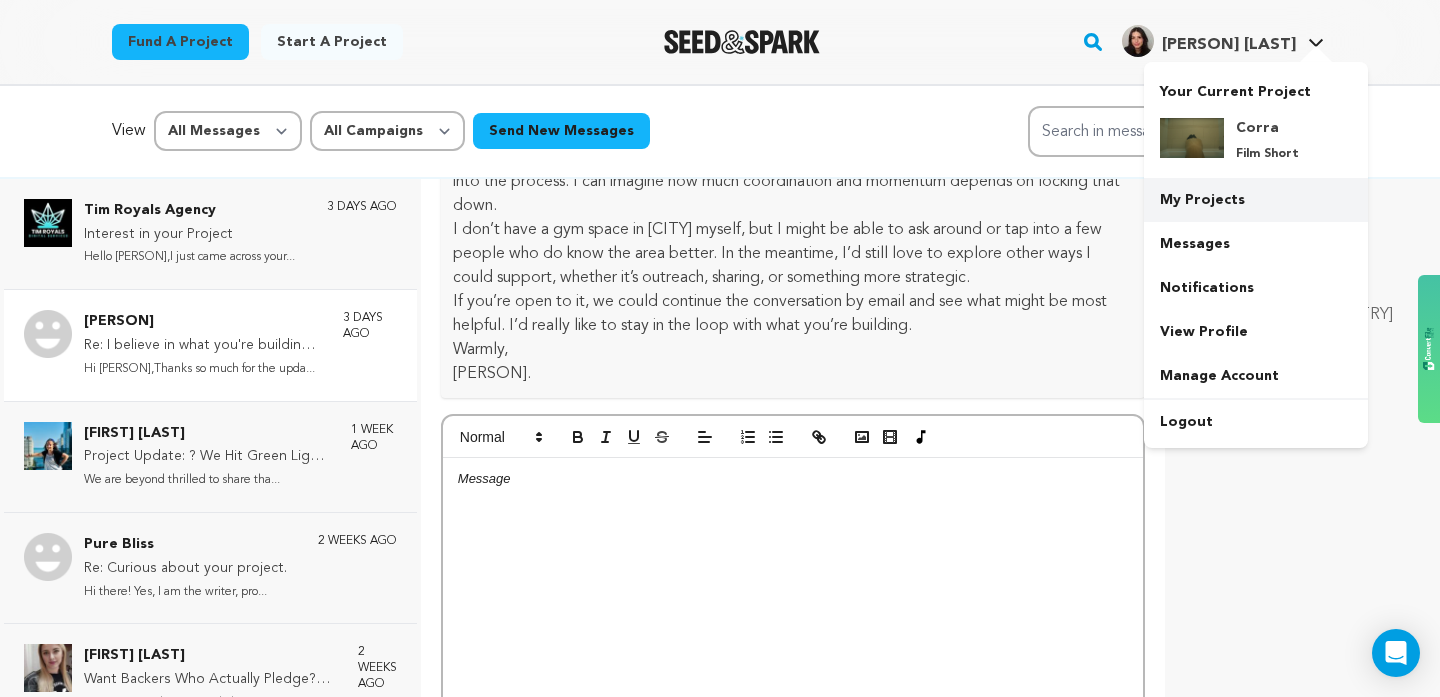 click on "My Projects" at bounding box center (1256, 200) 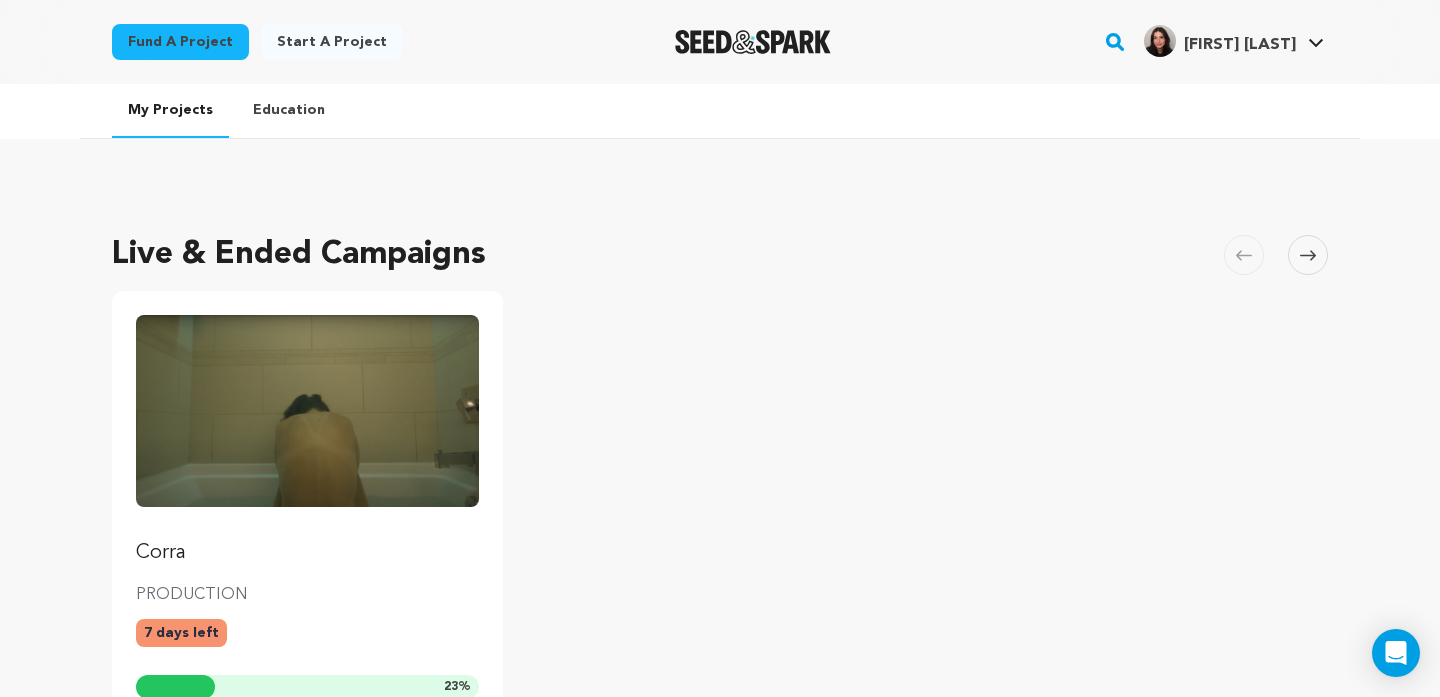 scroll, scrollTop: 0, scrollLeft: 0, axis: both 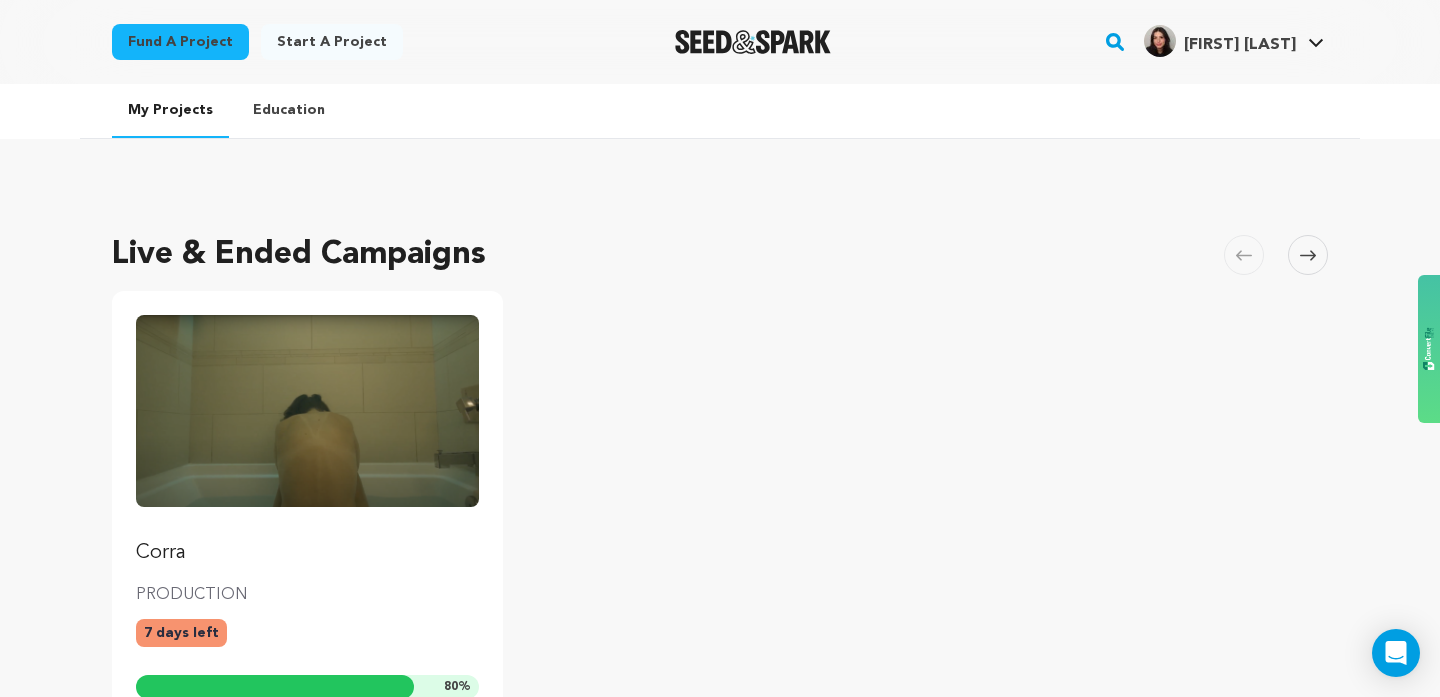 click on "Corra" at bounding box center [307, 441] 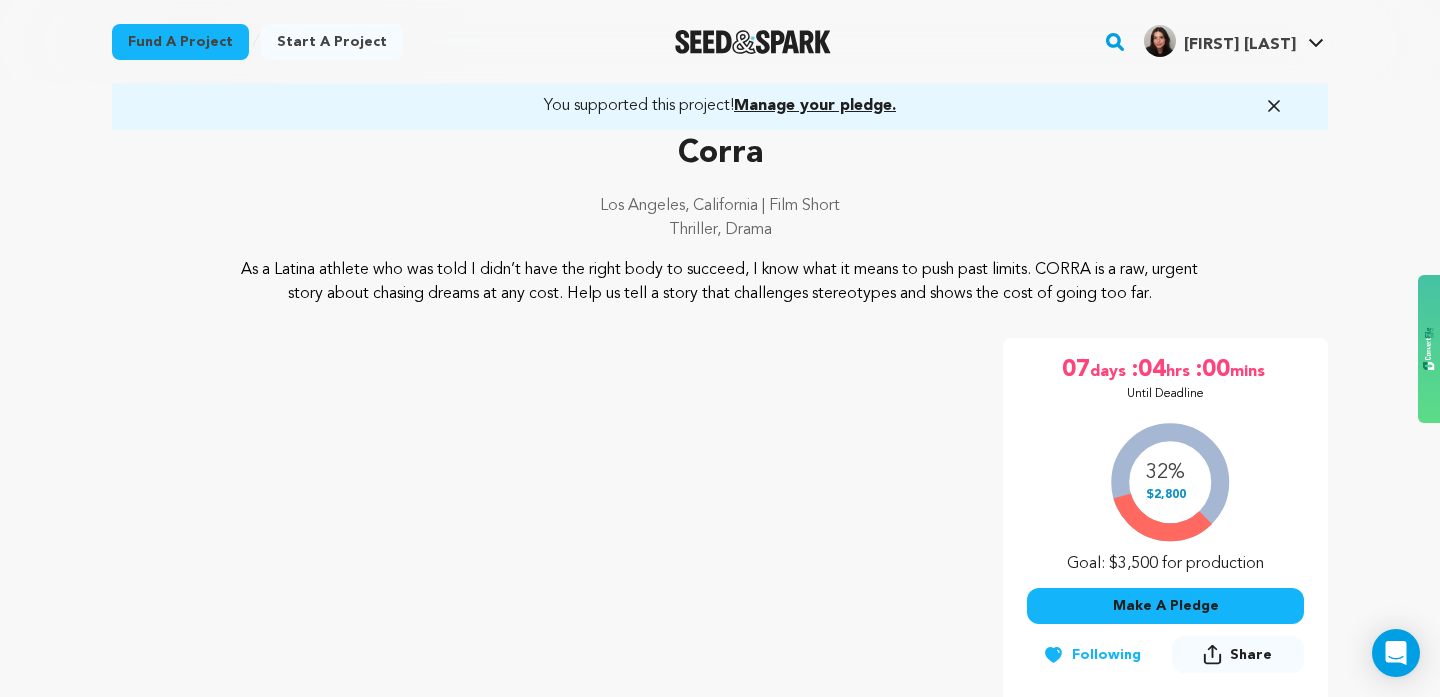 scroll, scrollTop: 95, scrollLeft: 0, axis: vertical 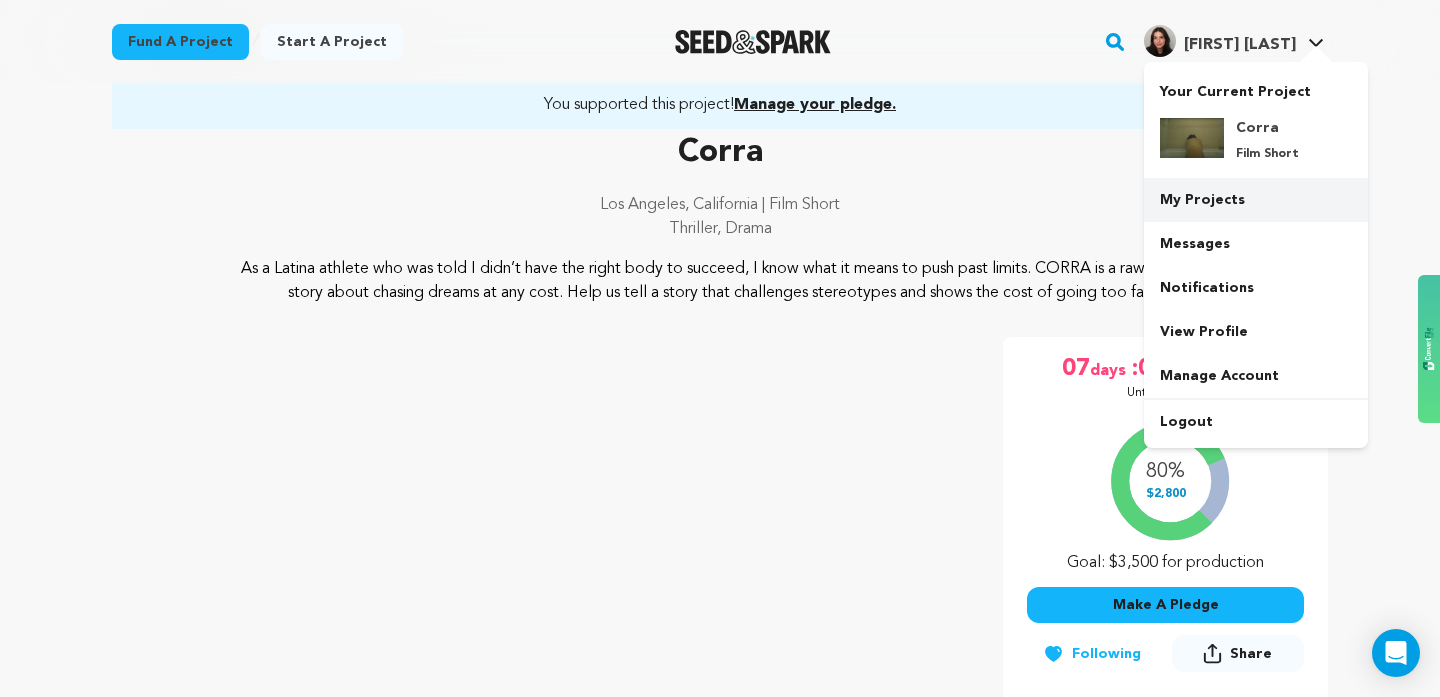 click on "My Projects" at bounding box center (1256, 200) 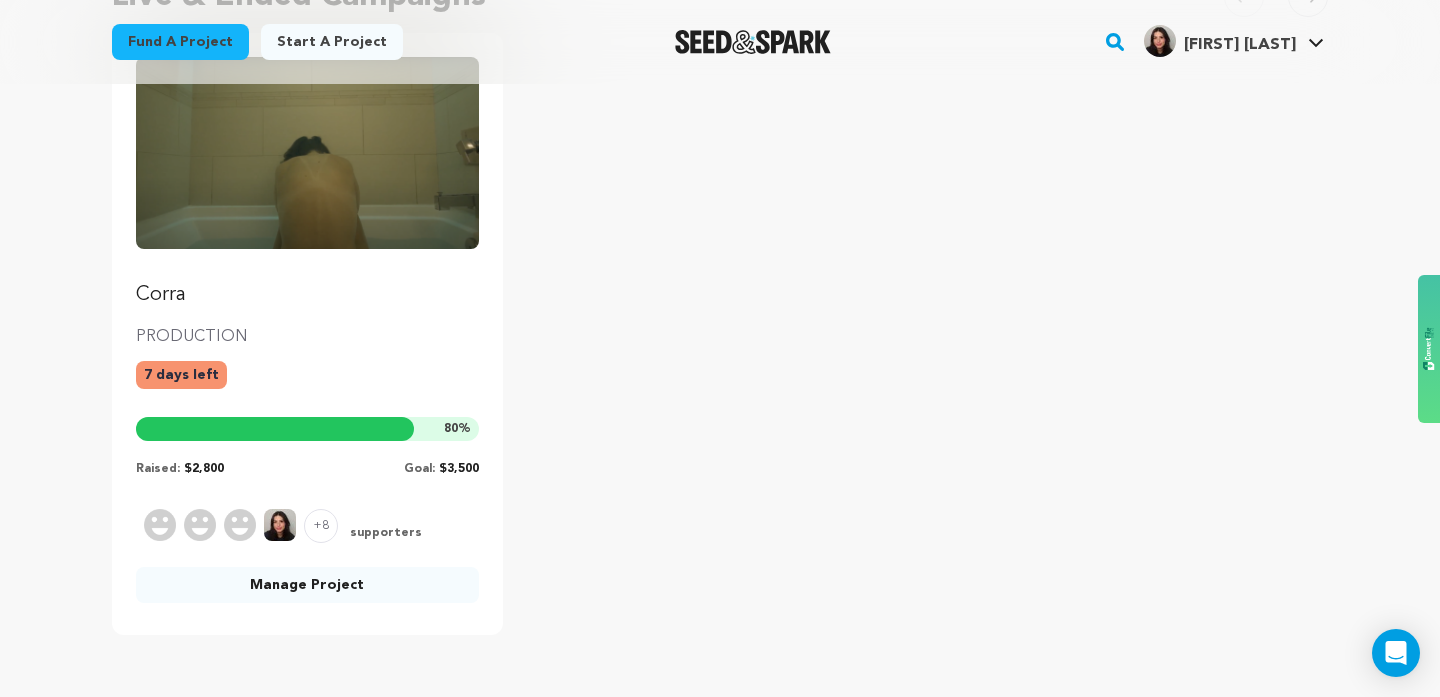 scroll, scrollTop: 292, scrollLeft: 0, axis: vertical 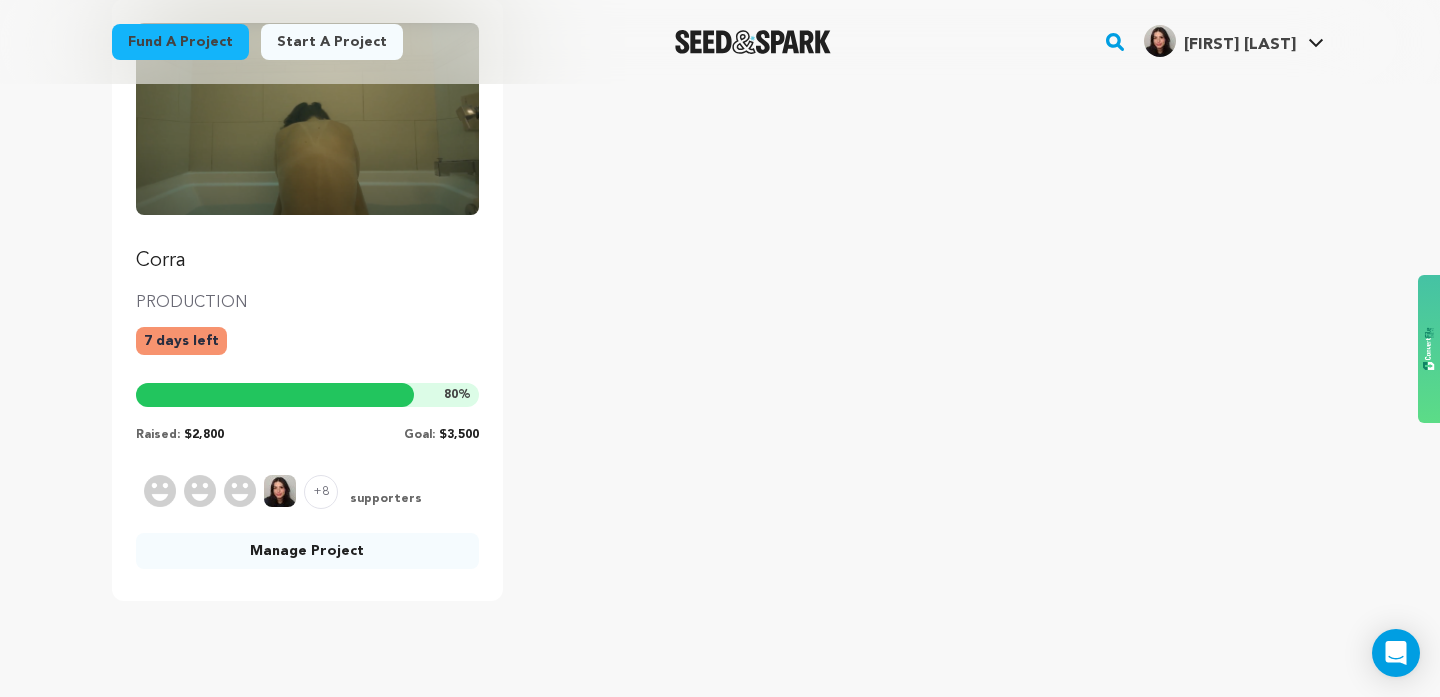 click on "Manage Project" at bounding box center [307, 551] 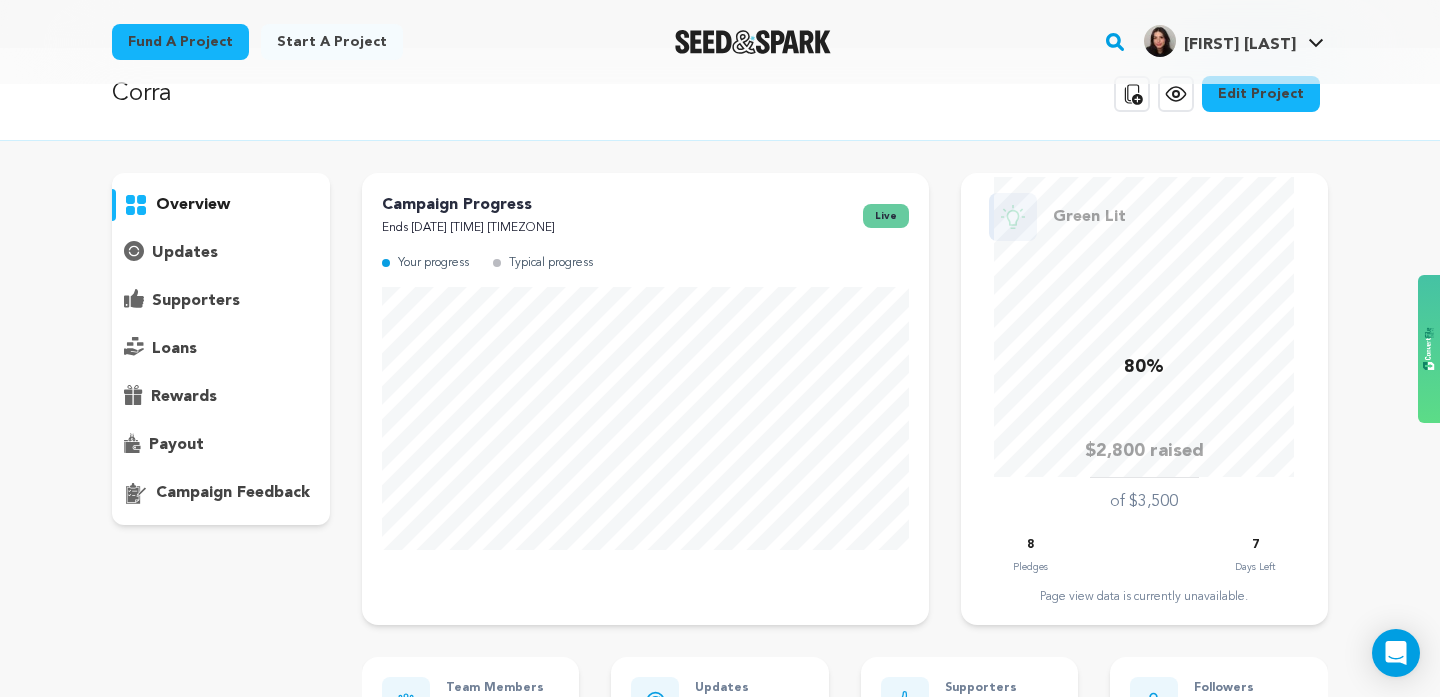 scroll, scrollTop: 0, scrollLeft: 0, axis: both 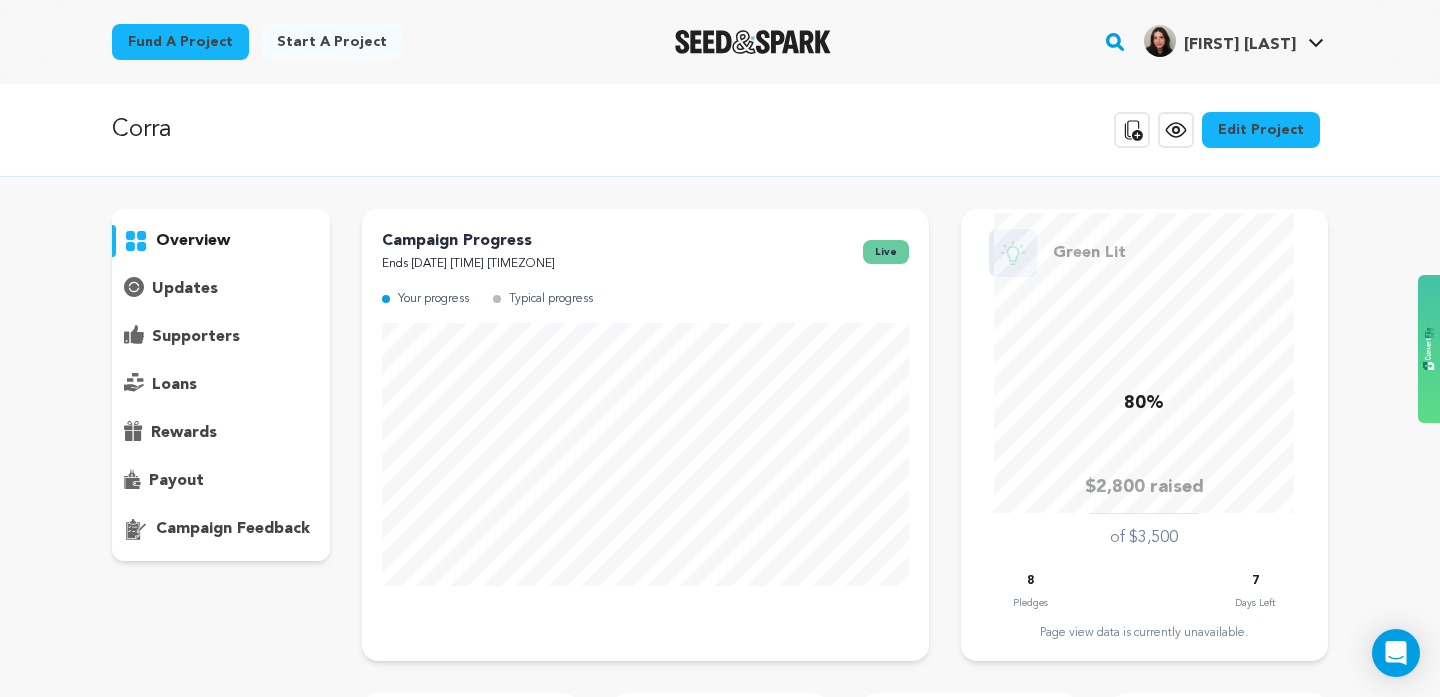 click on "updates" at bounding box center (221, 289) 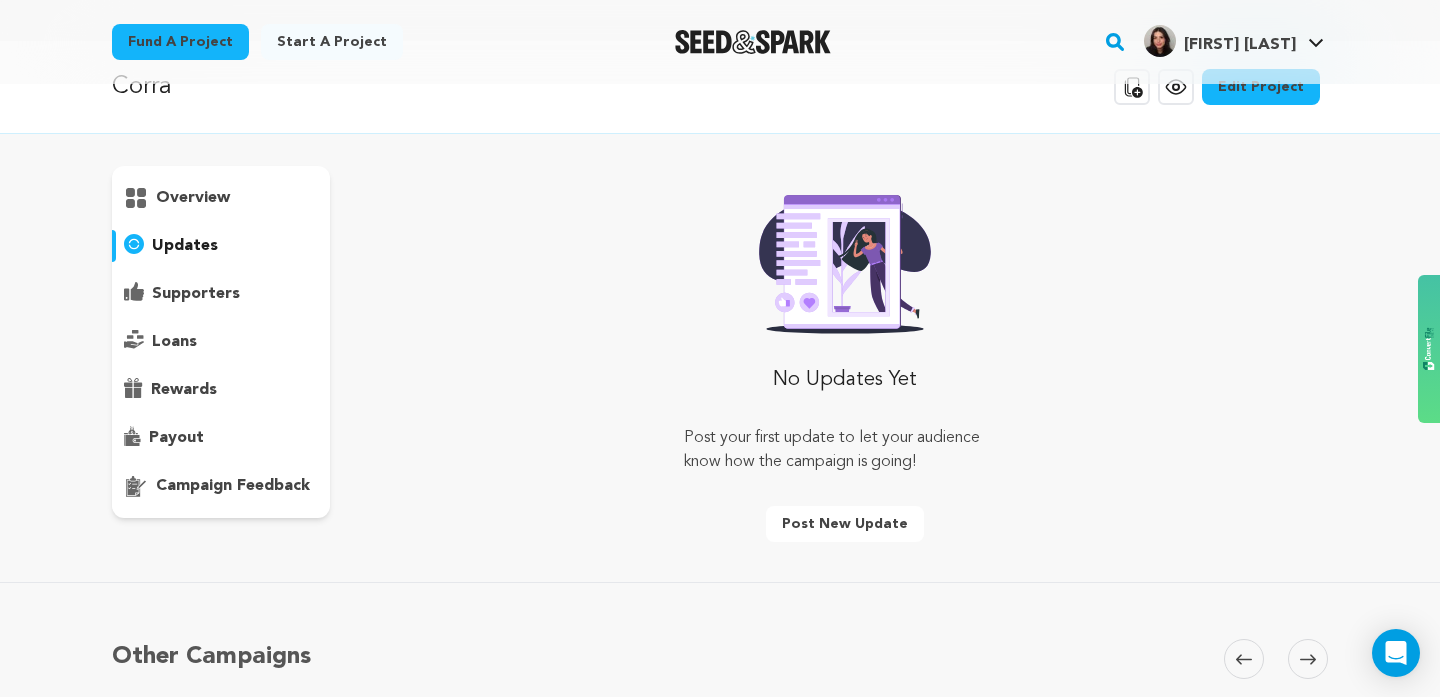 scroll, scrollTop: 44, scrollLeft: 0, axis: vertical 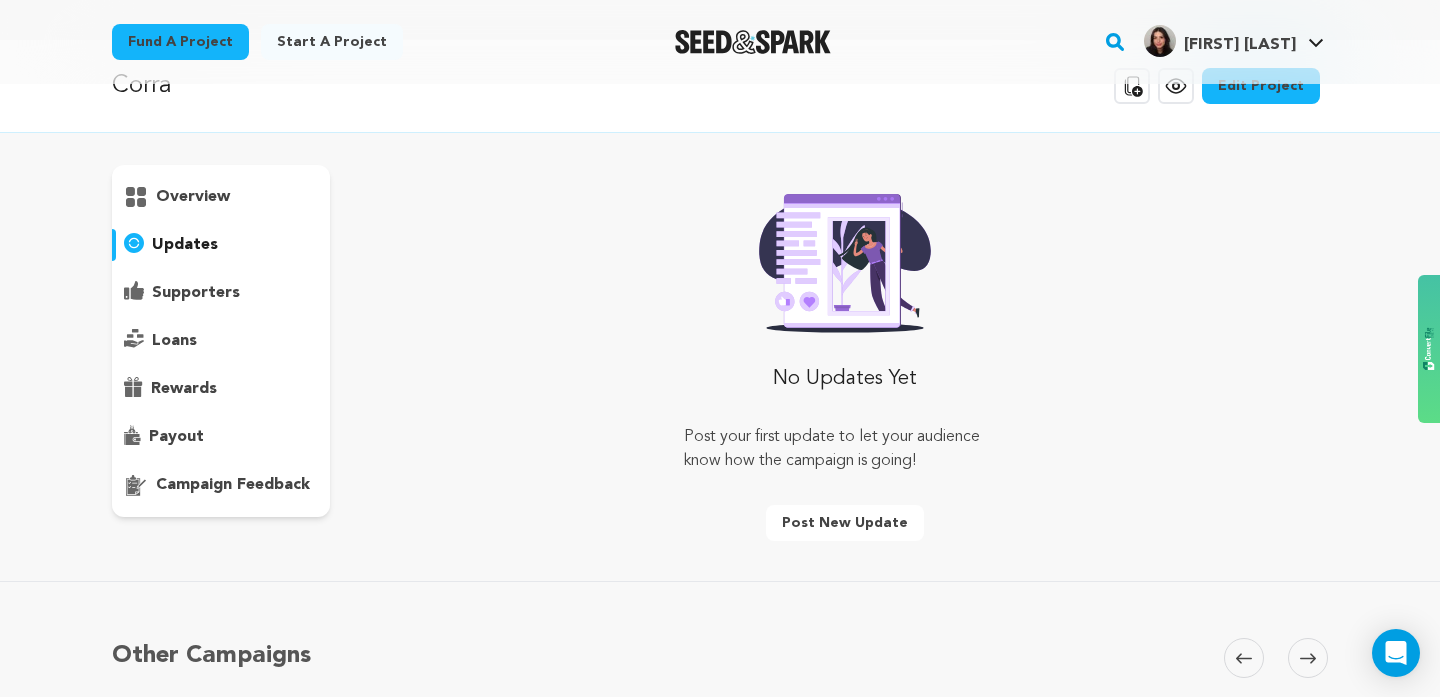 click on "supporters" at bounding box center [196, 293] 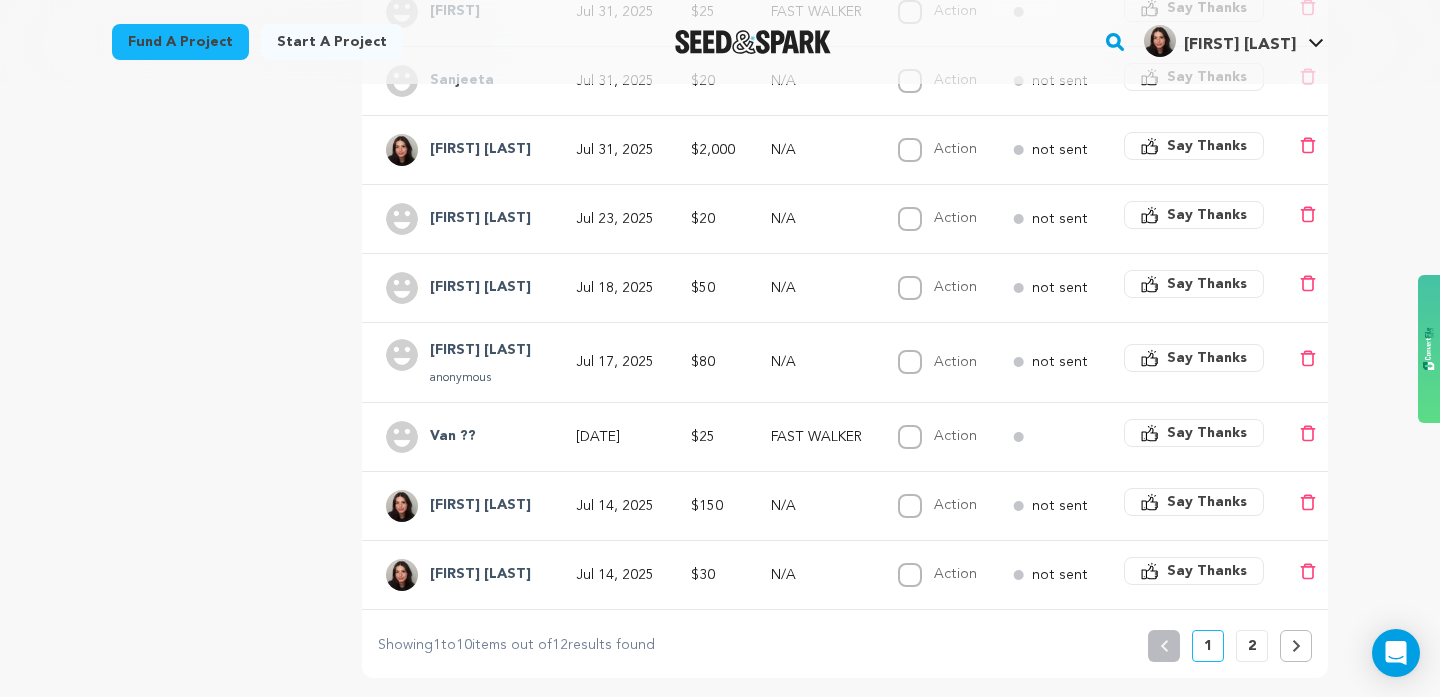 scroll, scrollTop: 695, scrollLeft: 0, axis: vertical 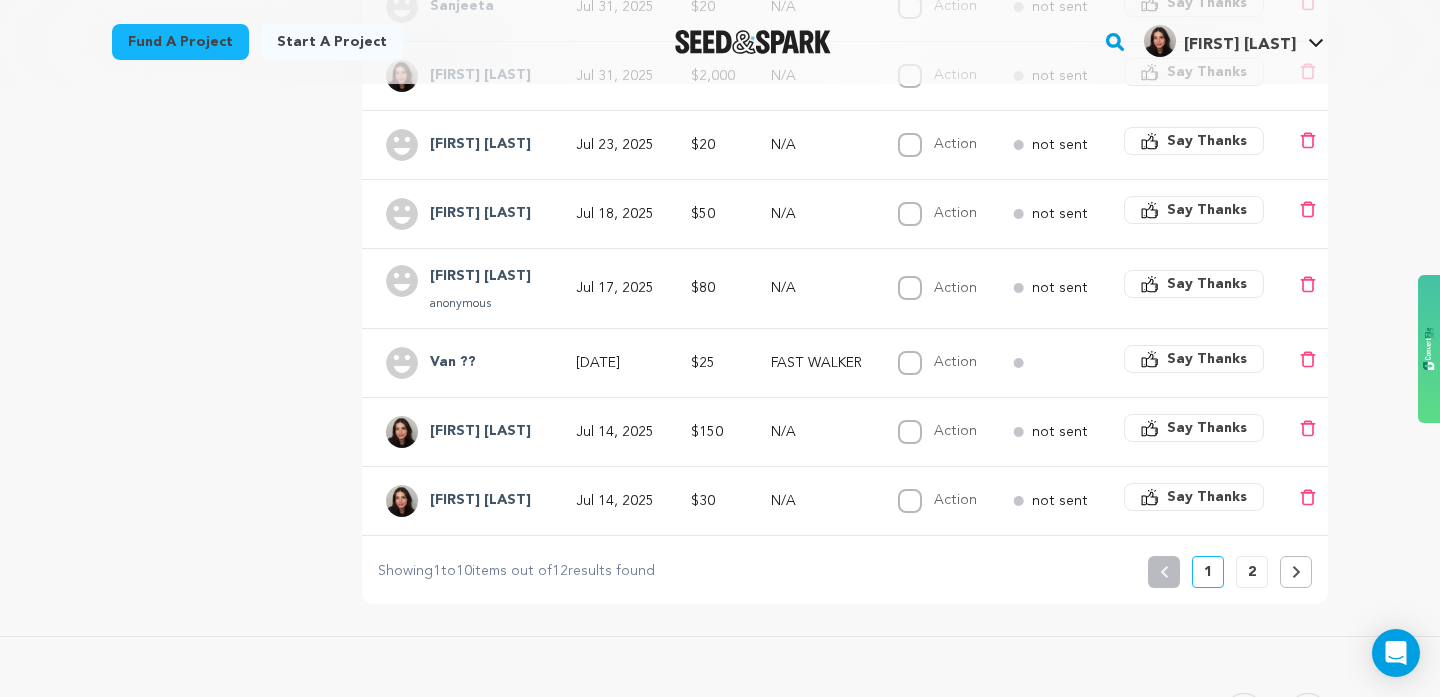 click on "2" at bounding box center [1252, 572] 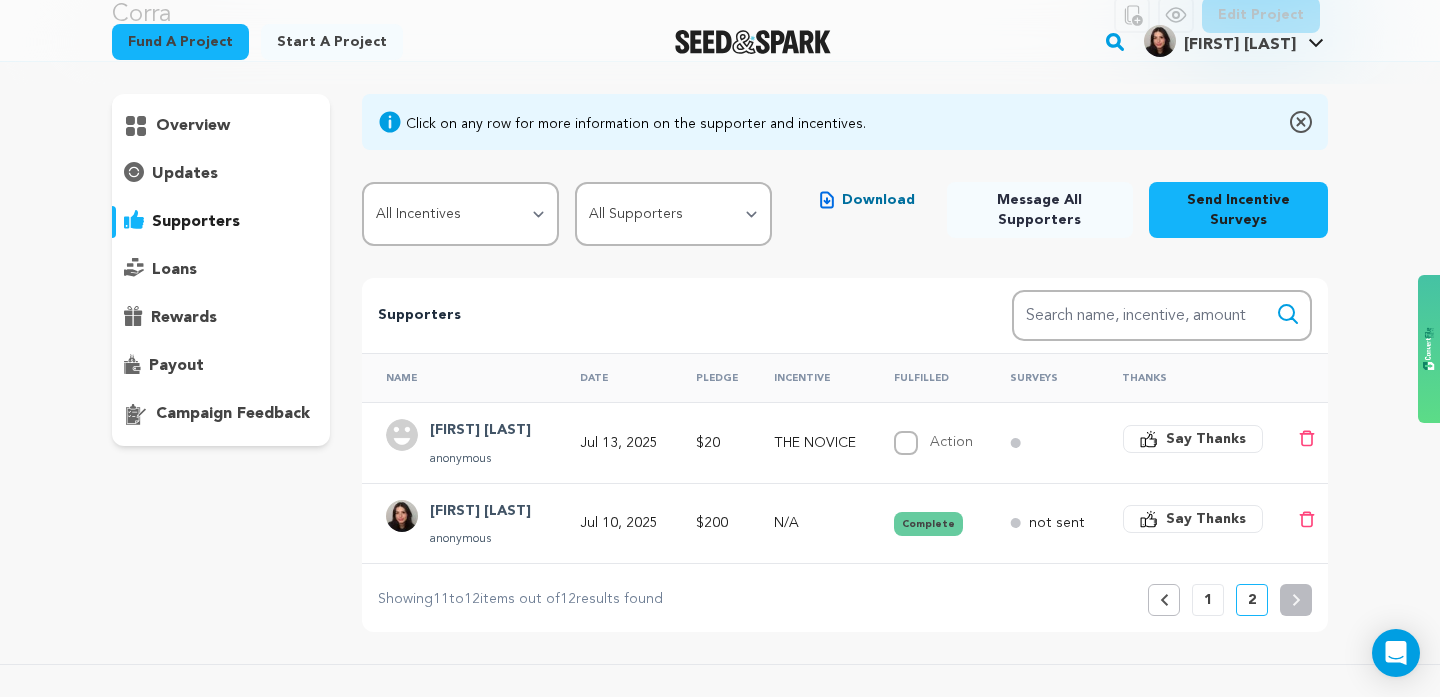 scroll, scrollTop: 128, scrollLeft: 0, axis: vertical 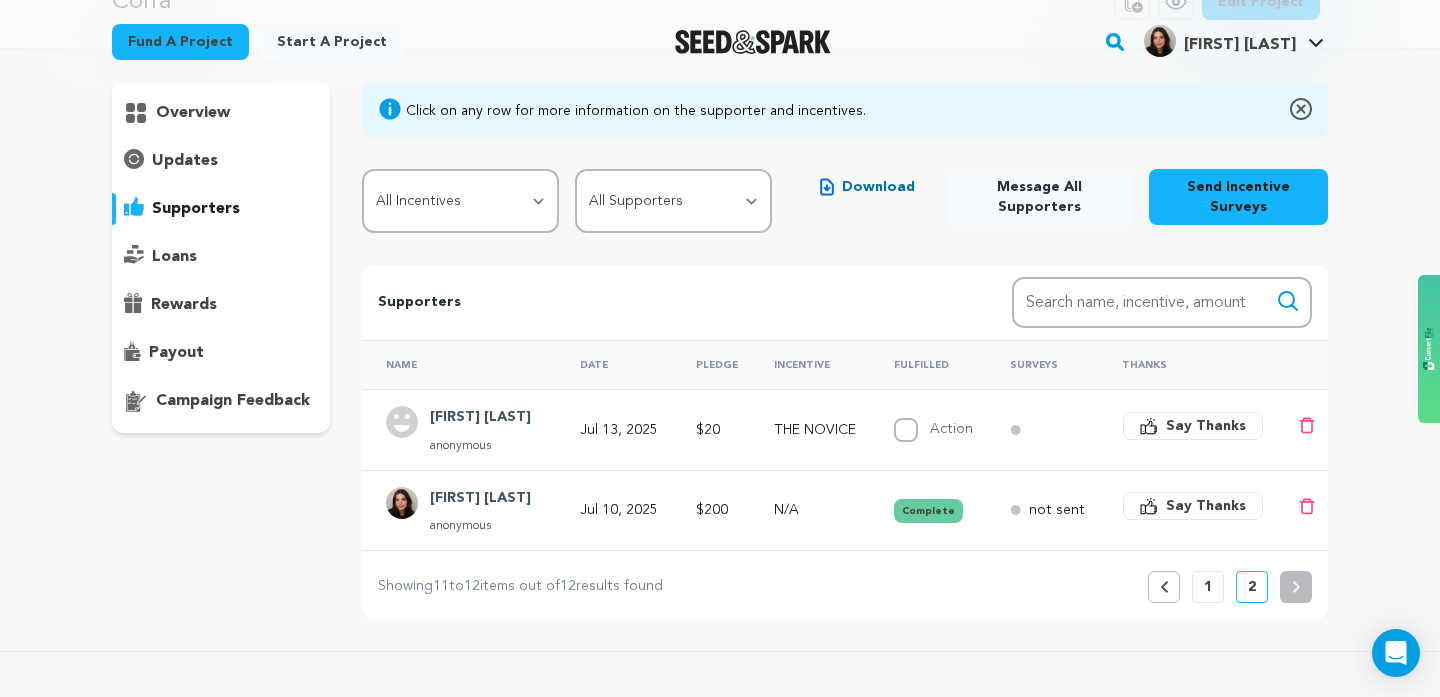 click on "1" at bounding box center [1208, 587] 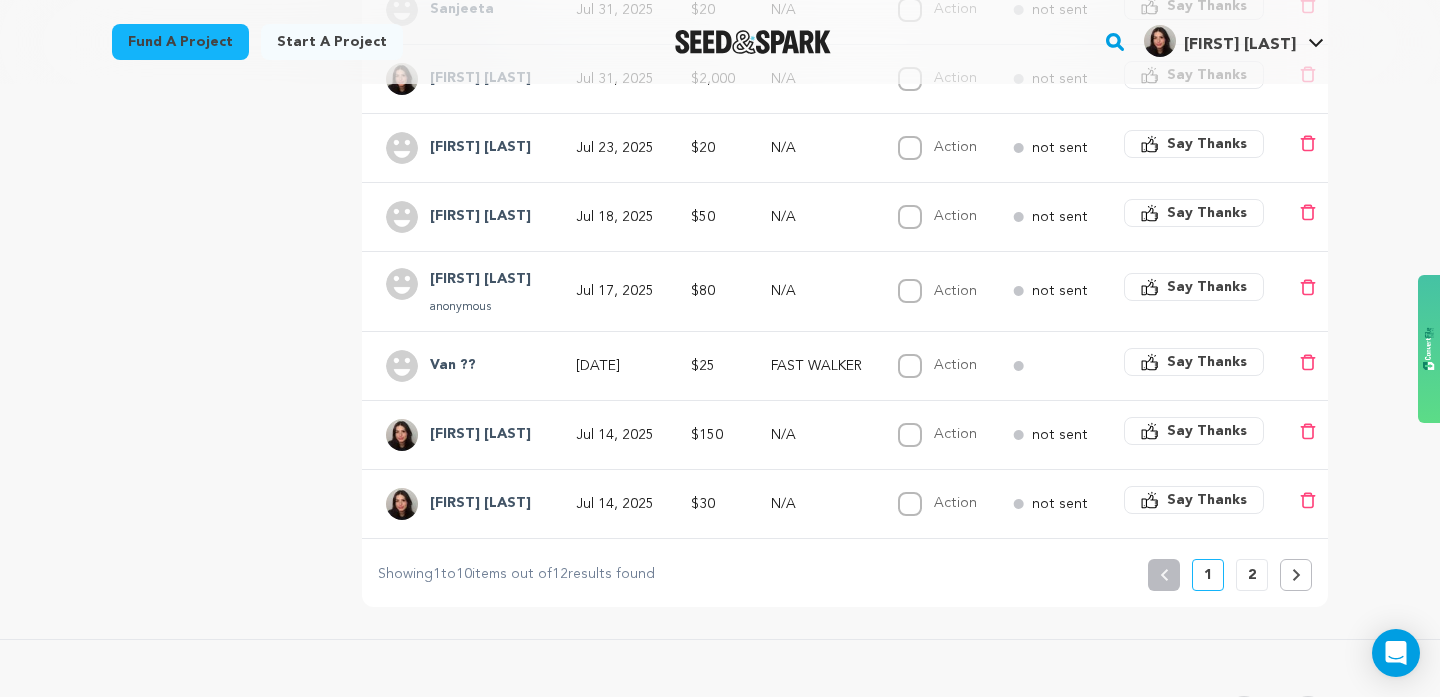 scroll, scrollTop: 700, scrollLeft: 0, axis: vertical 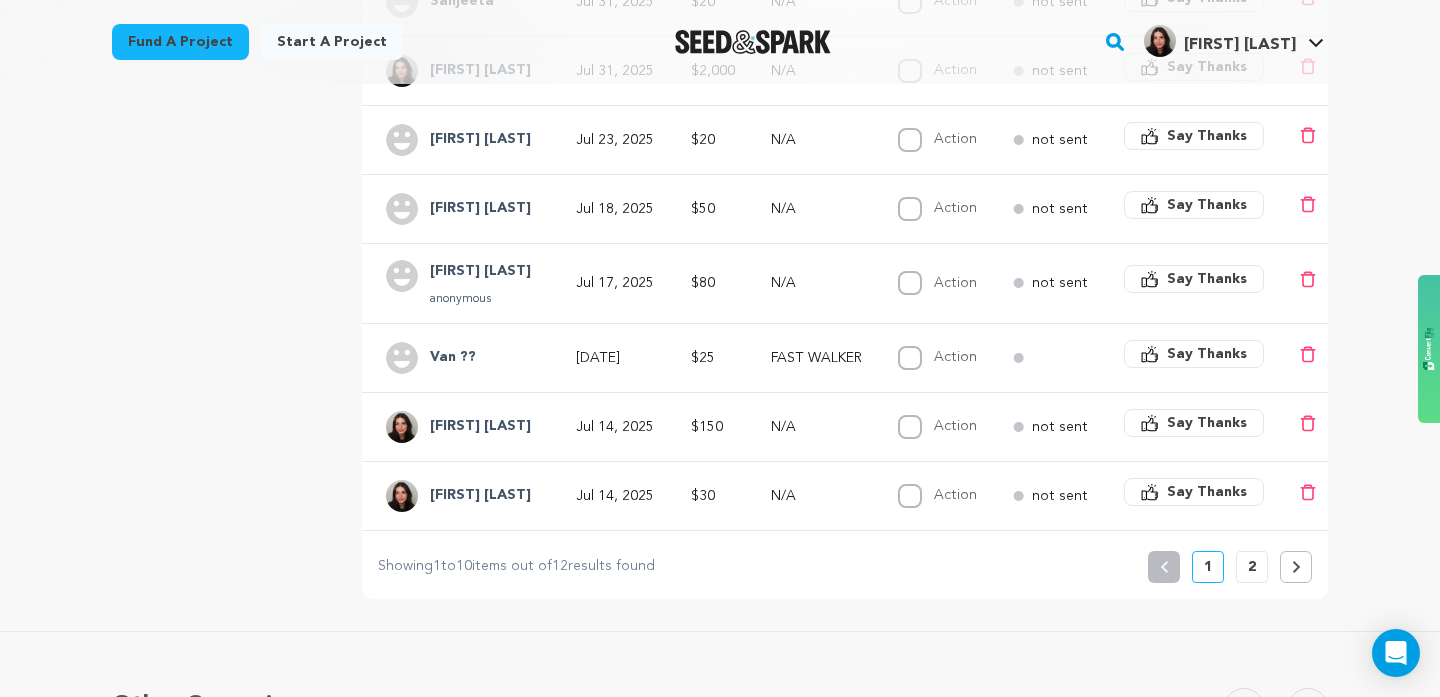 click on "2" at bounding box center [1252, 567] 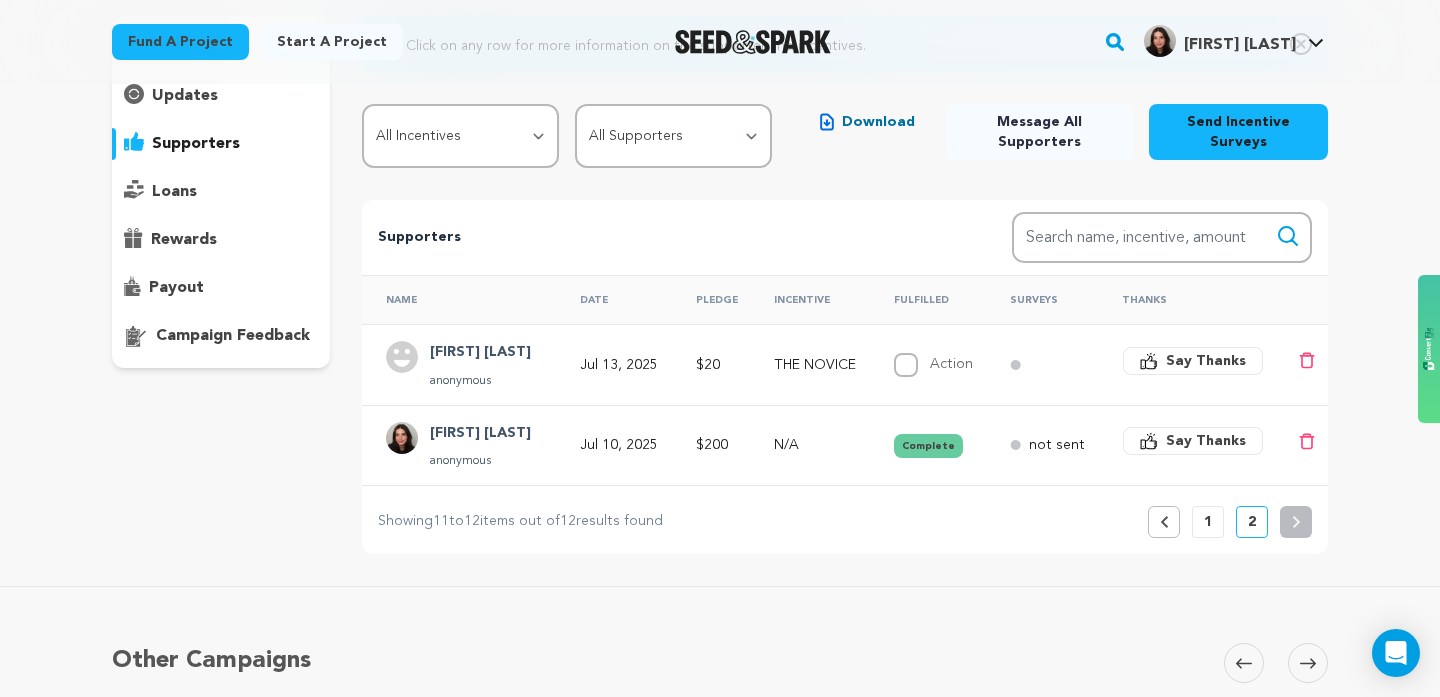 scroll, scrollTop: 210, scrollLeft: 0, axis: vertical 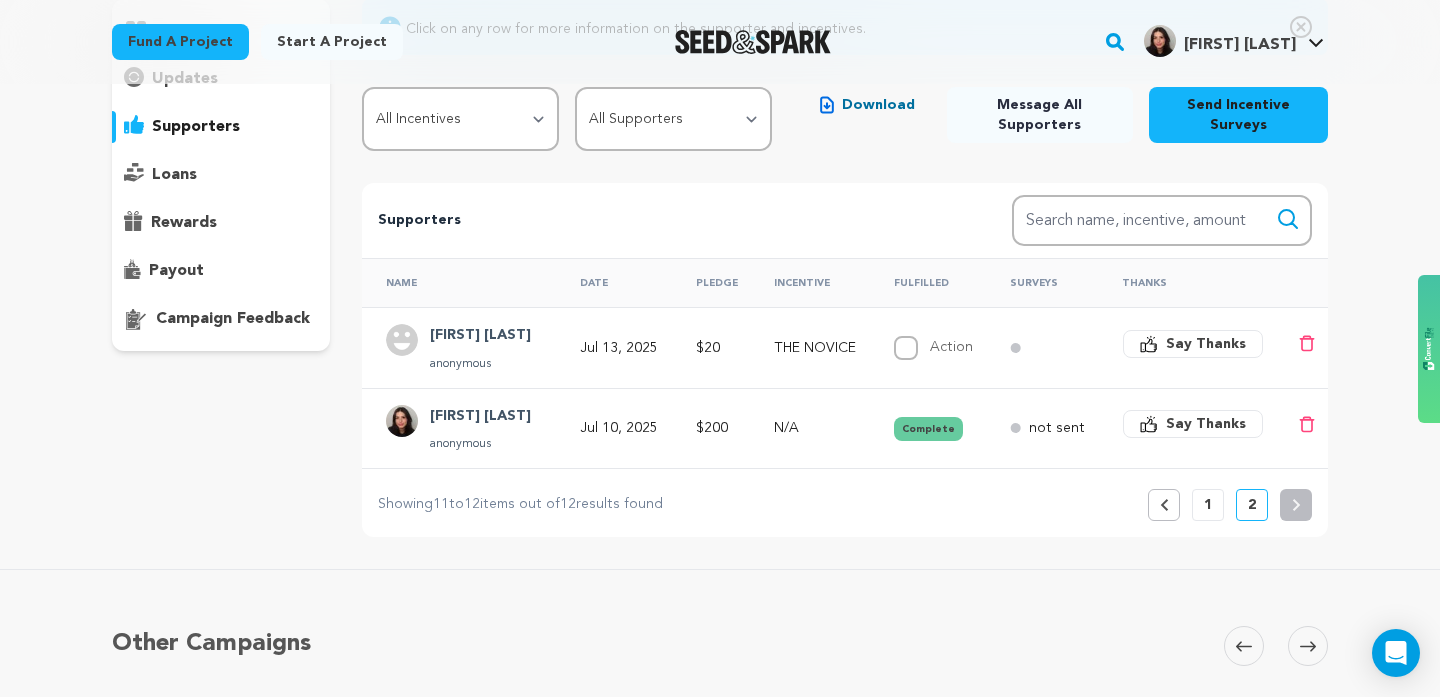 click on "1" at bounding box center [1208, 505] 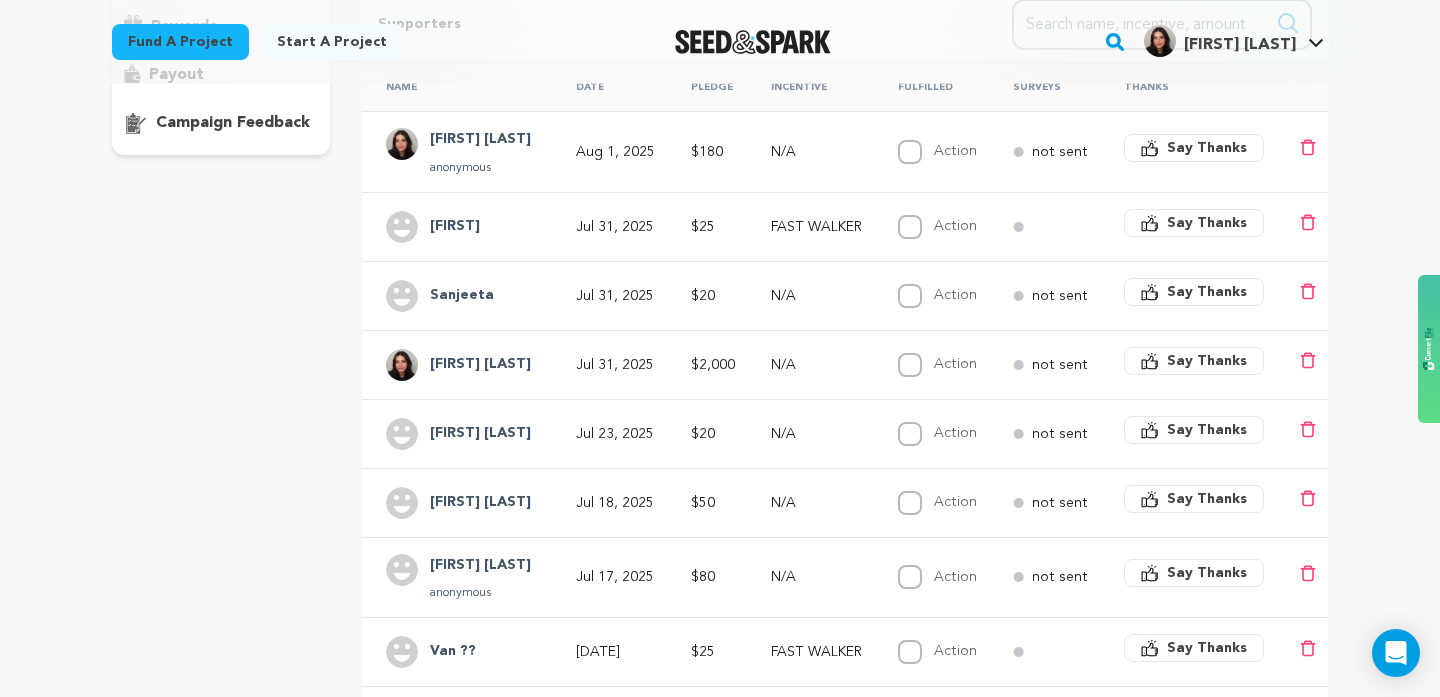 scroll, scrollTop: 342, scrollLeft: 0, axis: vertical 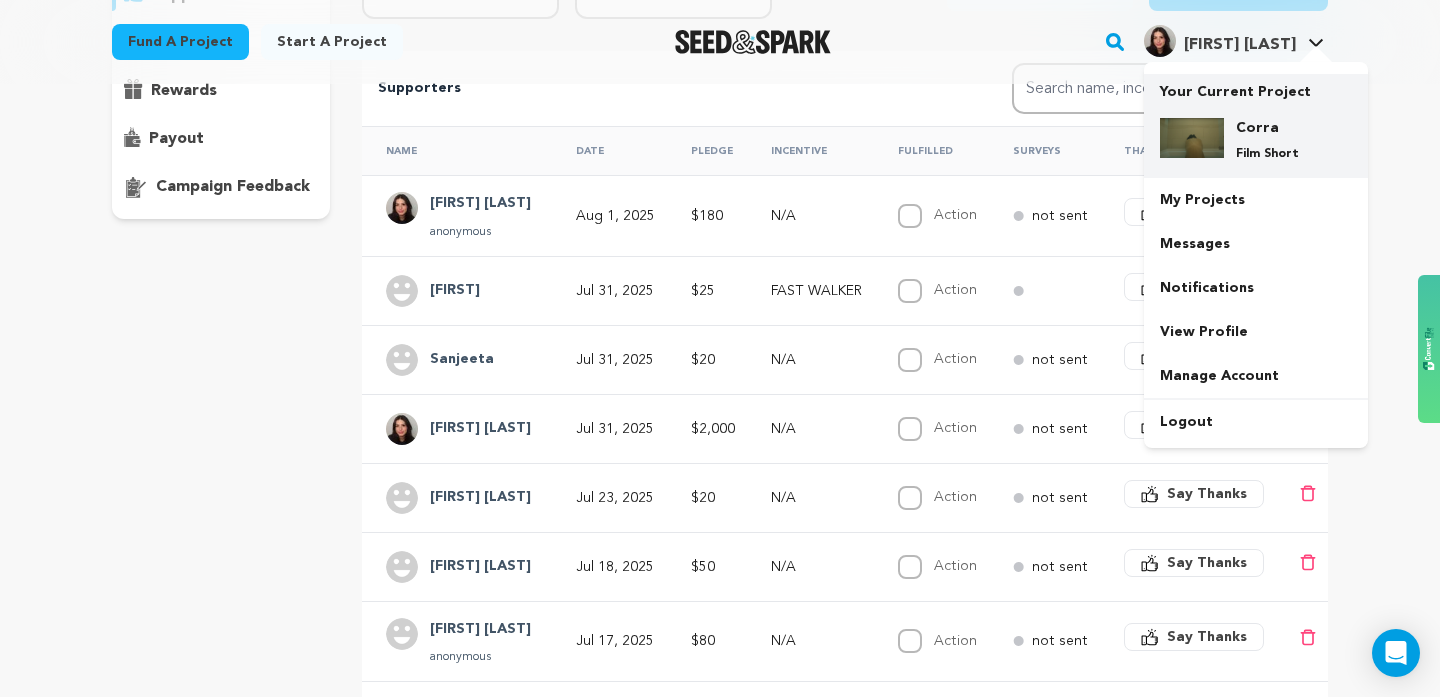 click at bounding box center (1192, 138) 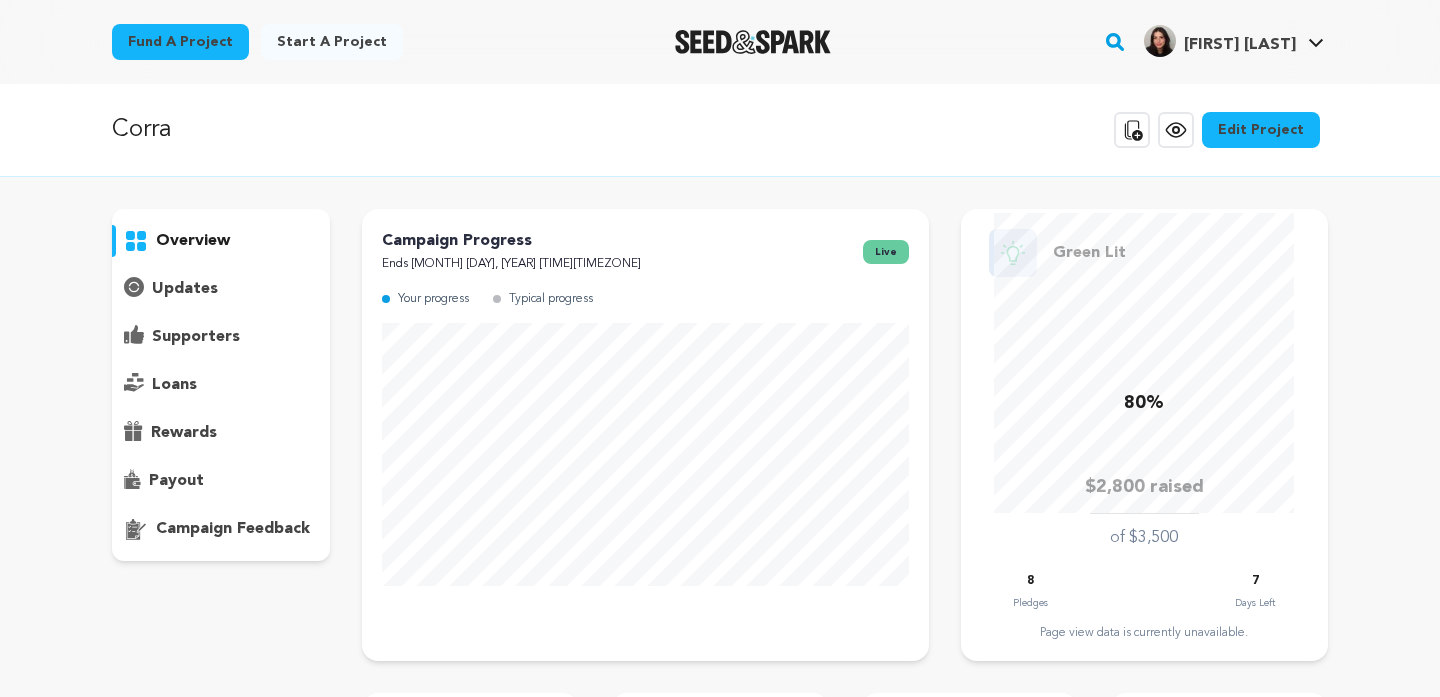 scroll, scrollTop: 0, scrollLeft: 0, axis: both 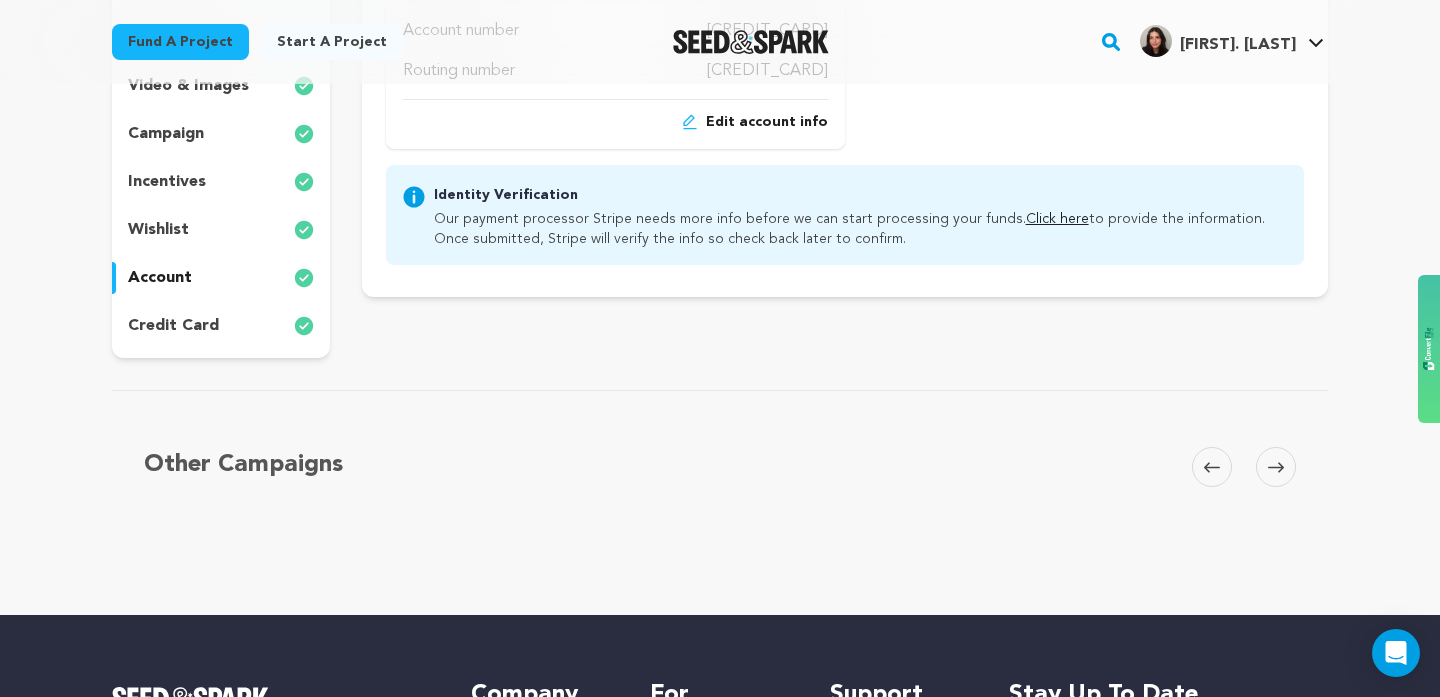 click on "Click here" at bounding box center [1057, 219] 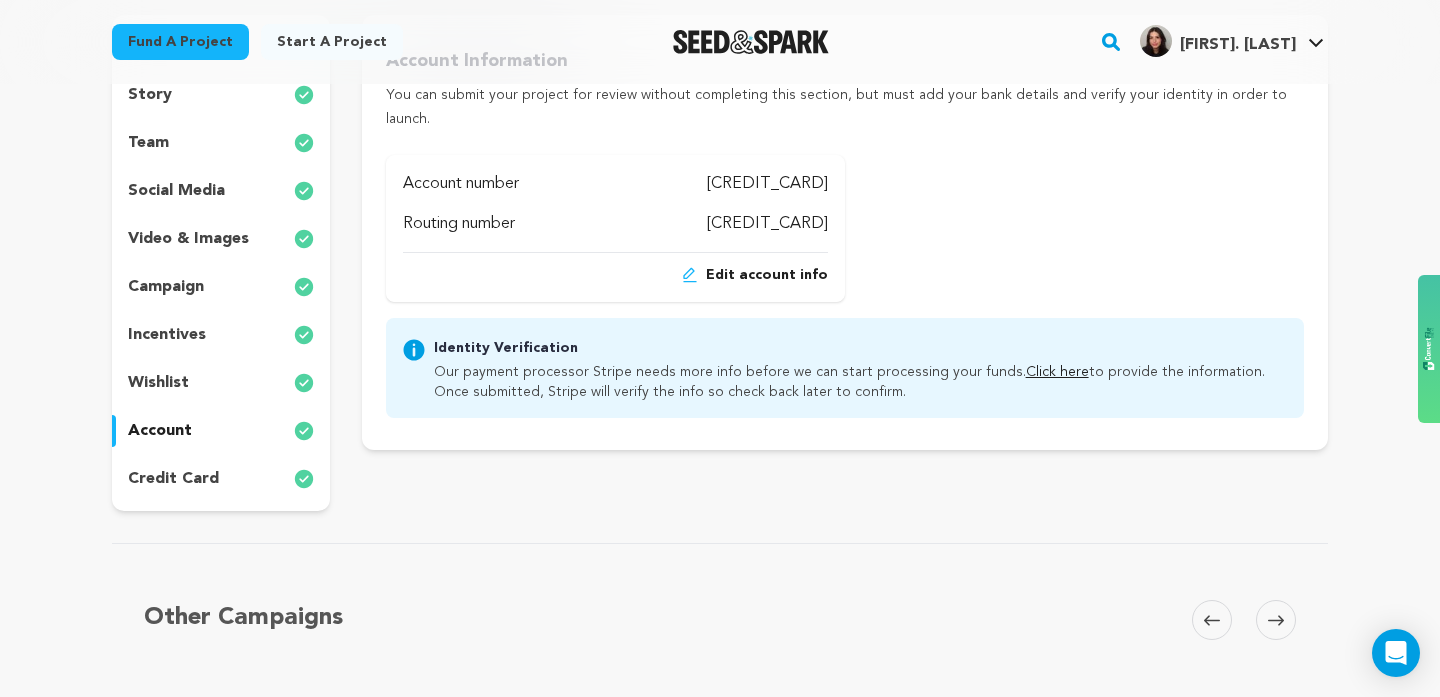 scroll, scrollTop: 0, scrollLeft: 0, axis: both 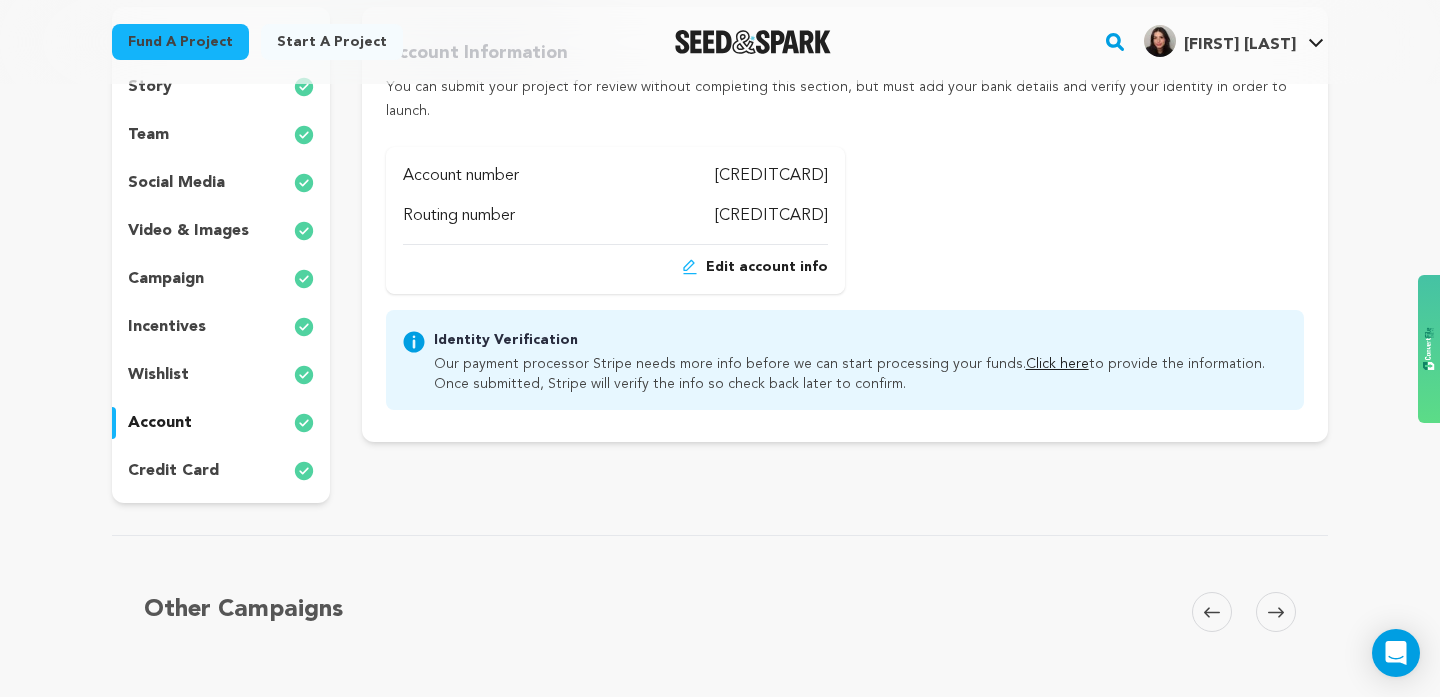 click on "Our payment processor Stripe needs more info before we can start processing your funds.
Click here
to provide the information. Once submitted, Stripe will verify the info so check back later
to
confirm." at bounding box center (861, 372) 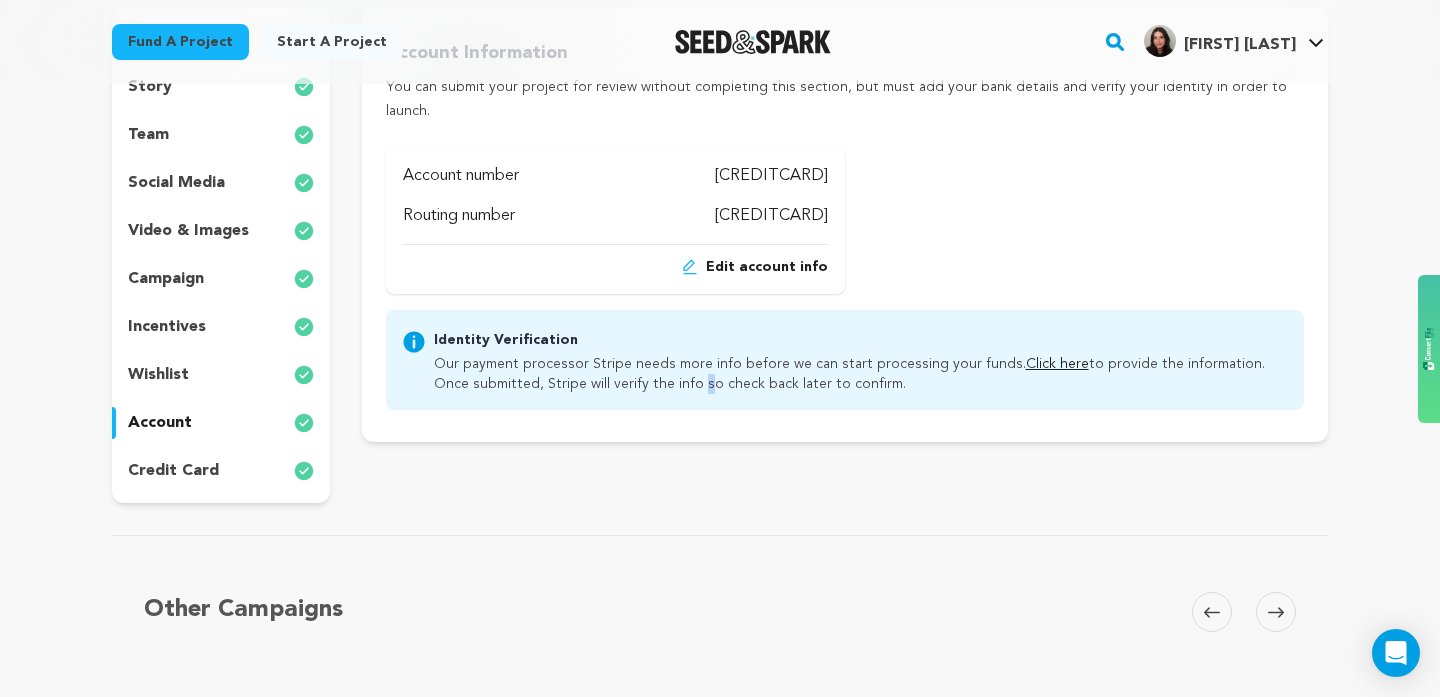 click on "Our payment processor Stripe needs more info before we can start processing your funds.
Click here
to provide the information. Once submitted, Stripe will verify the info so check back later
to
confirm." at bounding box center (861, 372) 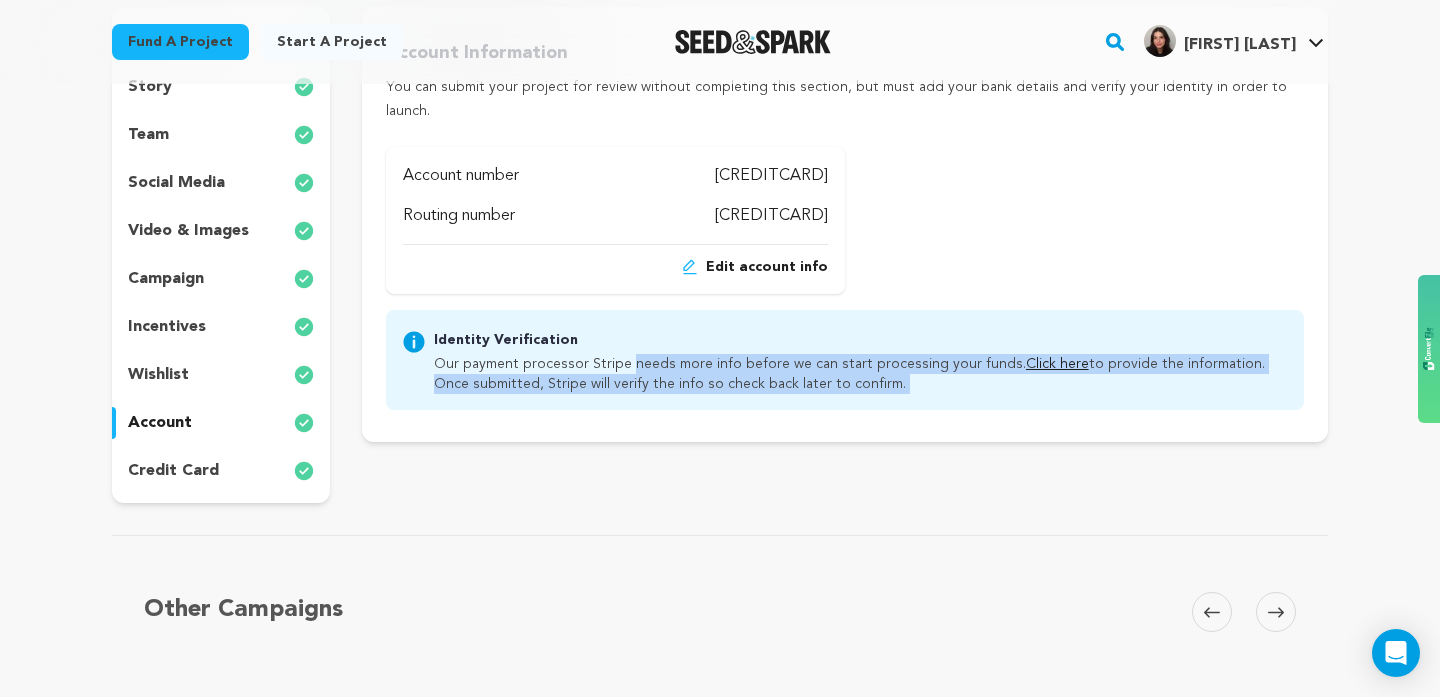 click on "Our payment processor Stripe needs more info before we can start processing your funds.
Click here
to provide the information. Once submitted, Stripe will verify the info so check back later
to
confirm." at bounding box center [861, 372] 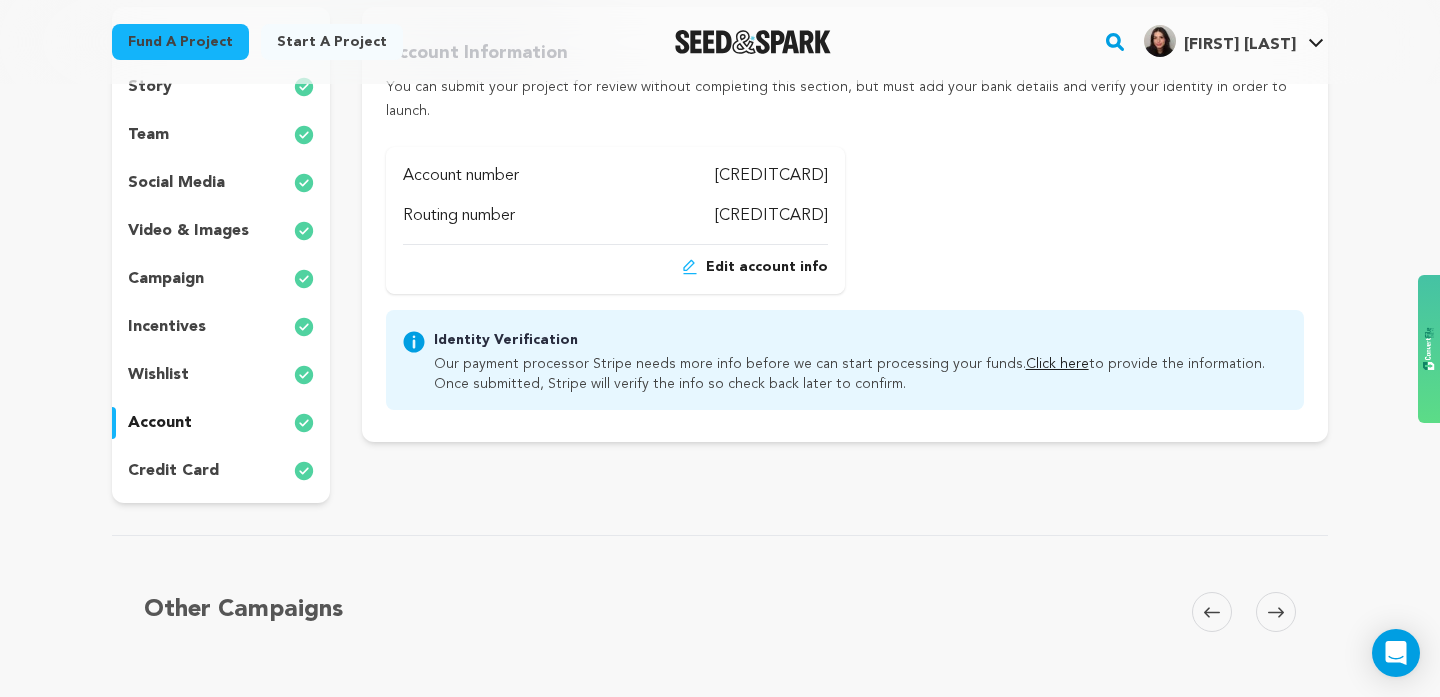 click on "Project Title
Project Name
Corra
Project URL
Give me advice
Project URL
corra
seedandspark.com/fund/corra
Google Analytics
(optional)
Give me advice
UA-XXXXXXXX-X
Genre
Drama Remove item Thriller Remove item" at bounding box center (845, 255) 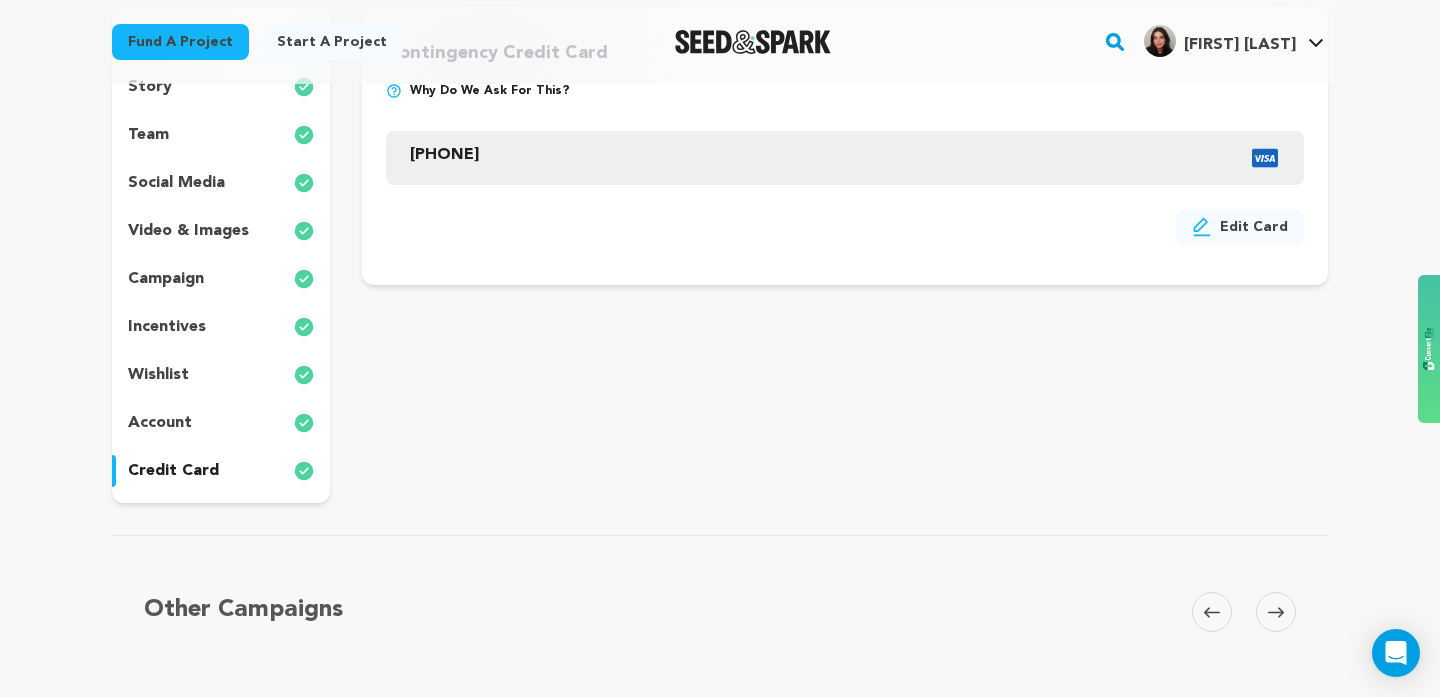 click on "account" at bounding box center [221, 423] 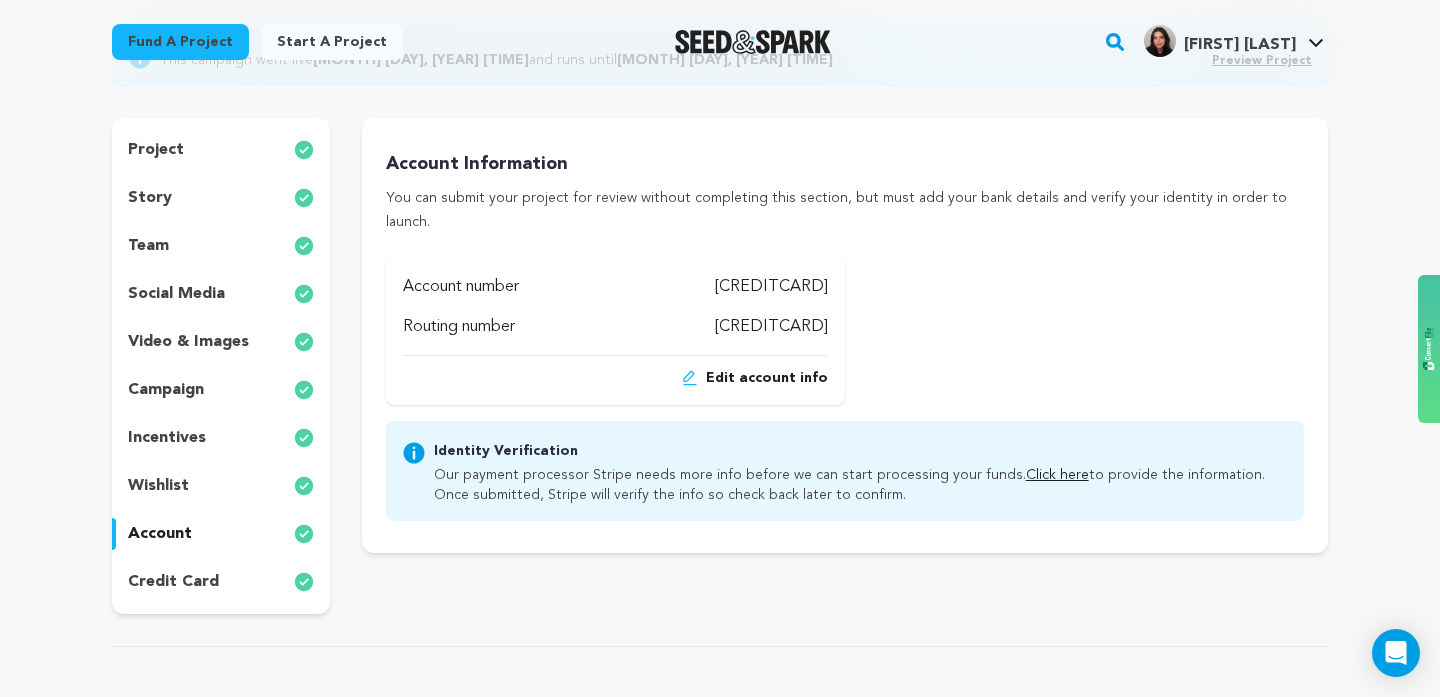 scroll, scrollTop: 204, scrollLeft: 0, axis: vertical 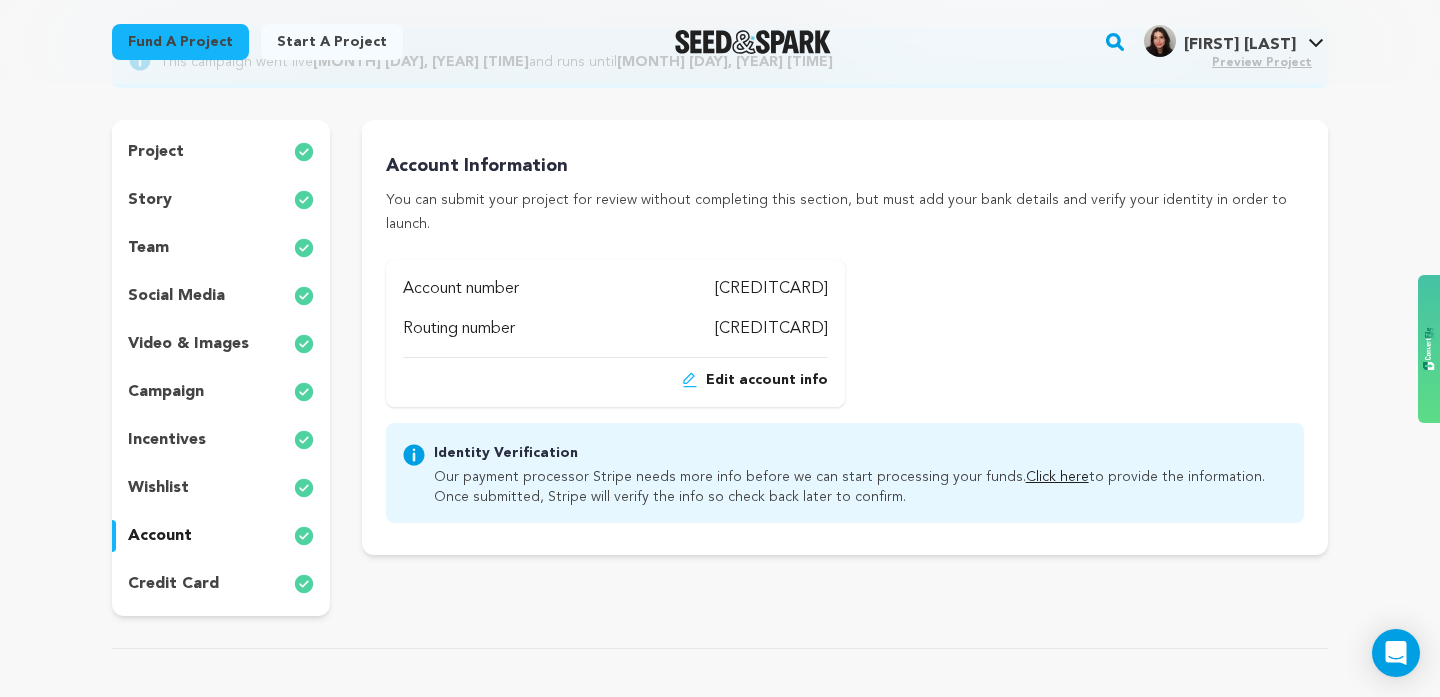 click on "project
story
team
social media
video & images
campaign
incentives
wishlist account" at bounding box center [221, 368] 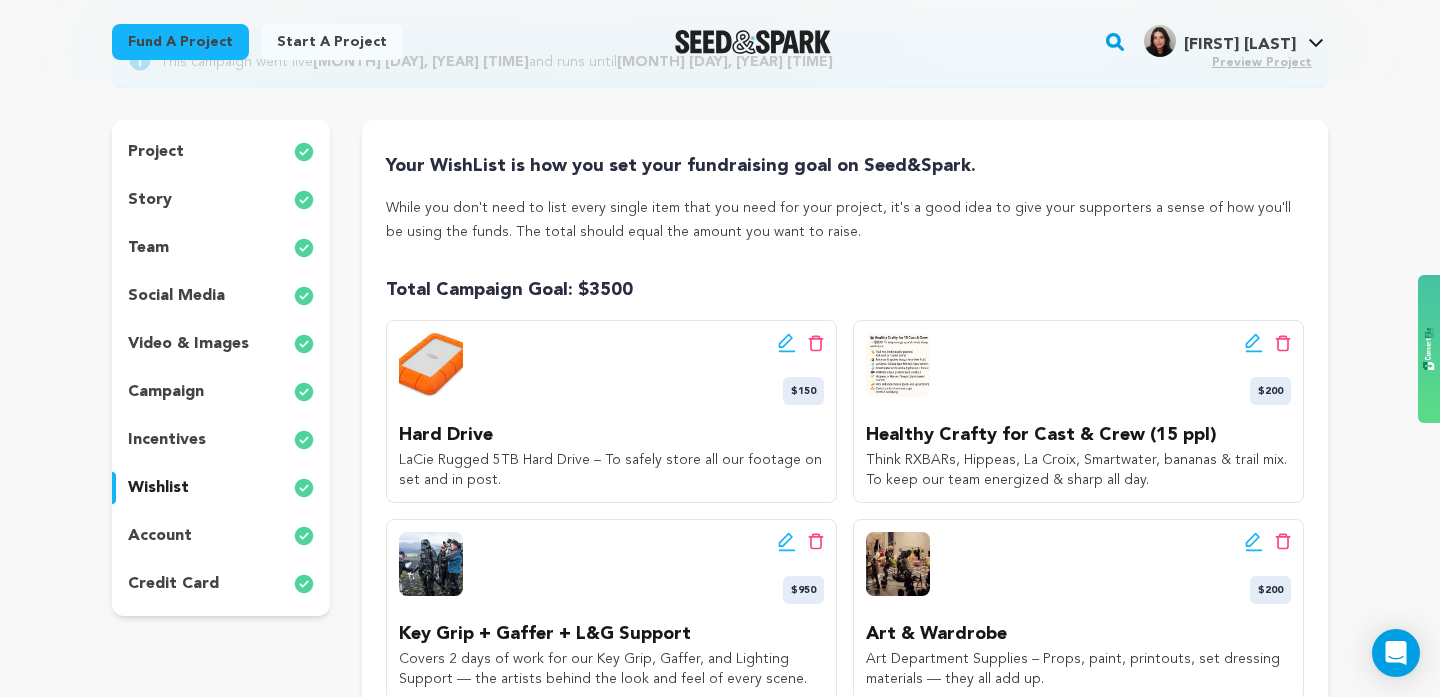 click on "incentives" at bounding box center [167, 440] 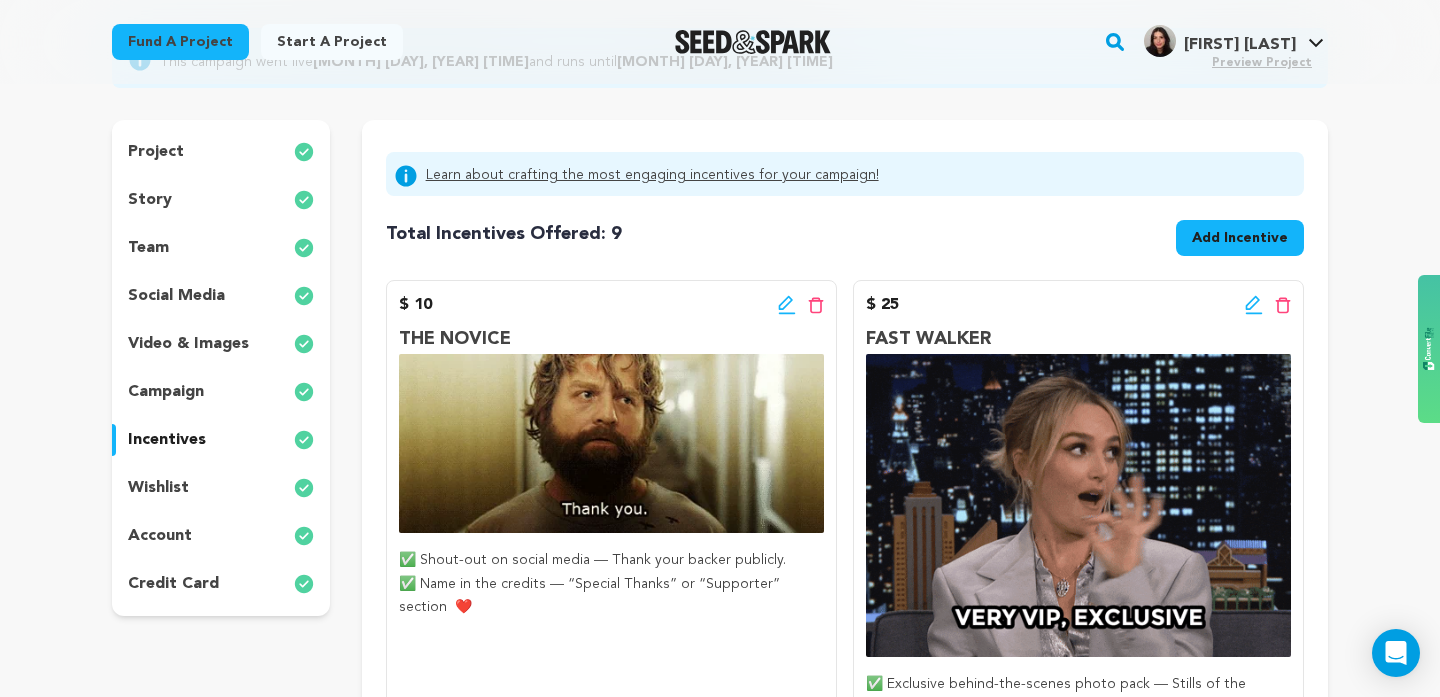 click on "campaign" at bounding box center [166, 392] 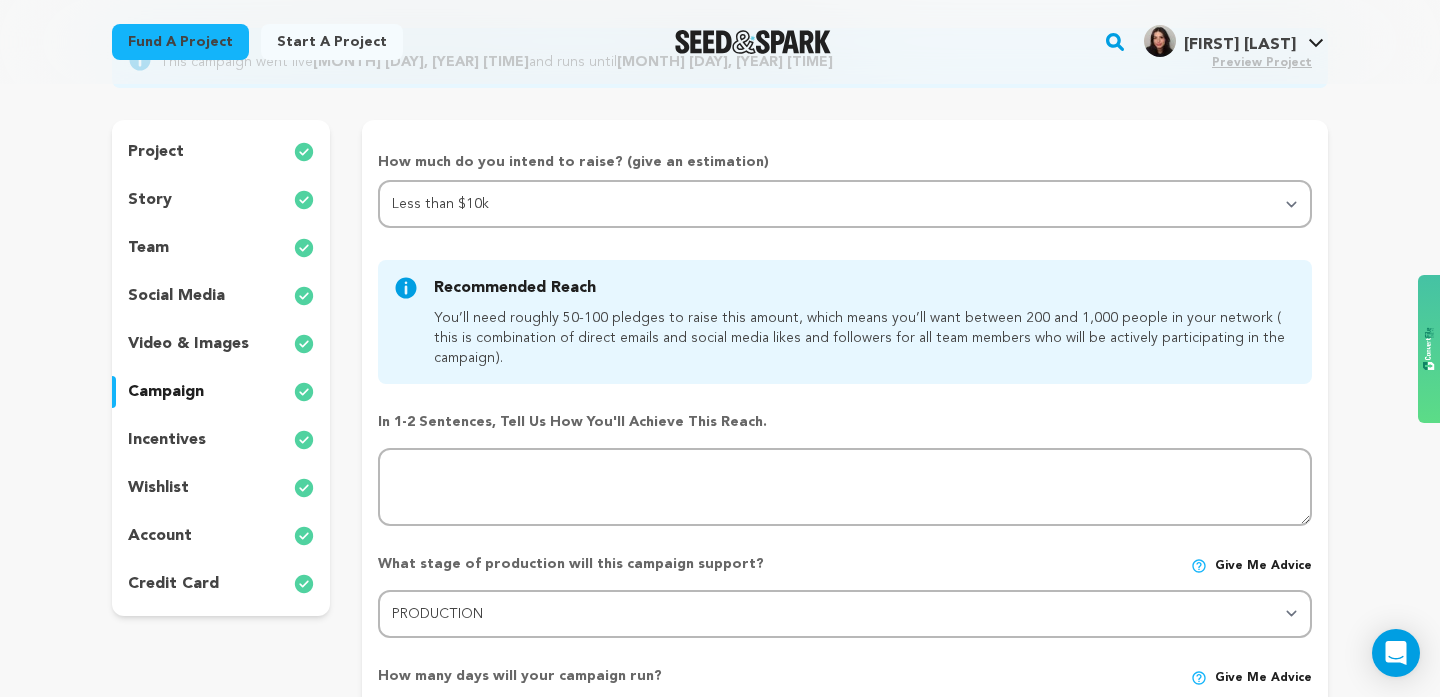 click on "incentives" at bounding box center (167, 440) 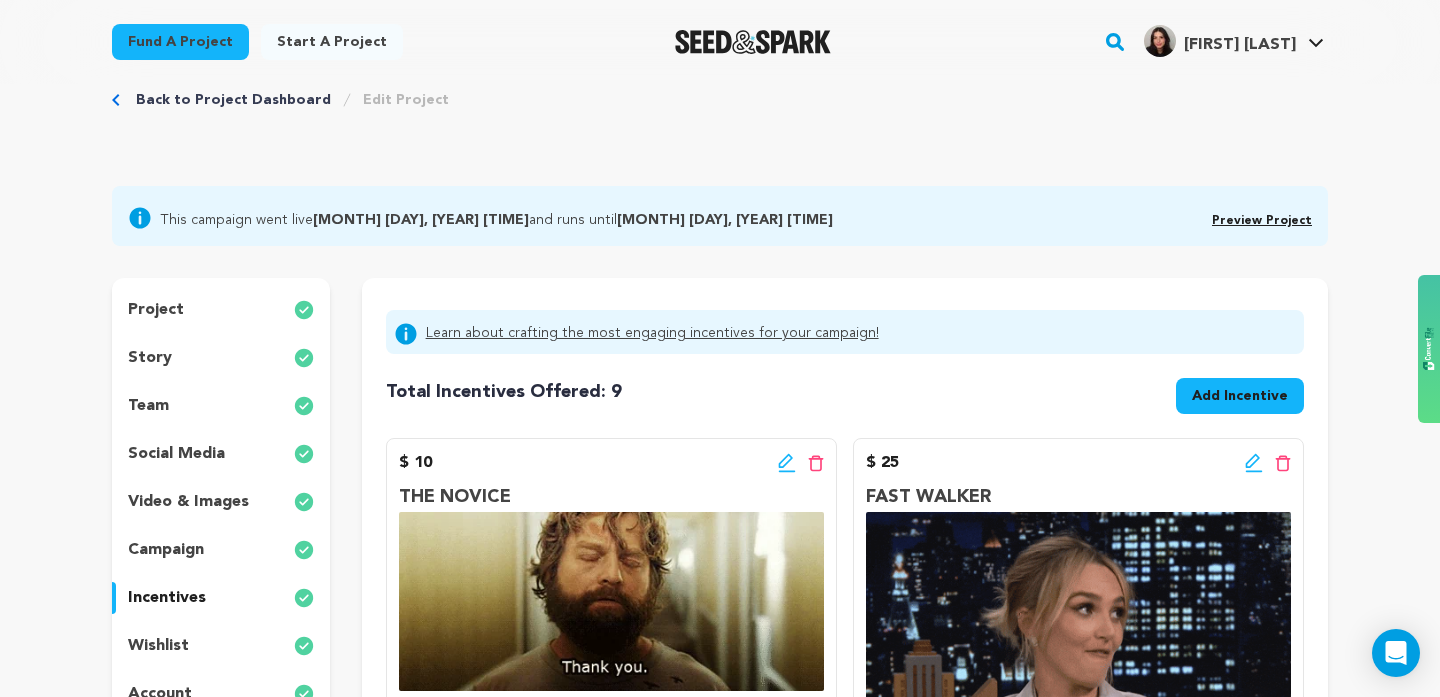 scroll, scrollTop: 50, scrollLeft: 0, axis: vertical 